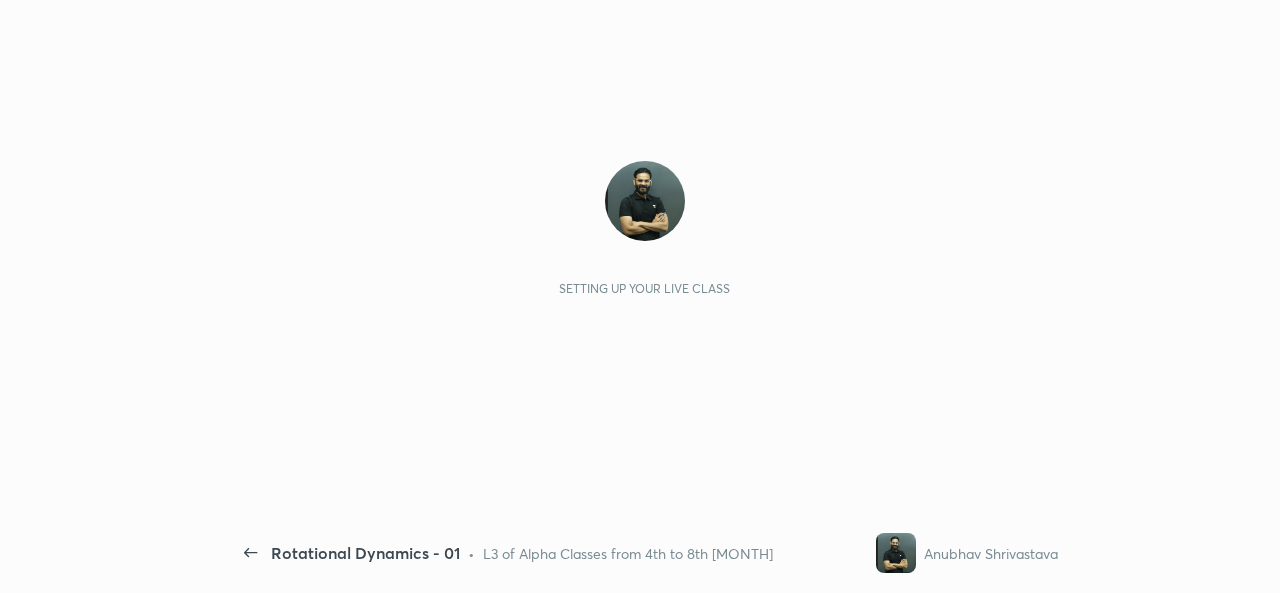 scroll, scrollTop: 0, scrollLeft: 0, axis: both 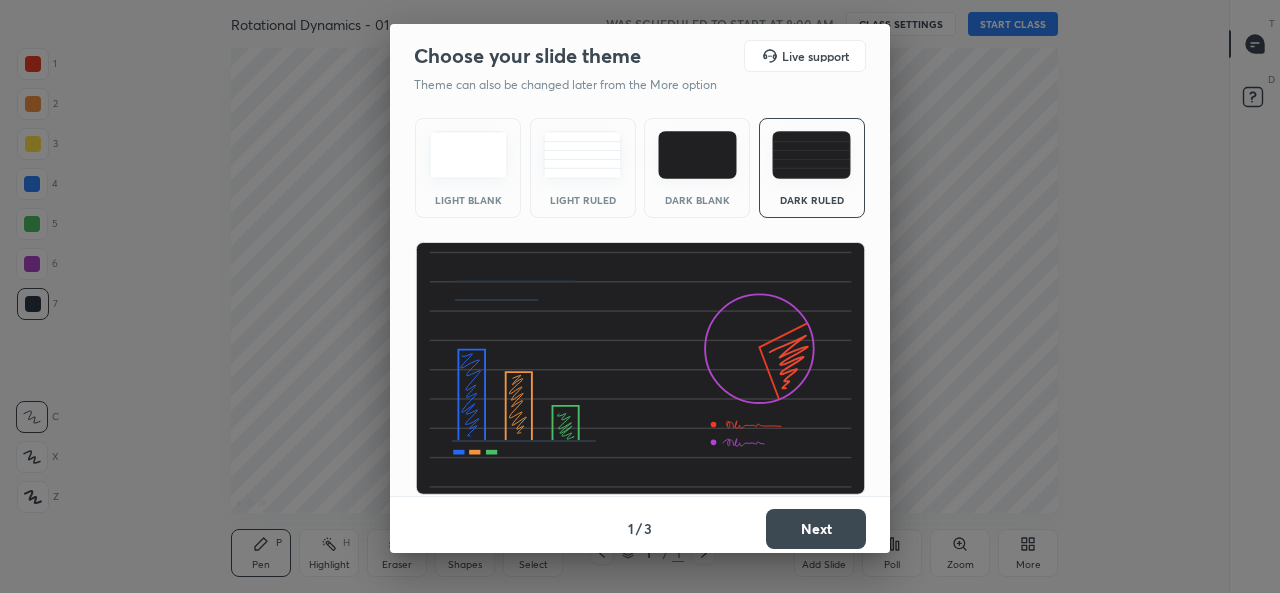 click on "Next" at bounding box center (816, 529) 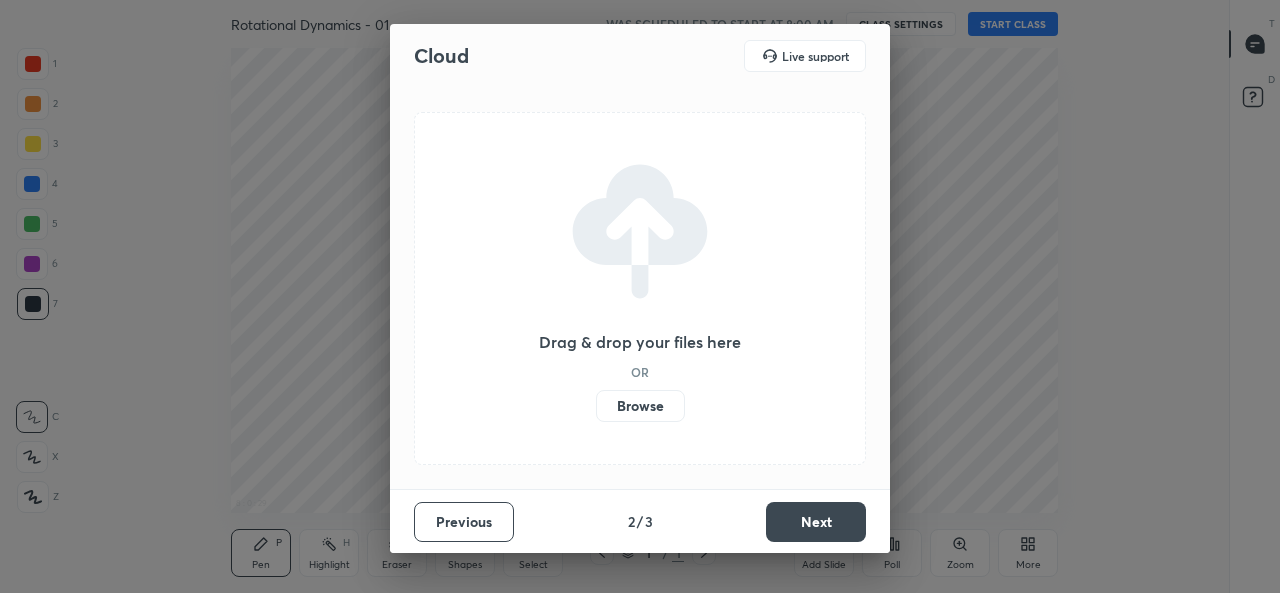 click on "Browse" at bounding box center [640, 406] 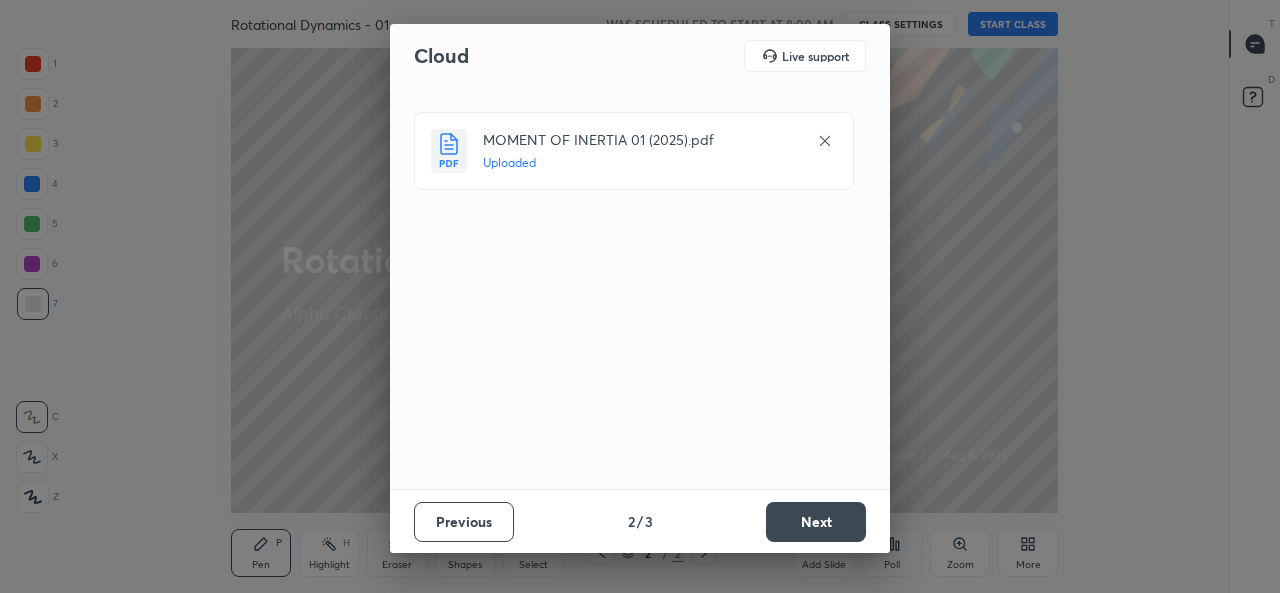 click on "Next" at bounding box center [816, 522] 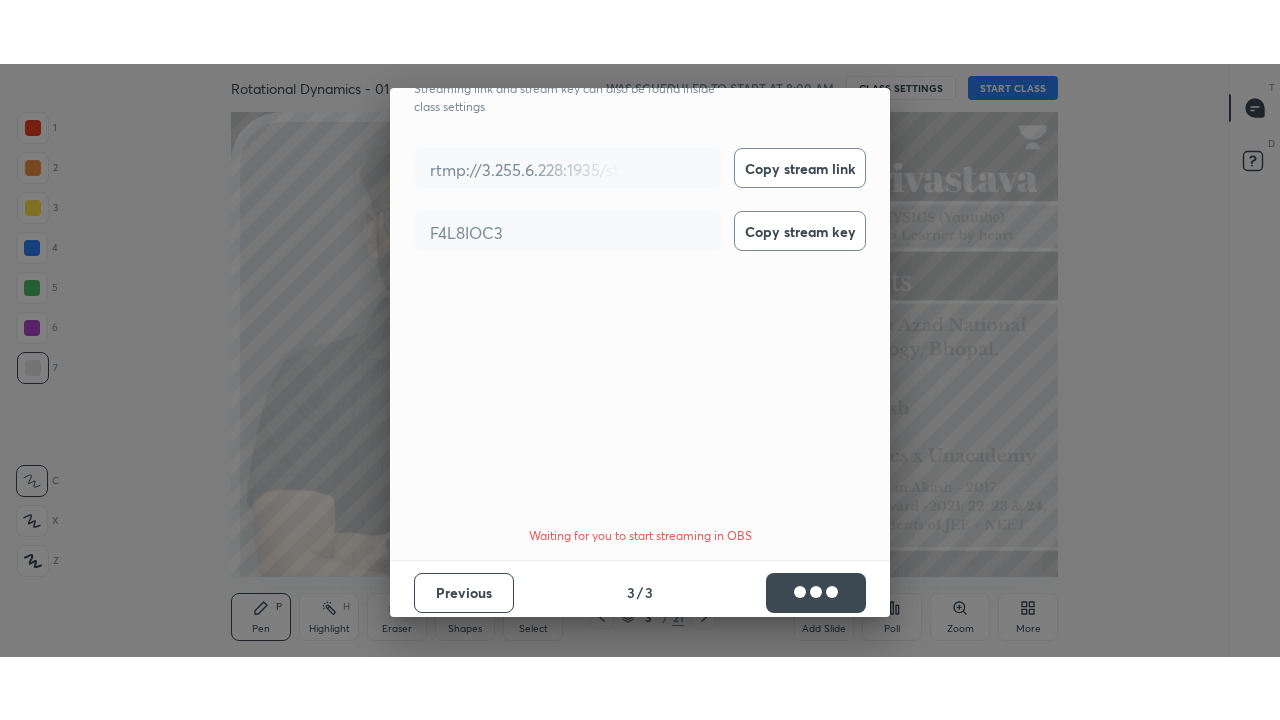 scroll, scrollTop: 64, scrollLeft: 0, axis: vertical 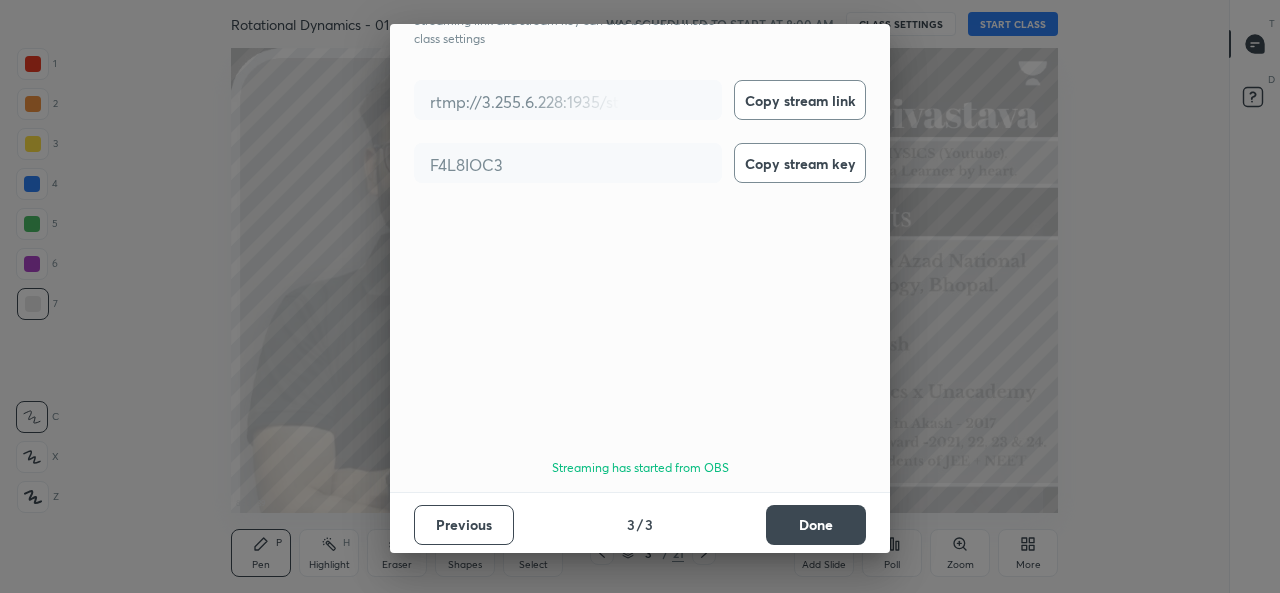 click on "Done" at bounding box center (816, 525) 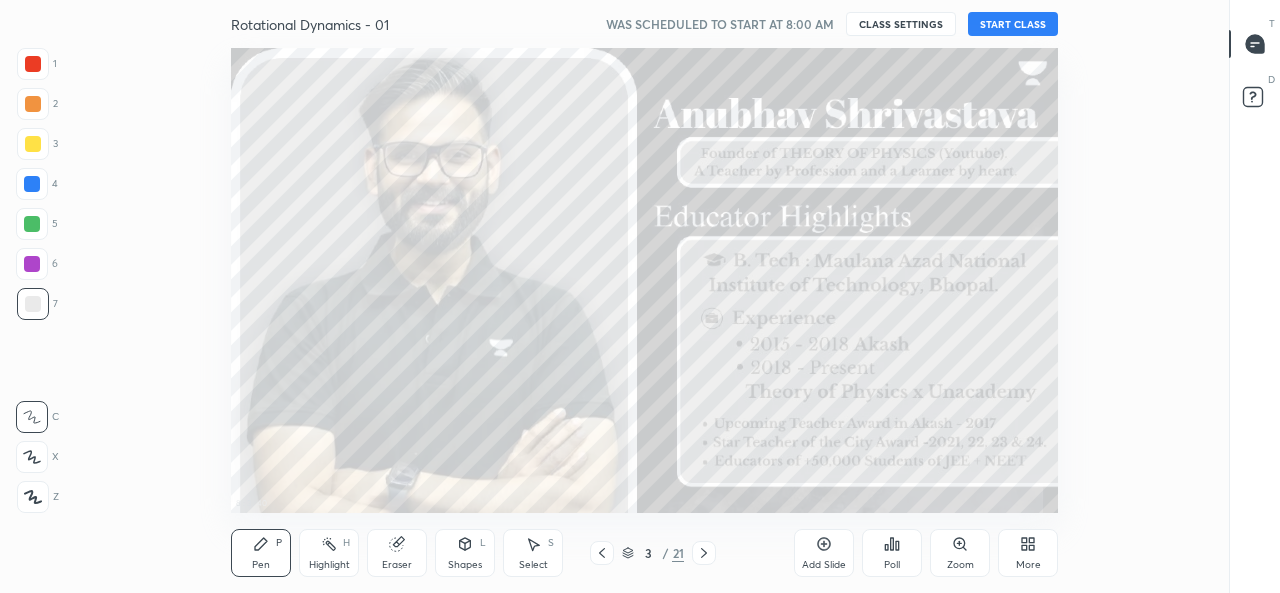 click on "START CLASS" at bounding box center [1013, 24] 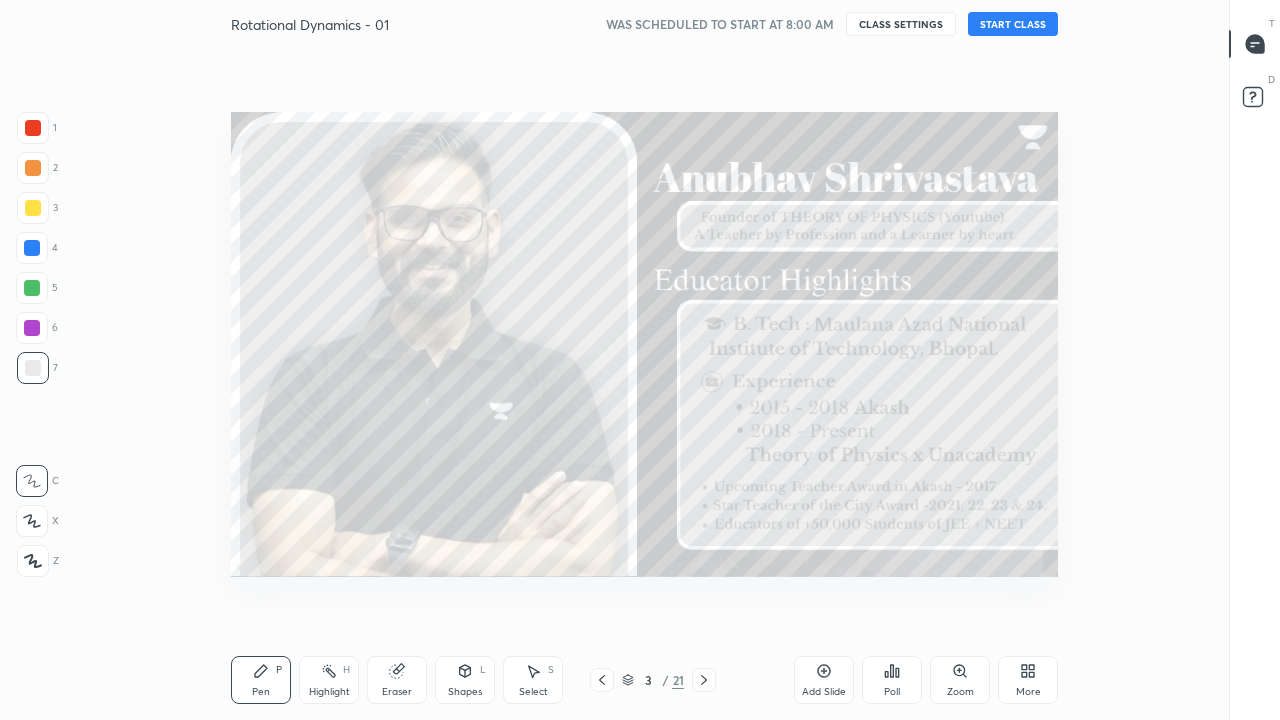 scroll, scrollTop: 99408, scrollLeft: 98838, axis: both 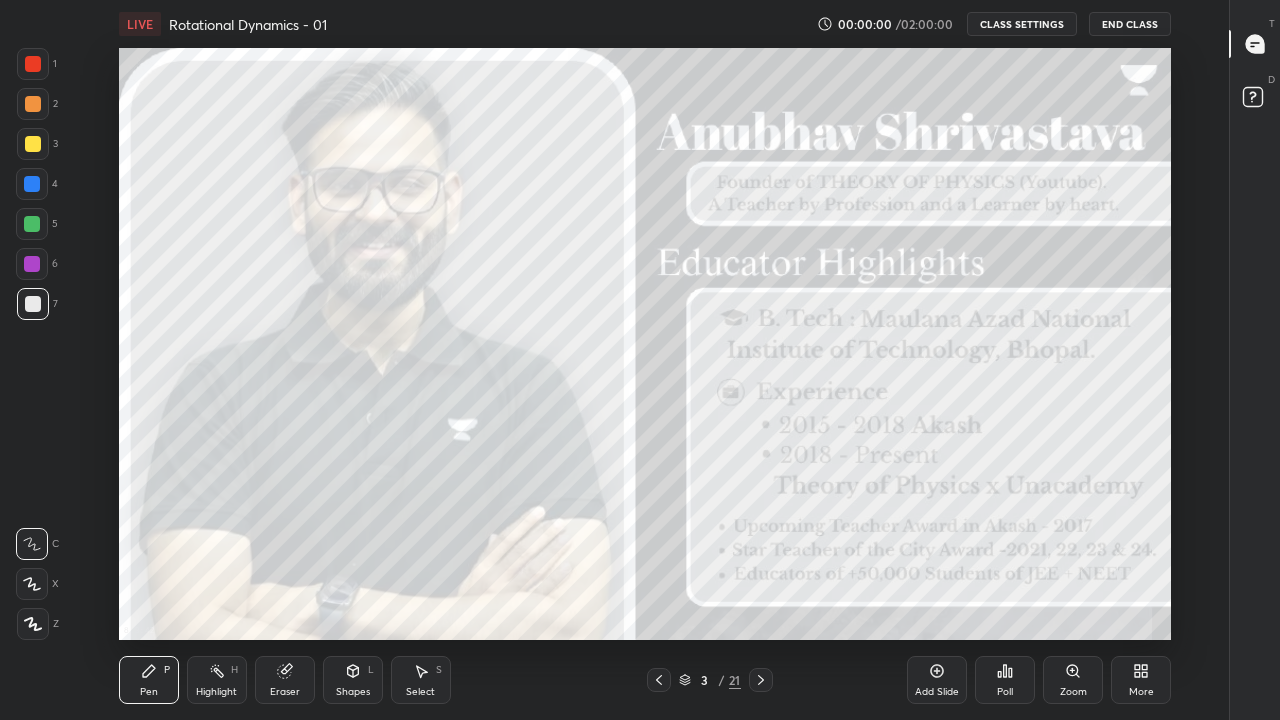 click 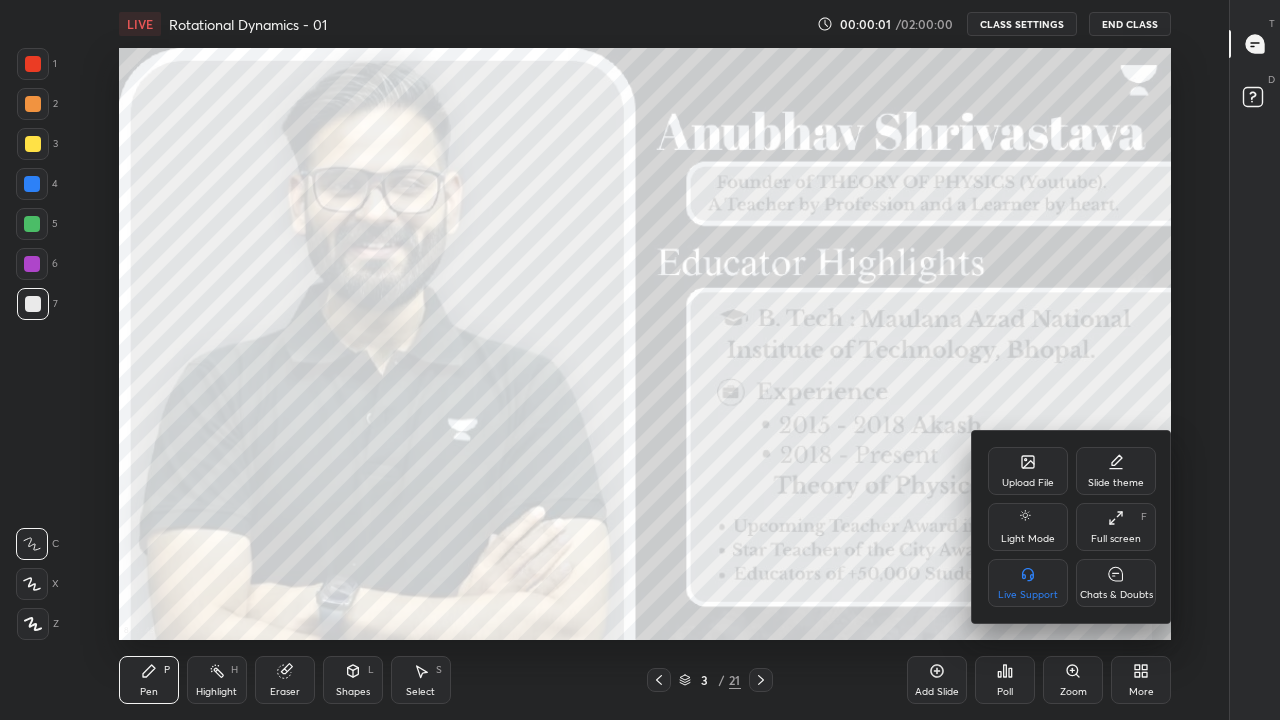 click 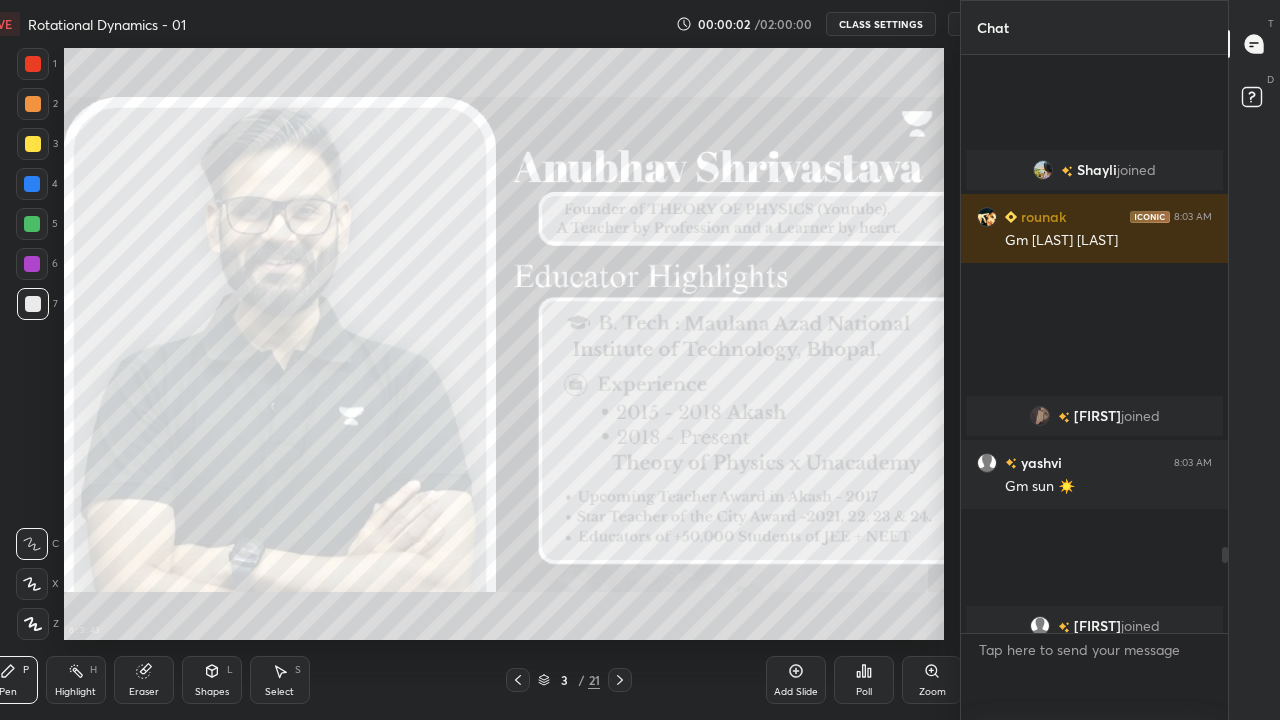 scroll, scrollTop: 592, scrollLeft: 932, axis: both 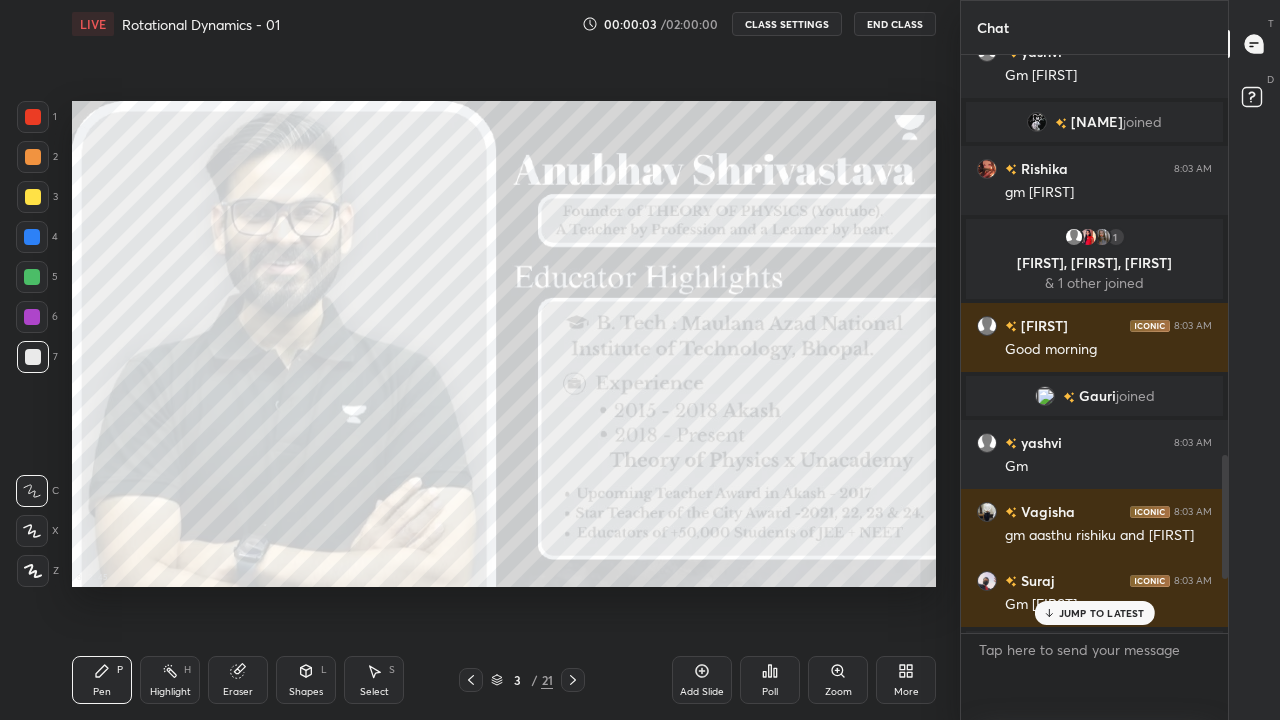 click on "JUMP TO LATEST" at bounding box center (1094, 613) 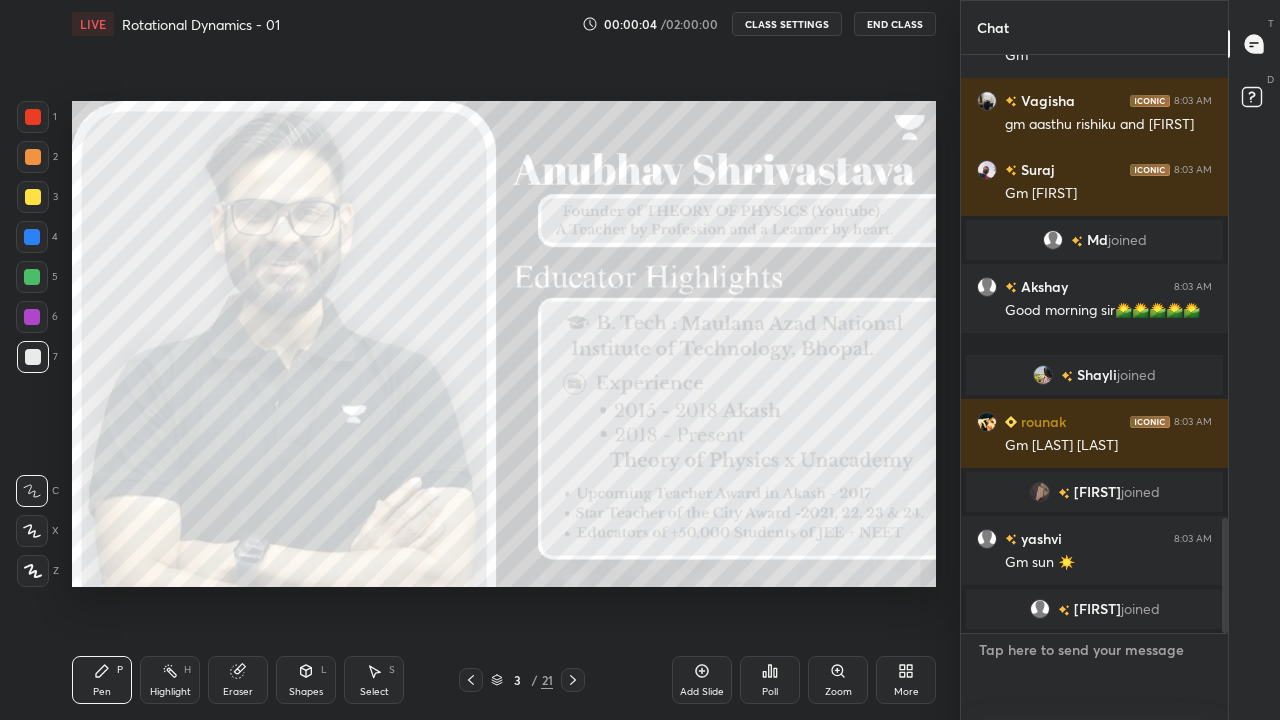 click at bounding box center (1094, 677) 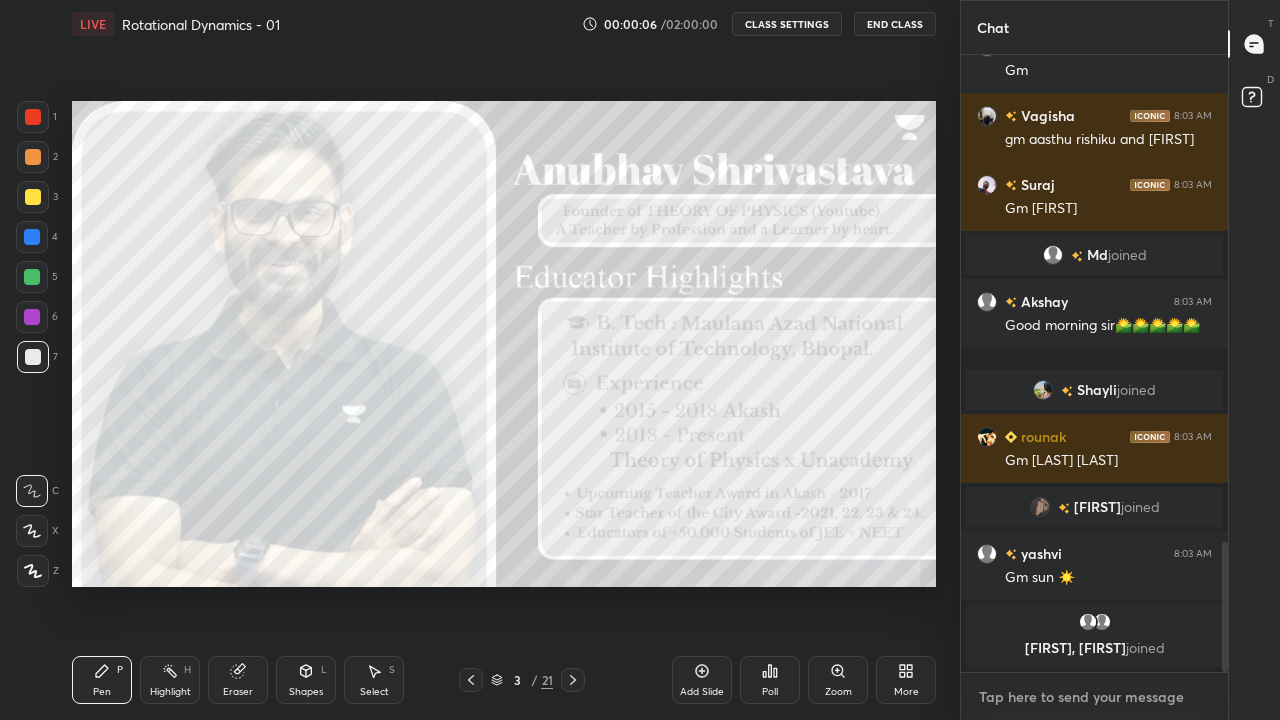 scroll, scrollTop: 2270, scrollLeft: 0, axis: vertical 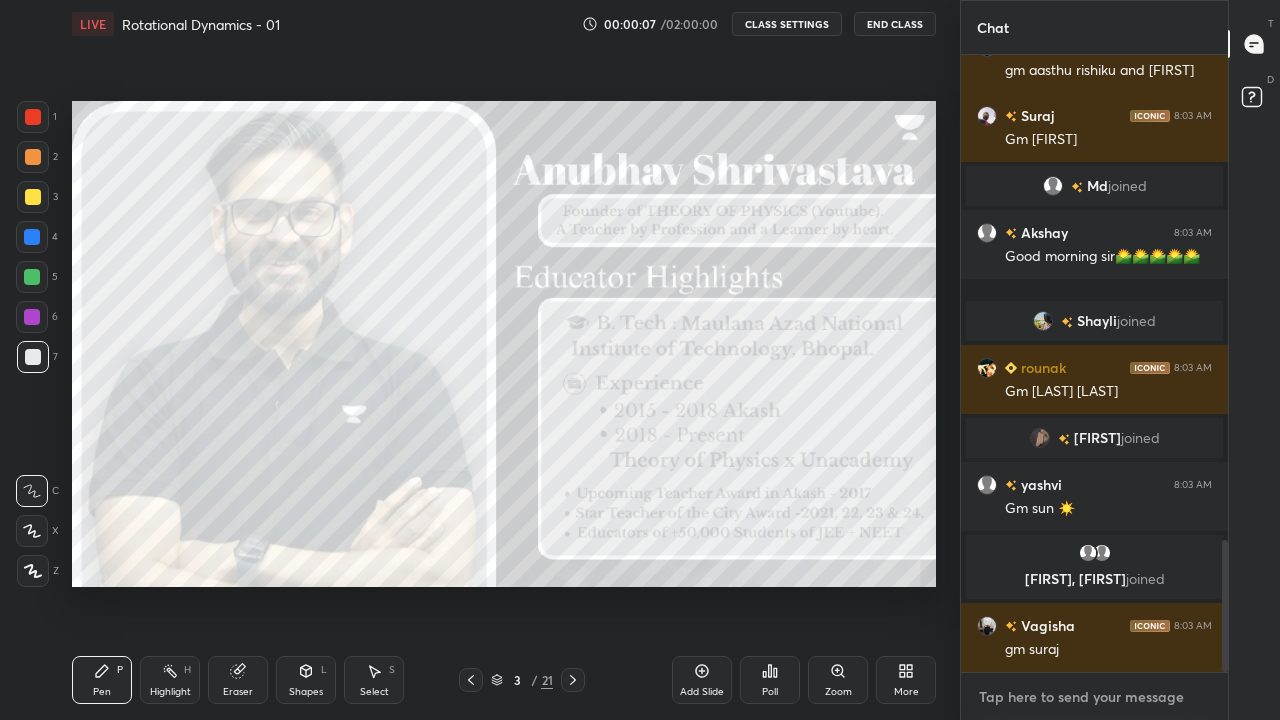 paste on "TG = https://t.me/toptheoryofphysics" 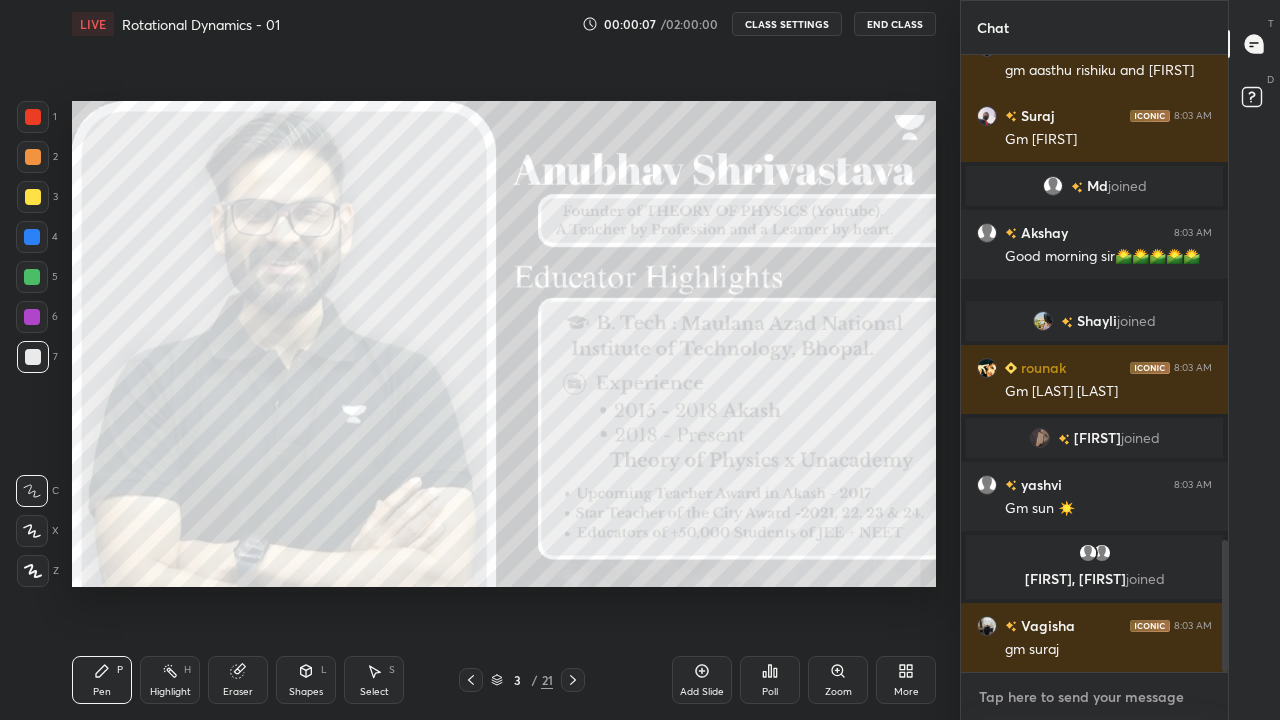type on "TG = https://t.me/toptheoryofphysics" 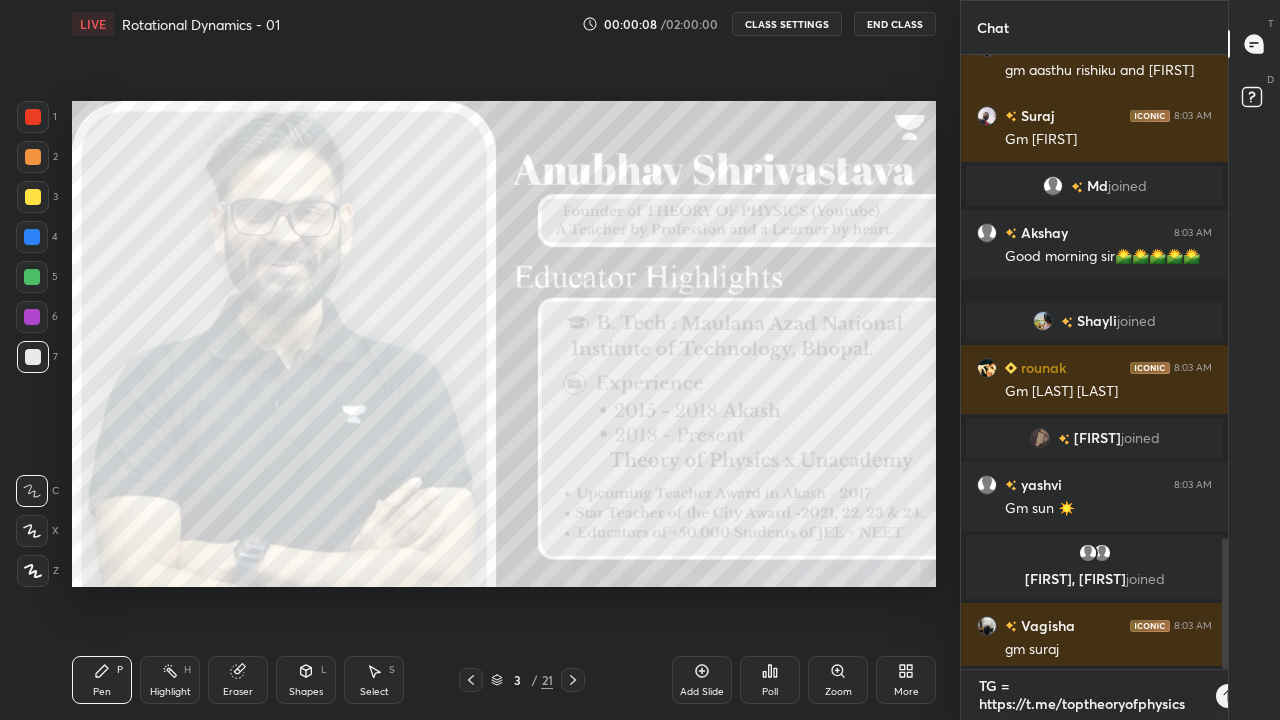 scroll, scrollTop: 0, scrollLeft: 0, axis: both 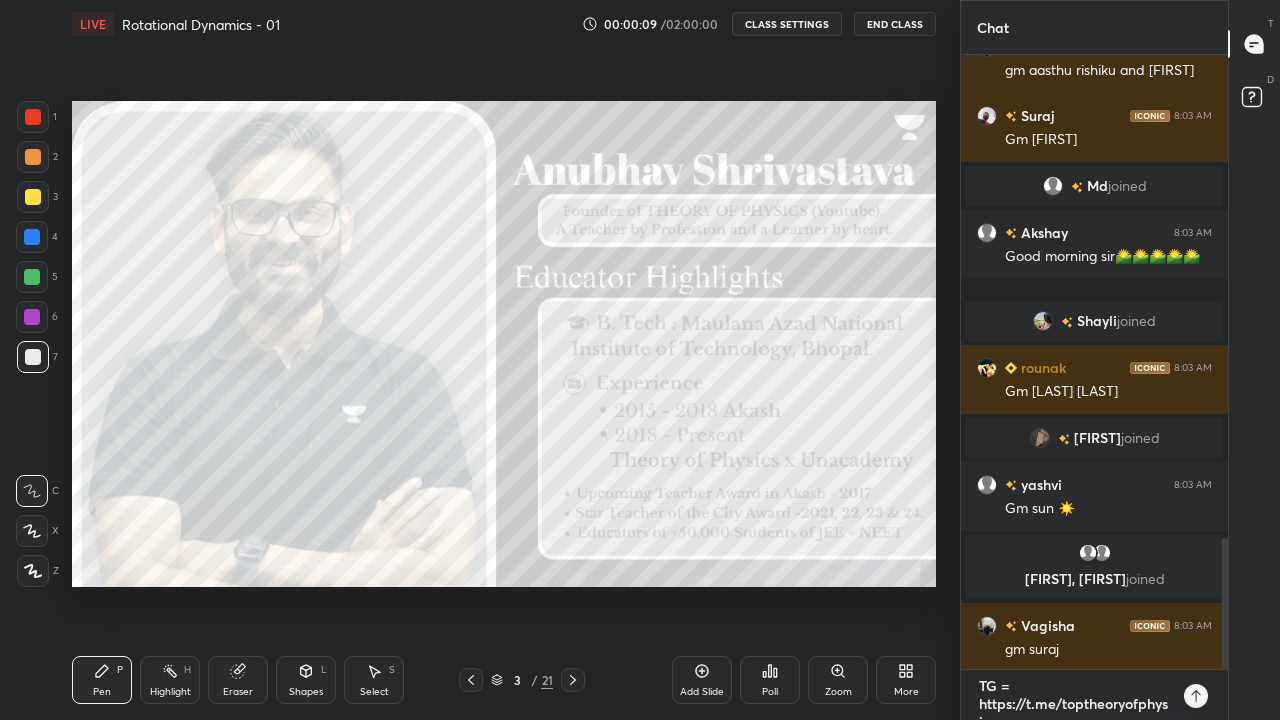 type on "TG = https://t.me/toptheoryofphysics" 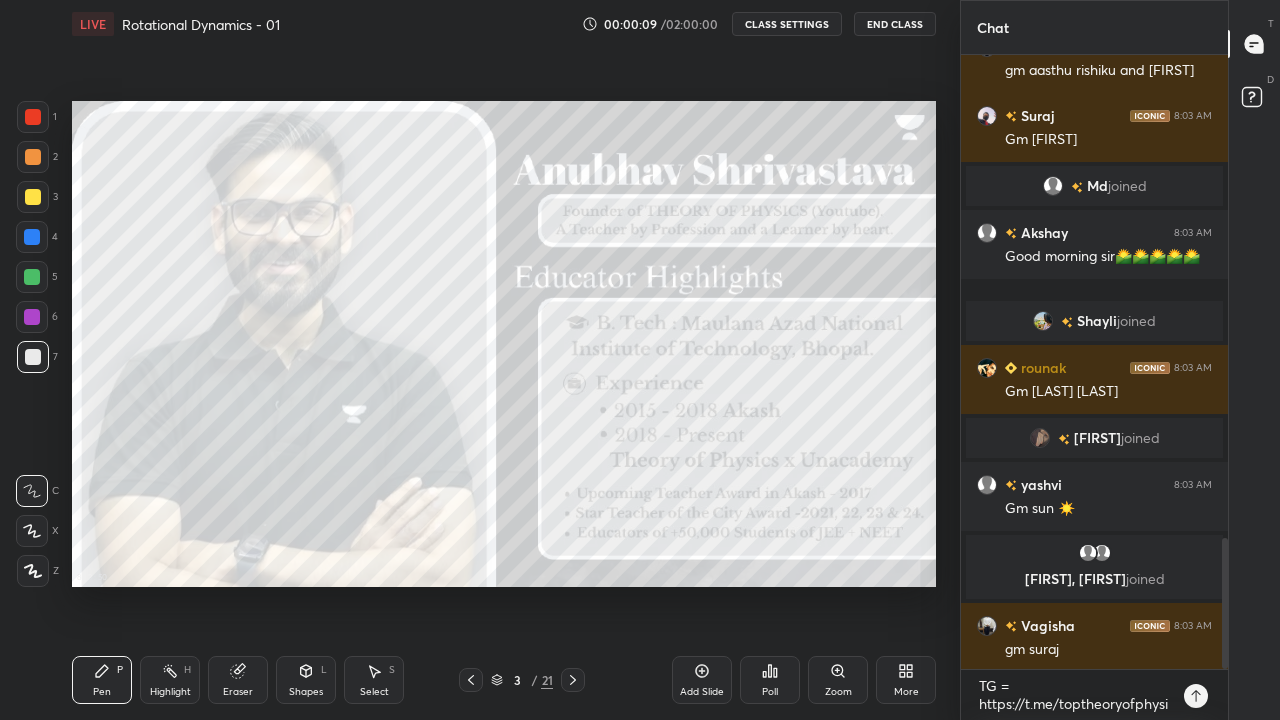 click 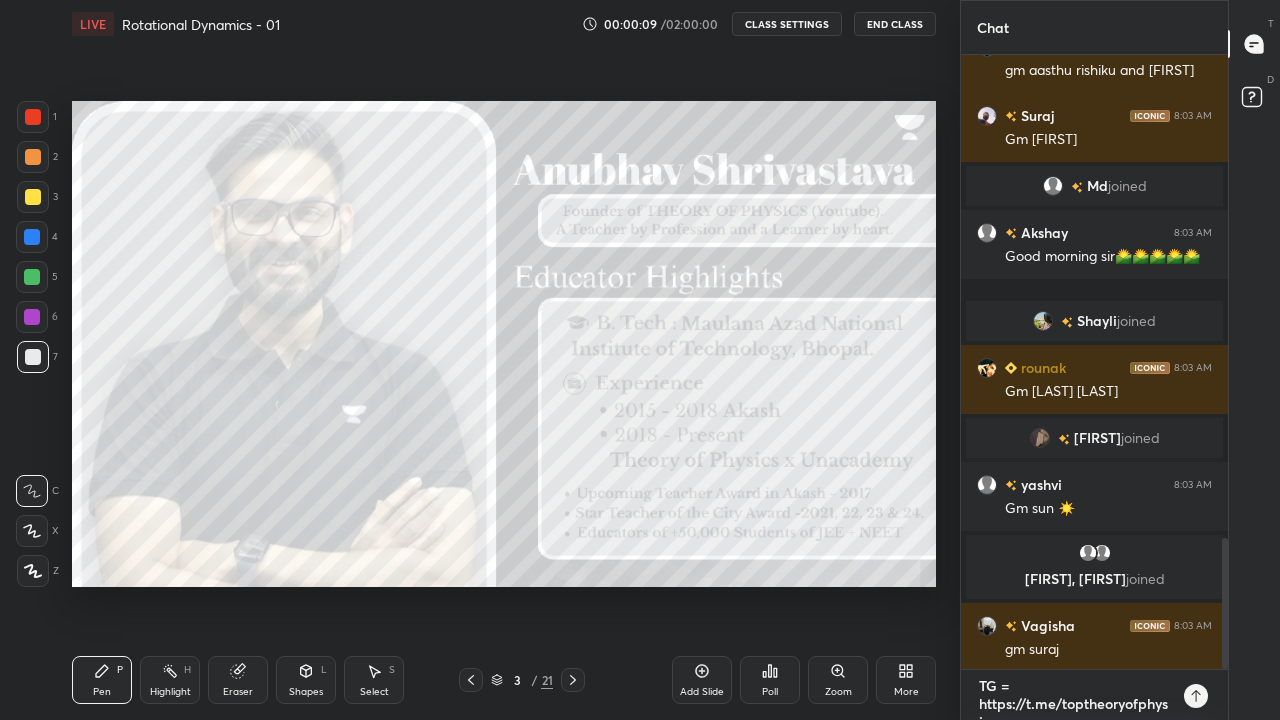 type 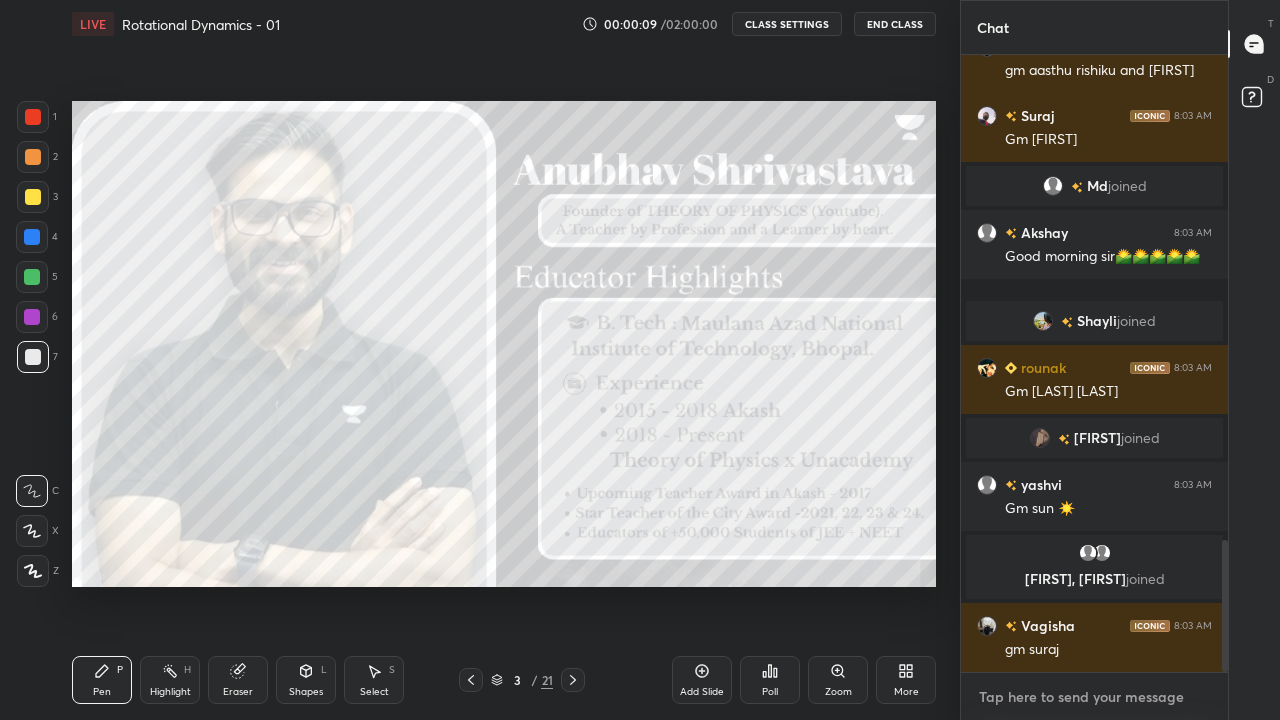 scroll, scrollTop: 0, scrollLeft: 0, axis: both 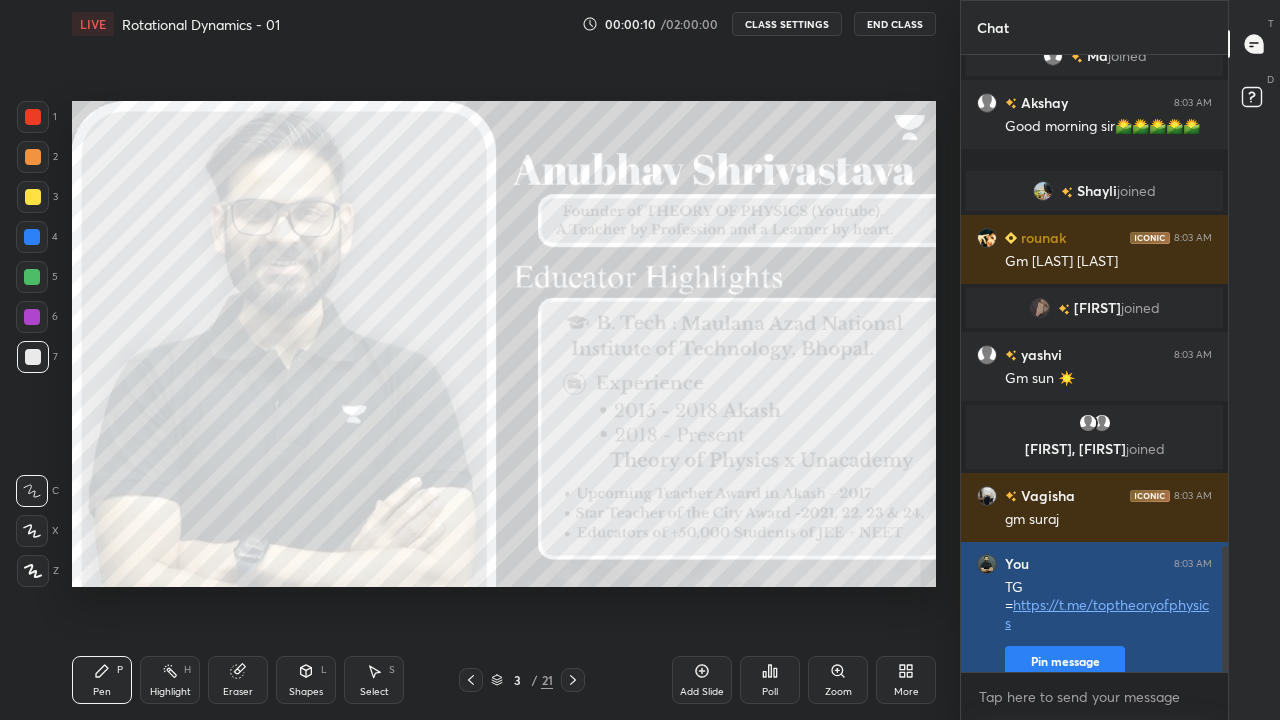 click on "Pin message" at bounding box center (1065, 662) 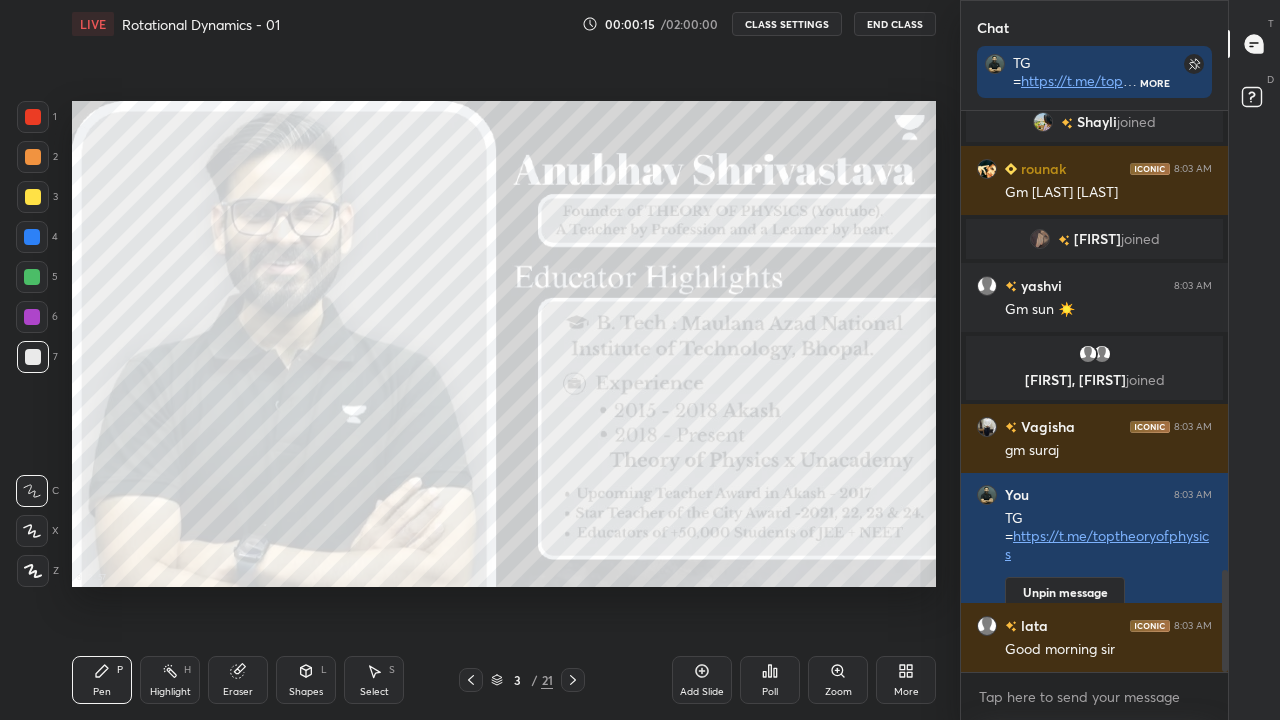 click 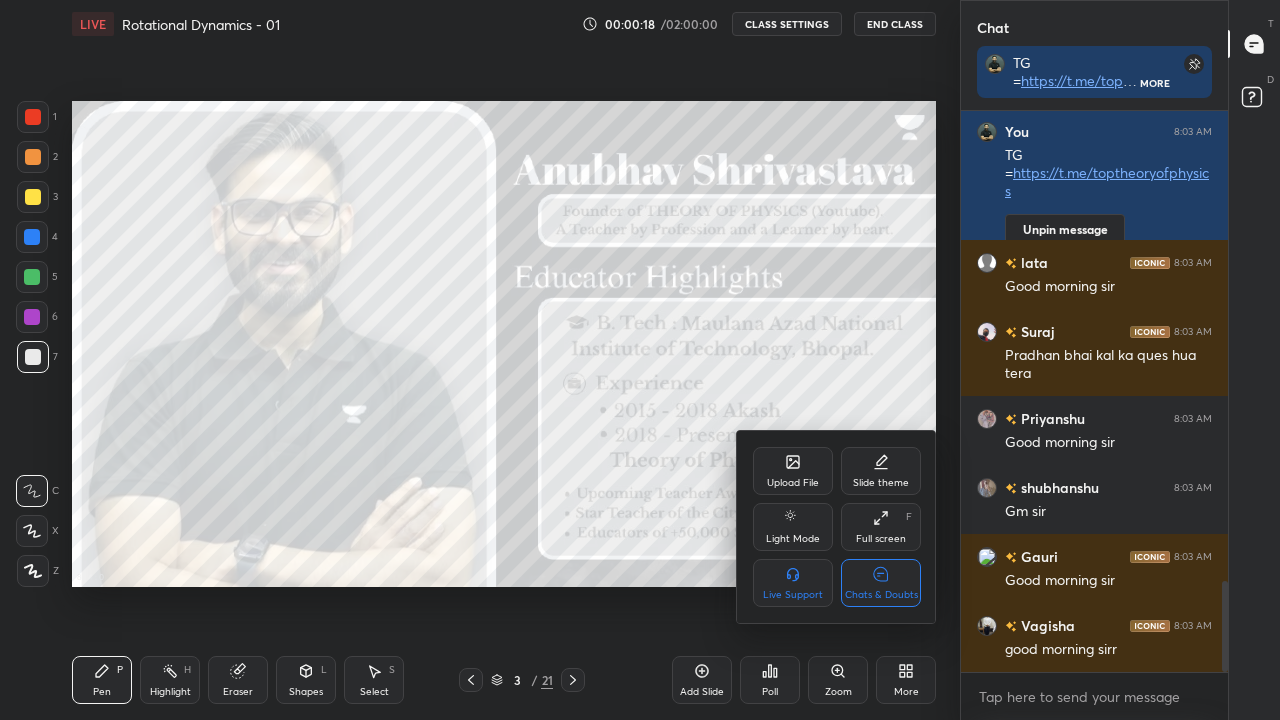 click 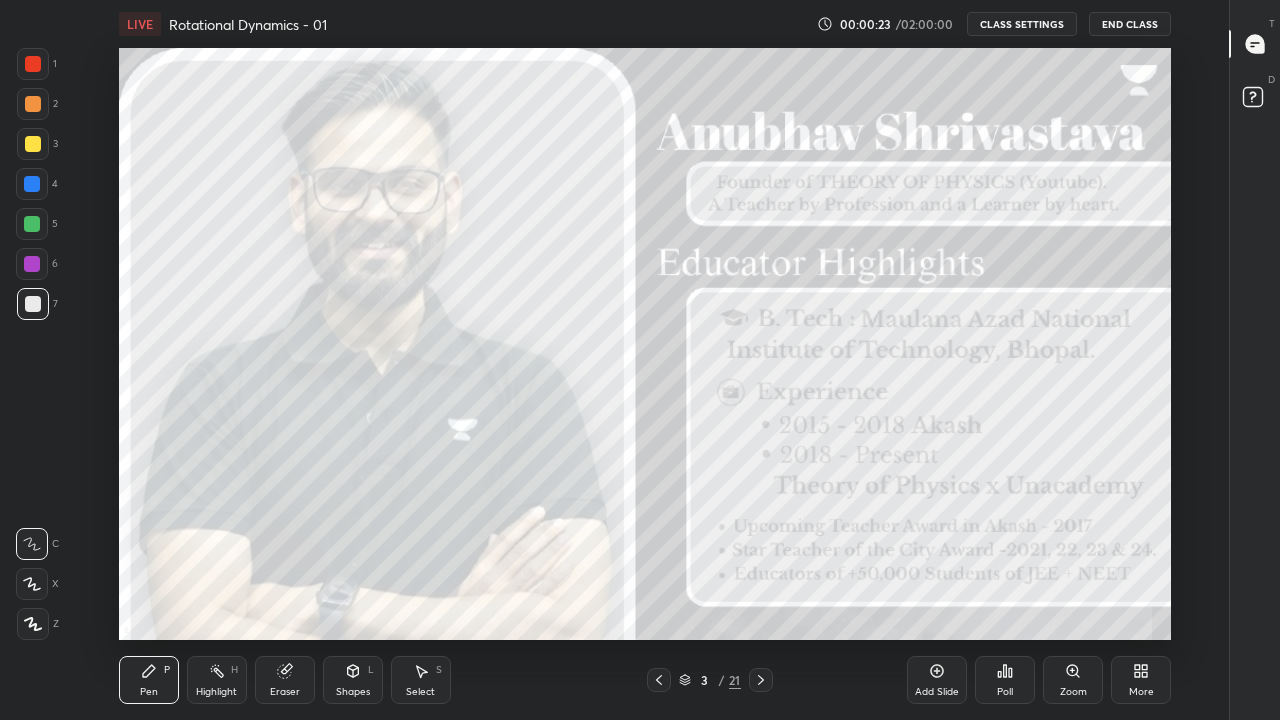 click 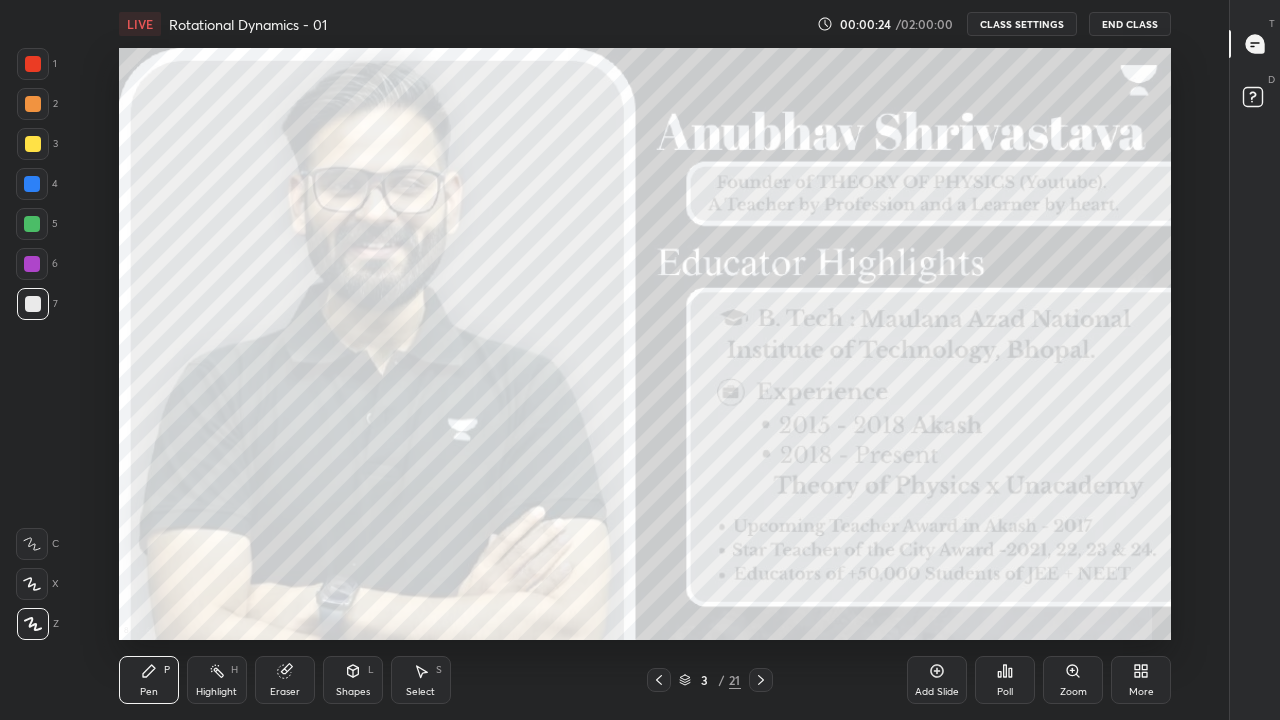 click at bounding box center (33, 304) 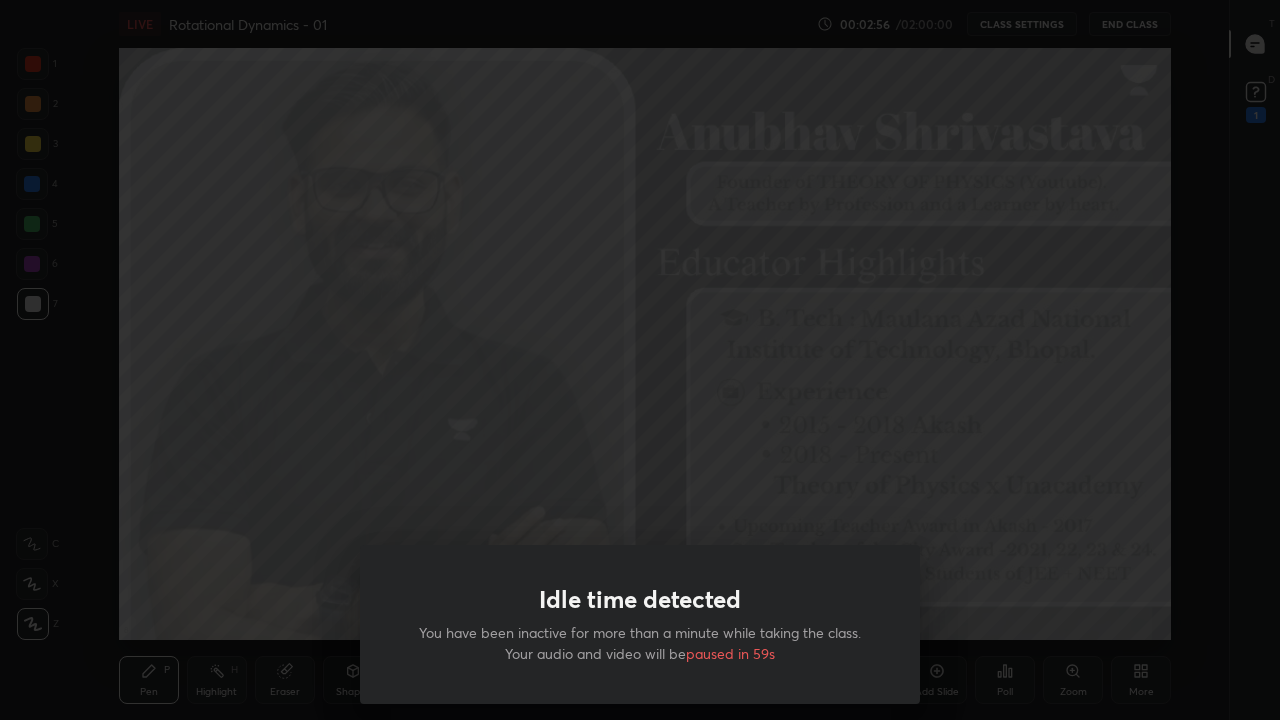 click on "Idle time detected You have been inactive for more than a minute while taking the class. Your audio and video will be  paused in 59s" at bounding box center [640, 360] 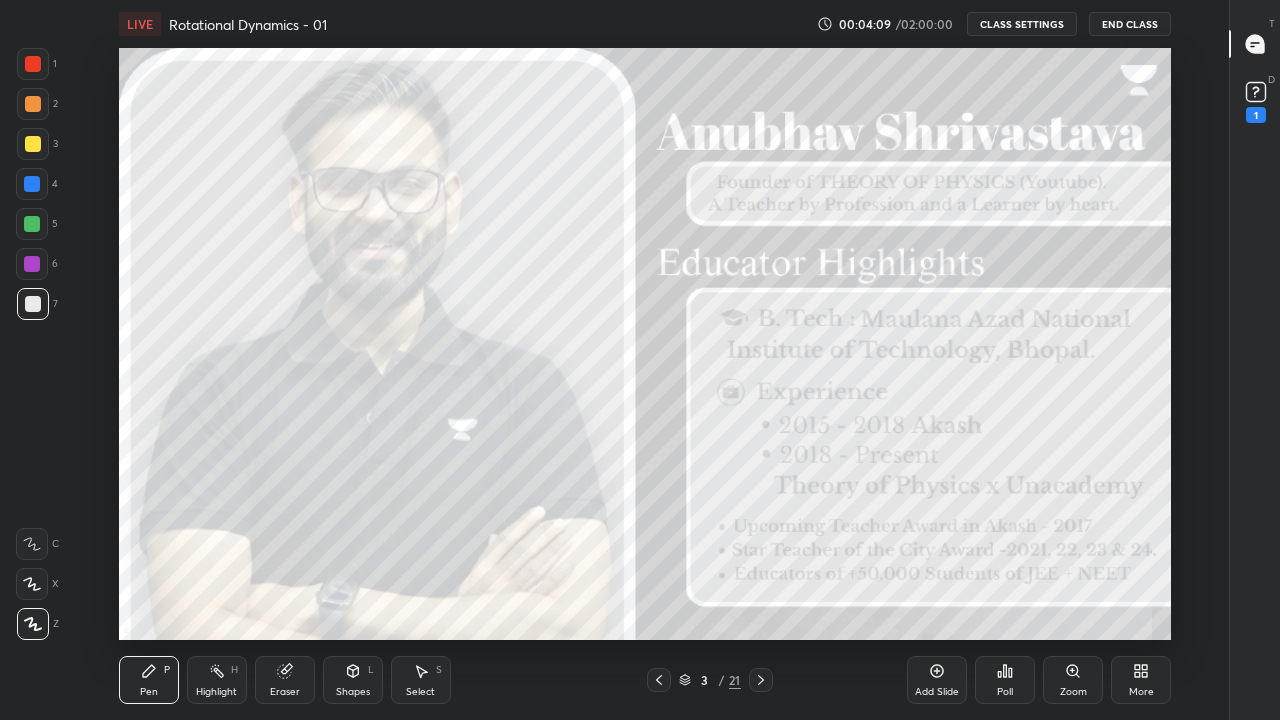 click 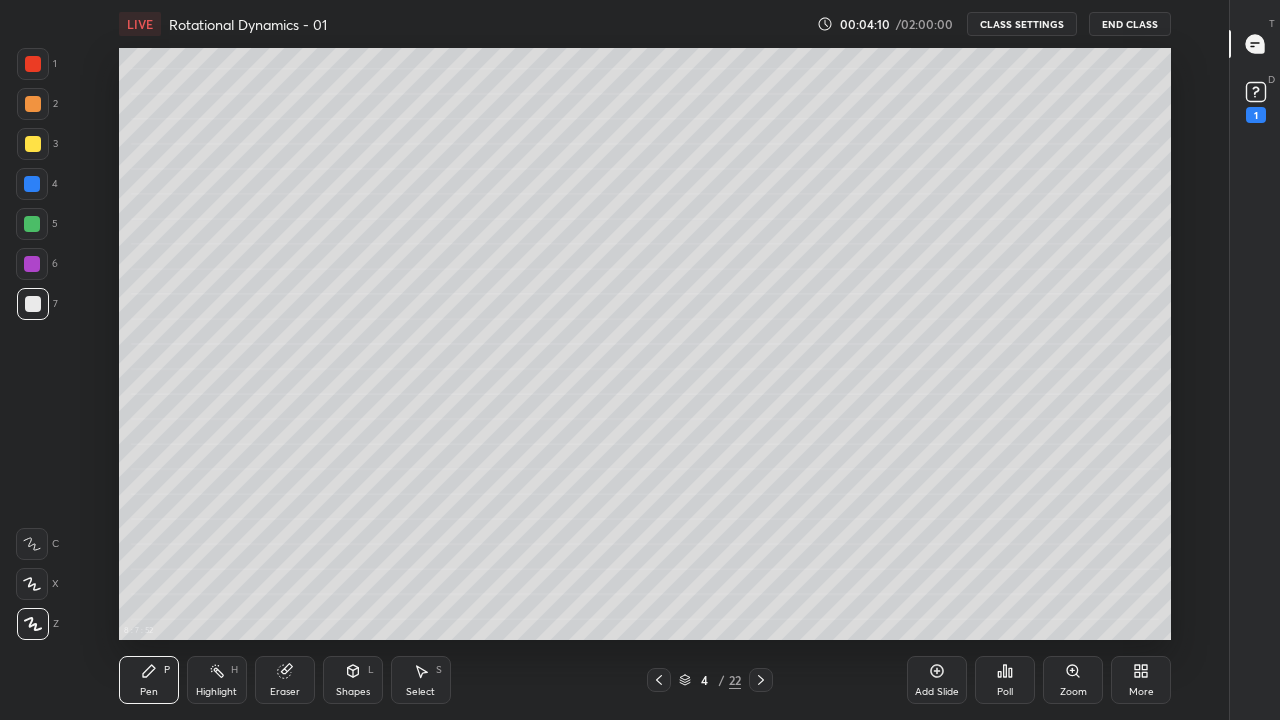 click 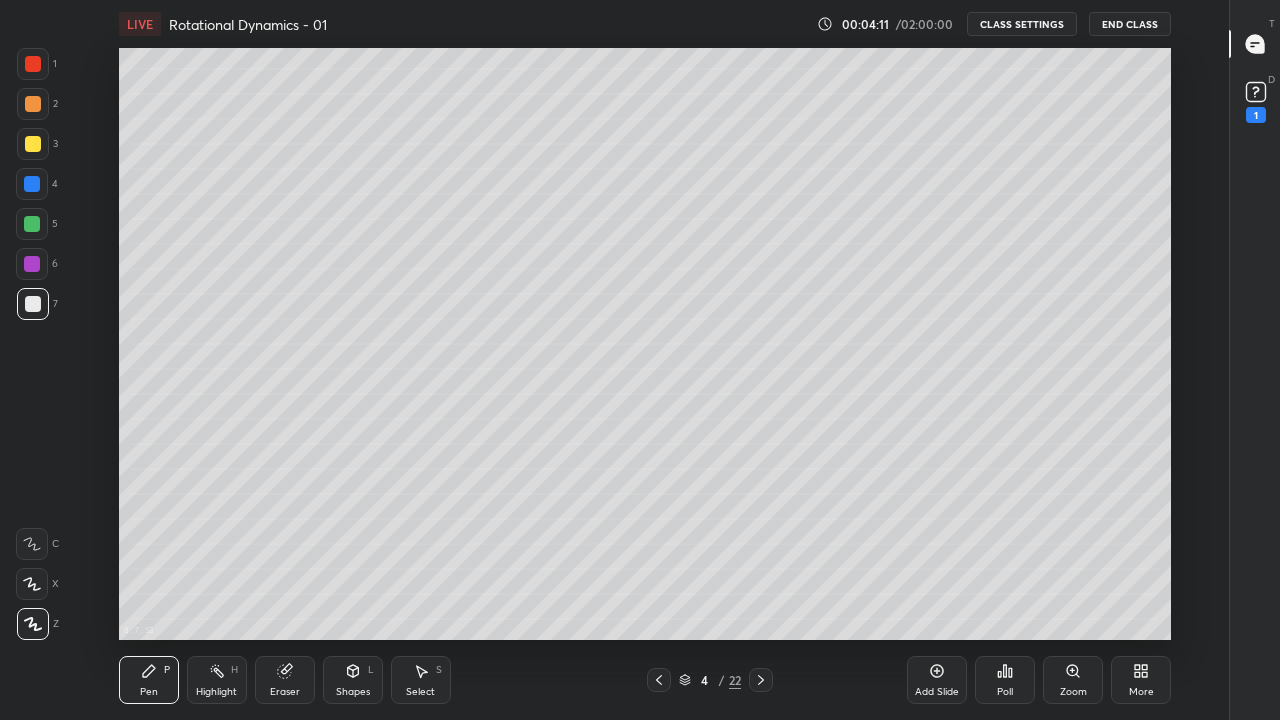 click 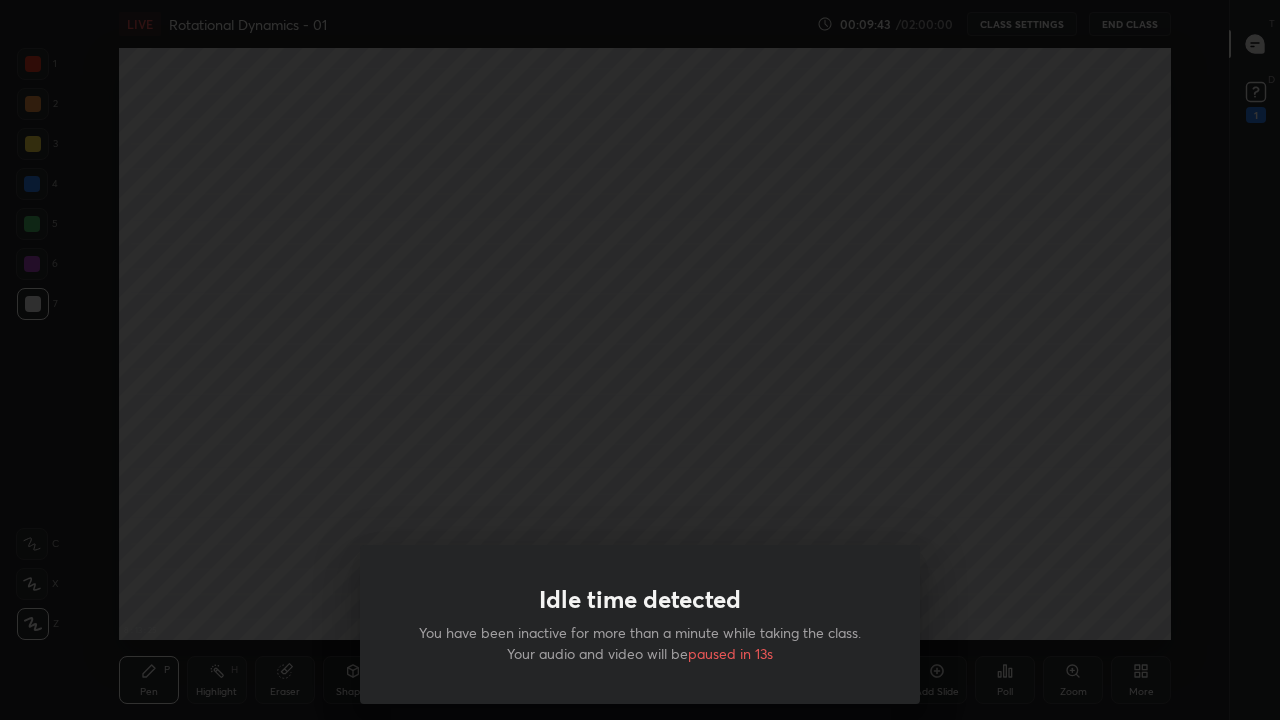 click on "Idle time detected You have been inactive for more than a minute while taking the class. Your audio and video will be  paused in 13s" at bounding box center [640, 360] 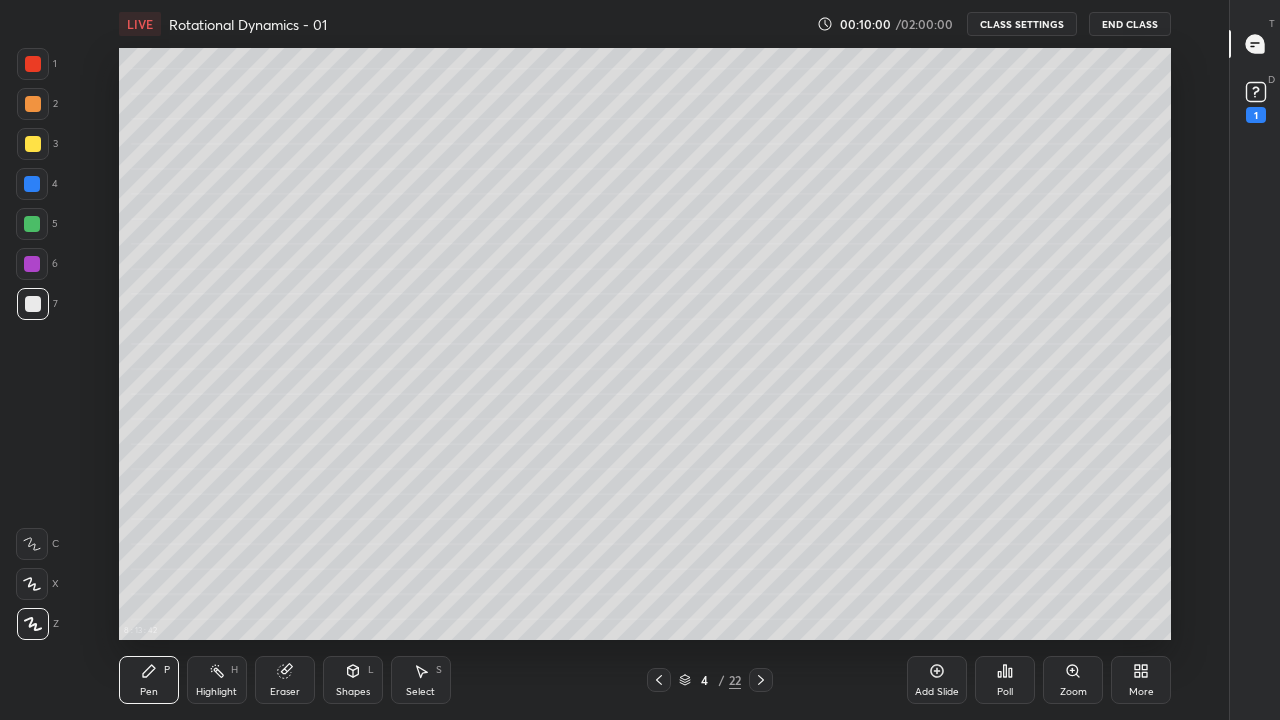 click 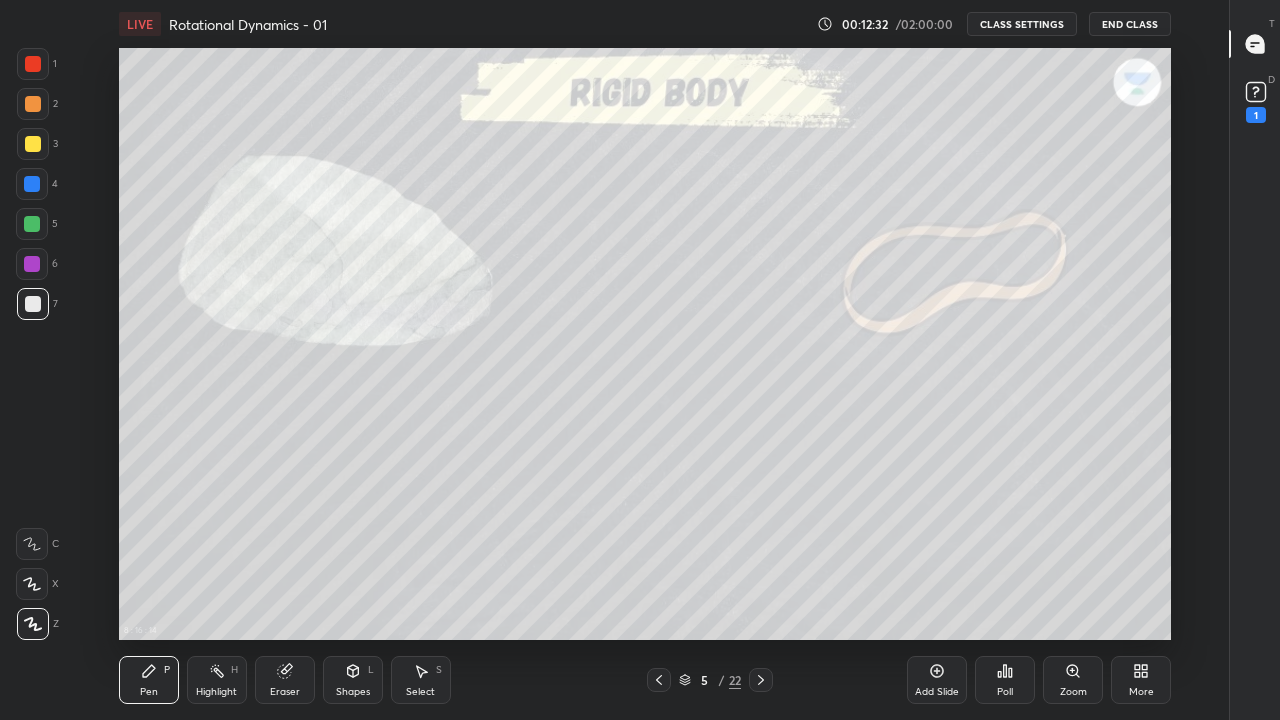 click on "Pen P" at bounding box center (149, 680) 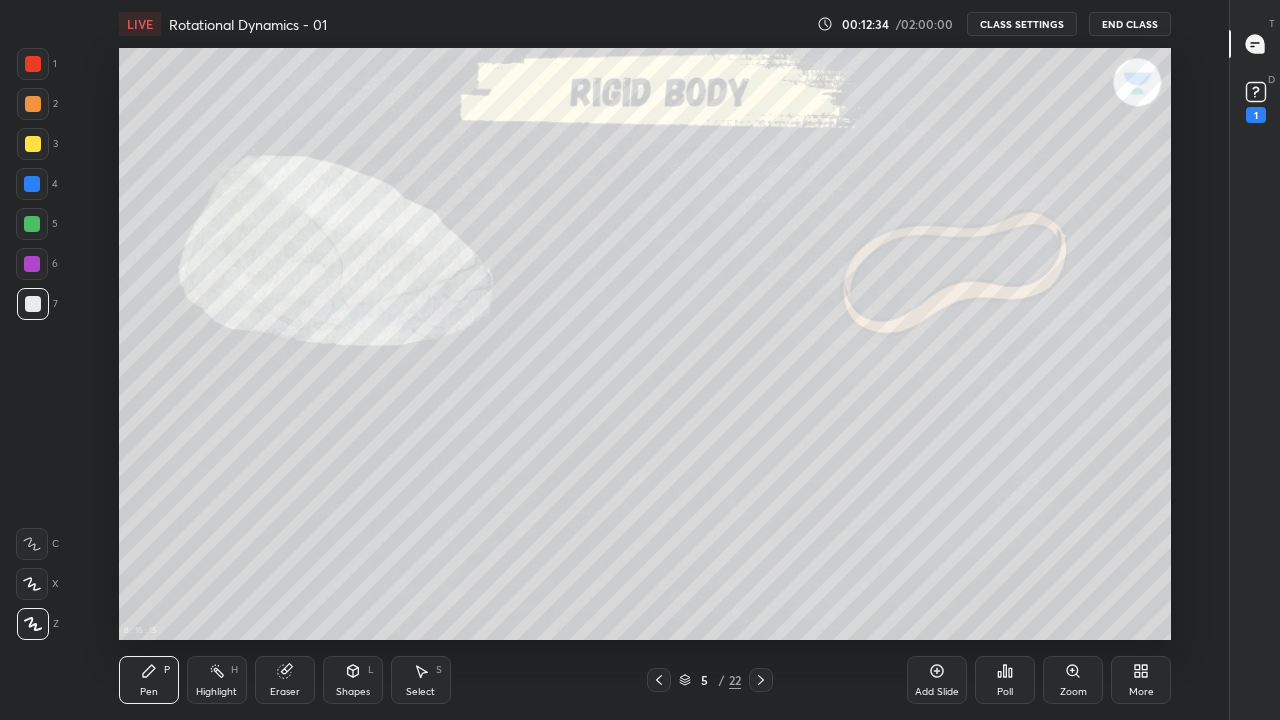 click at bounding box center [33, 64] 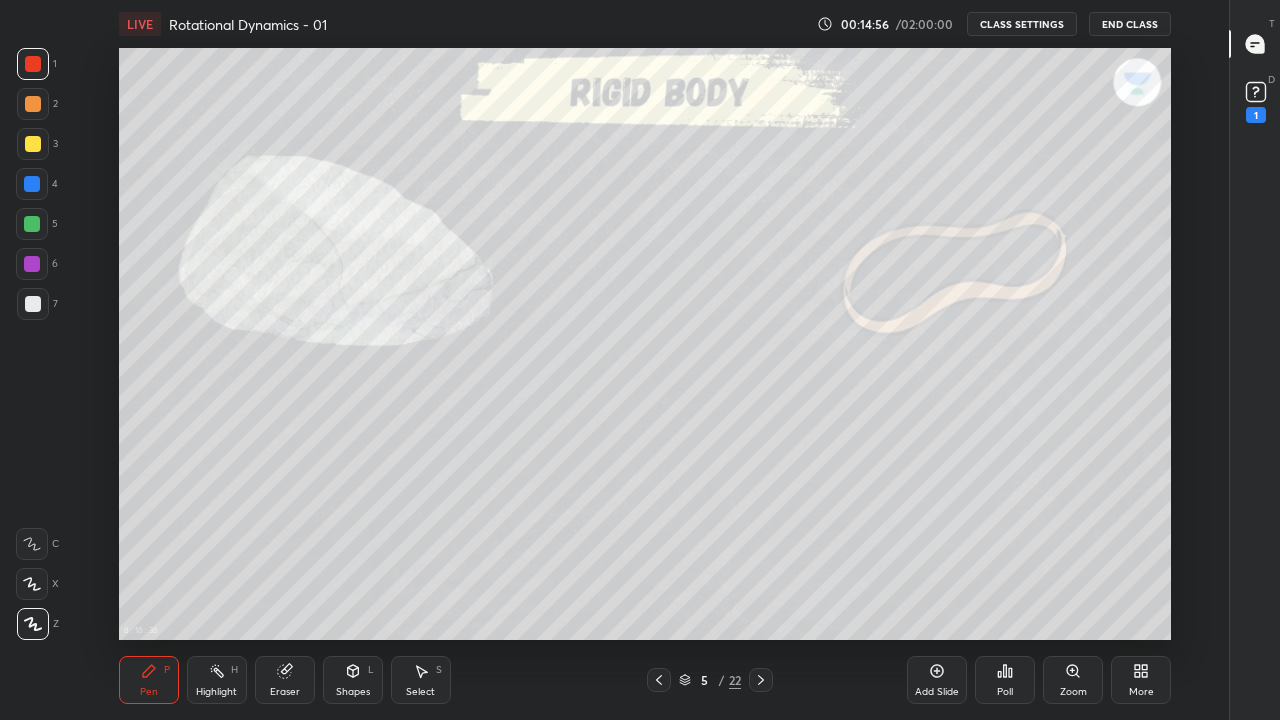 click at bounding box center [33, 304] 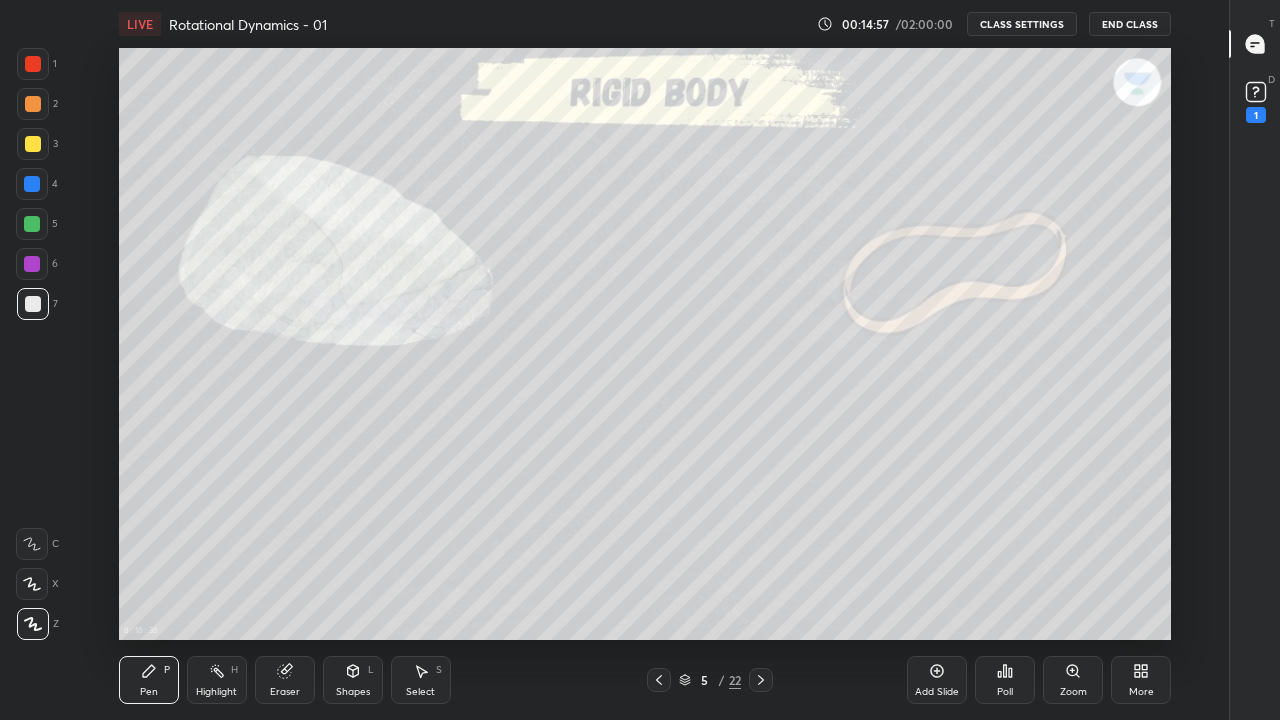 click at bounding box center (32, 224) 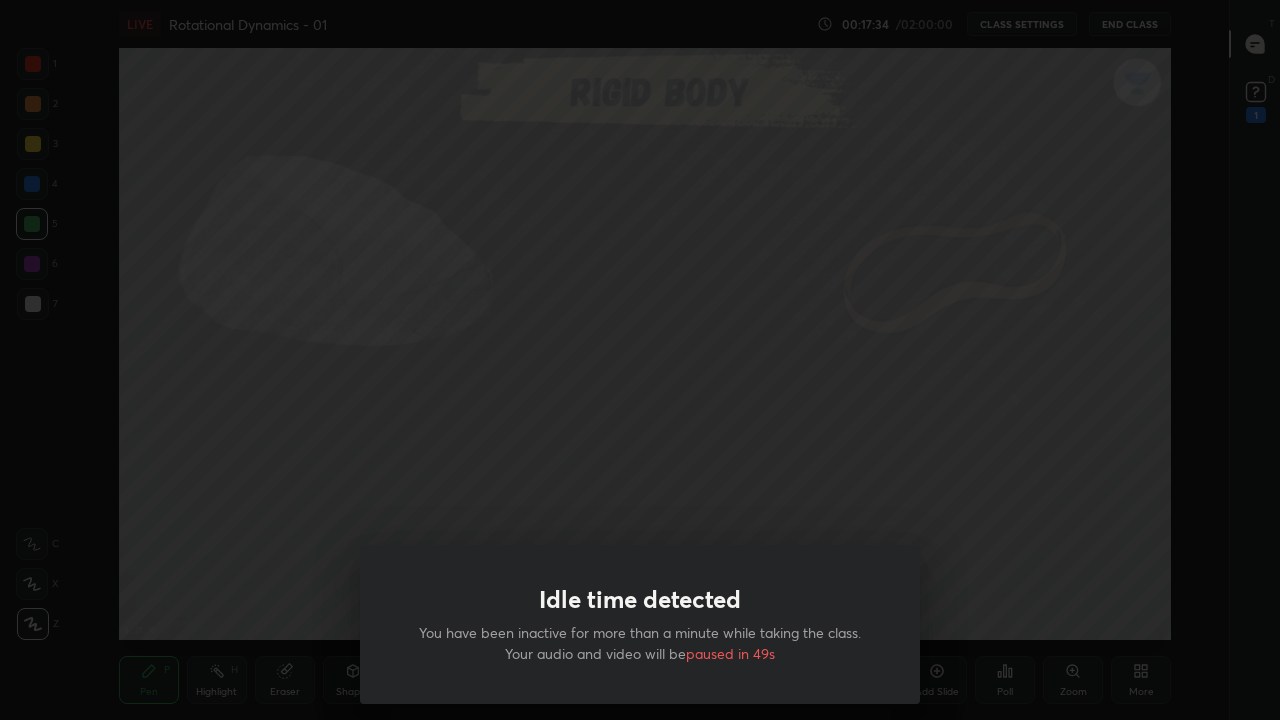 click on "Idle time detected You have been inactive for more than a minute while taking the class. Your audio and video will be  paused in 49s" at bounding box center [640, 360] 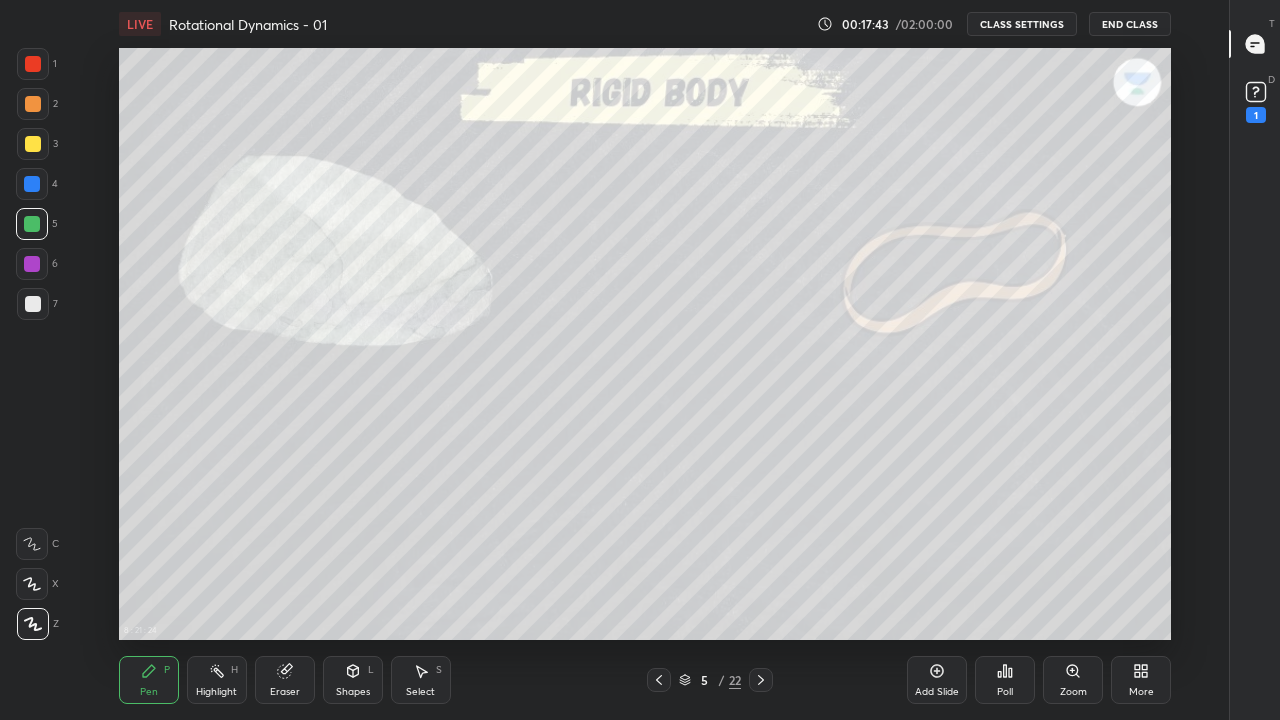 click at bounding box center (33, 144) 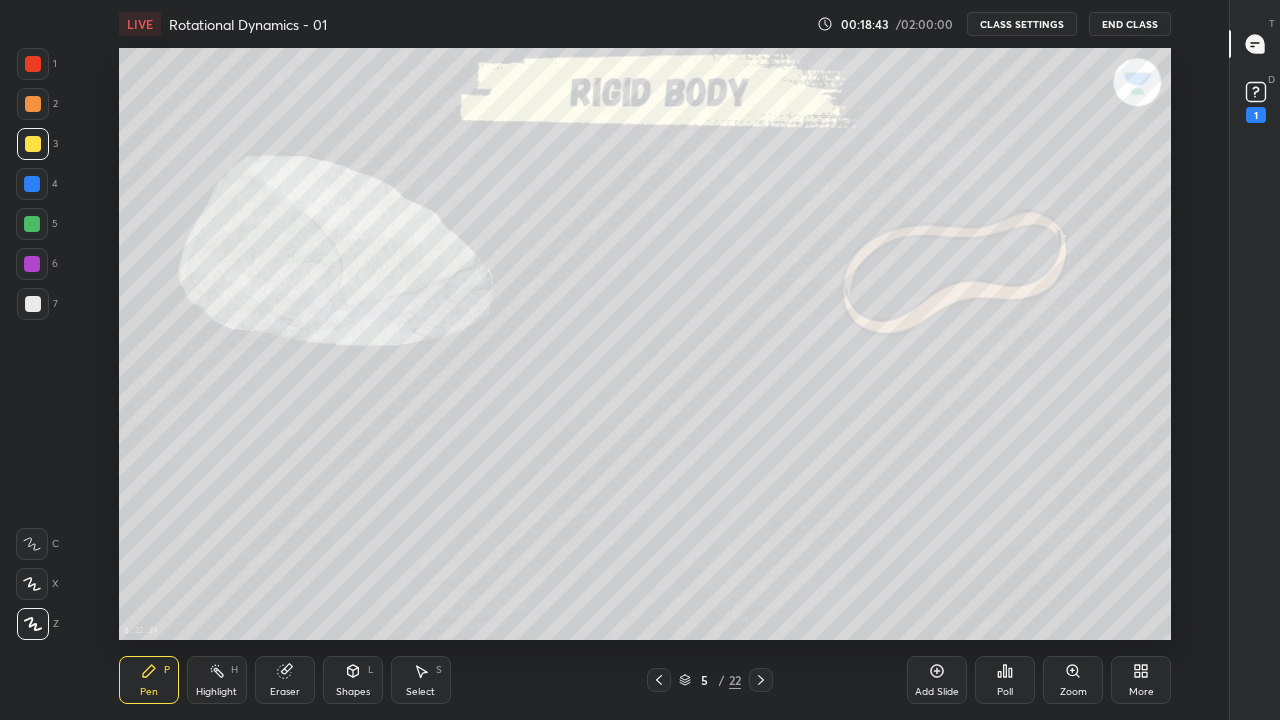 click on "Add Slide" at bounding box center (937, 680) 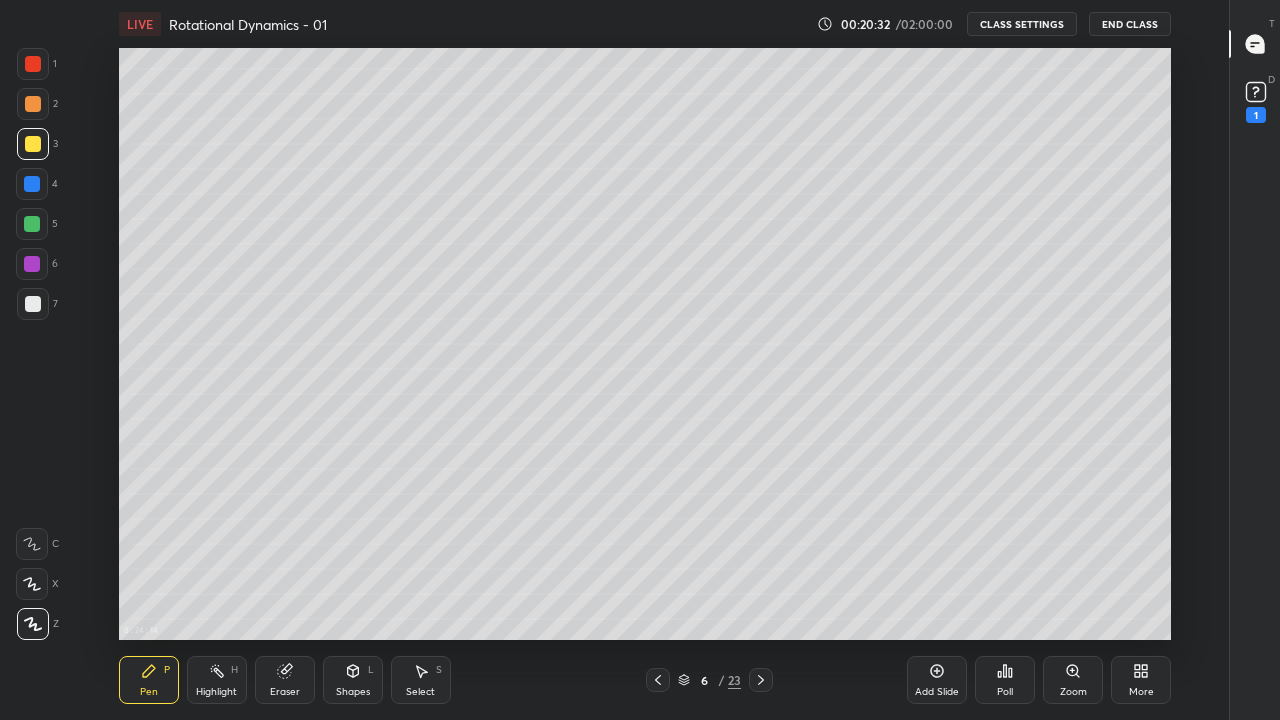 click 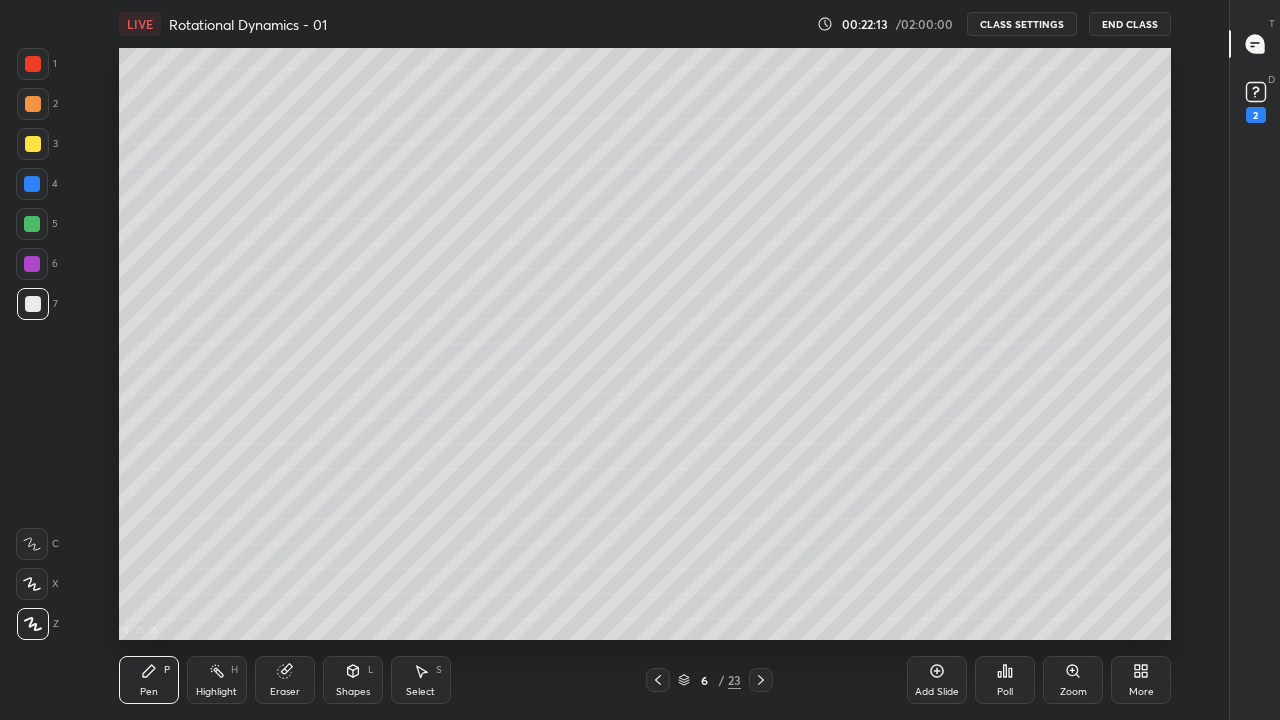 click on "Pen P" at bounding box center (149, 680) 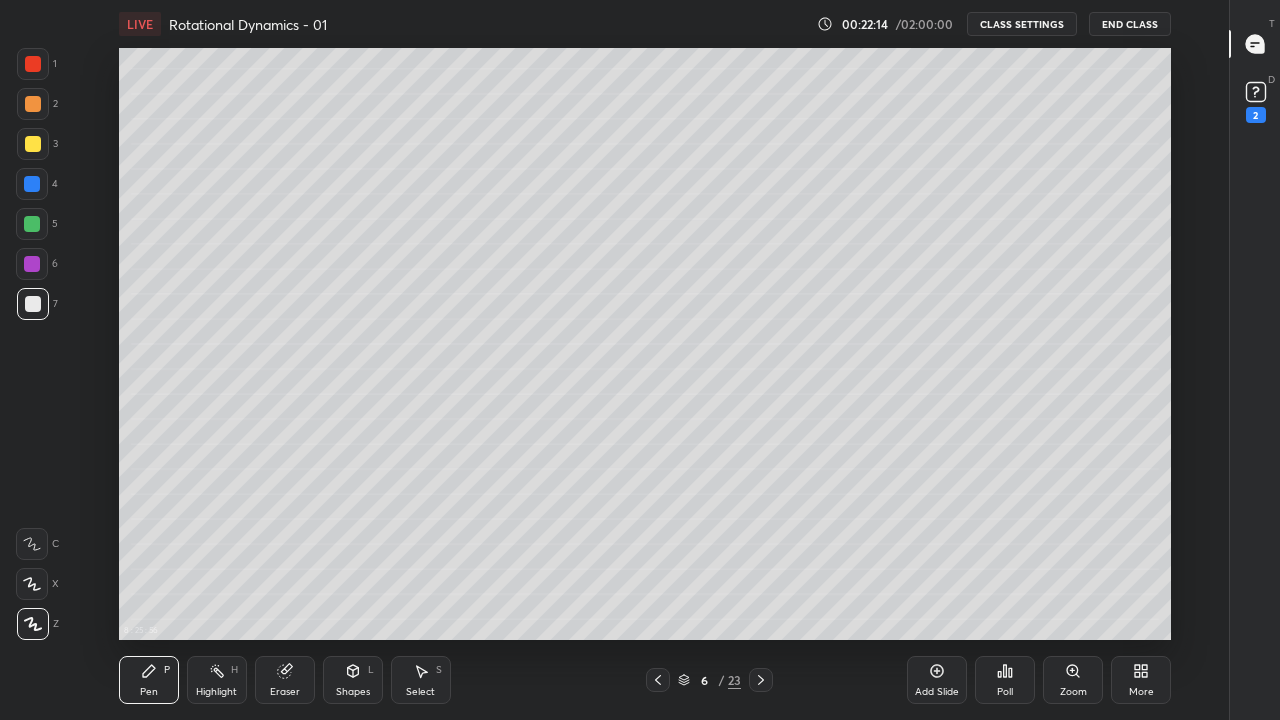 click at bounding box center [33, 304] 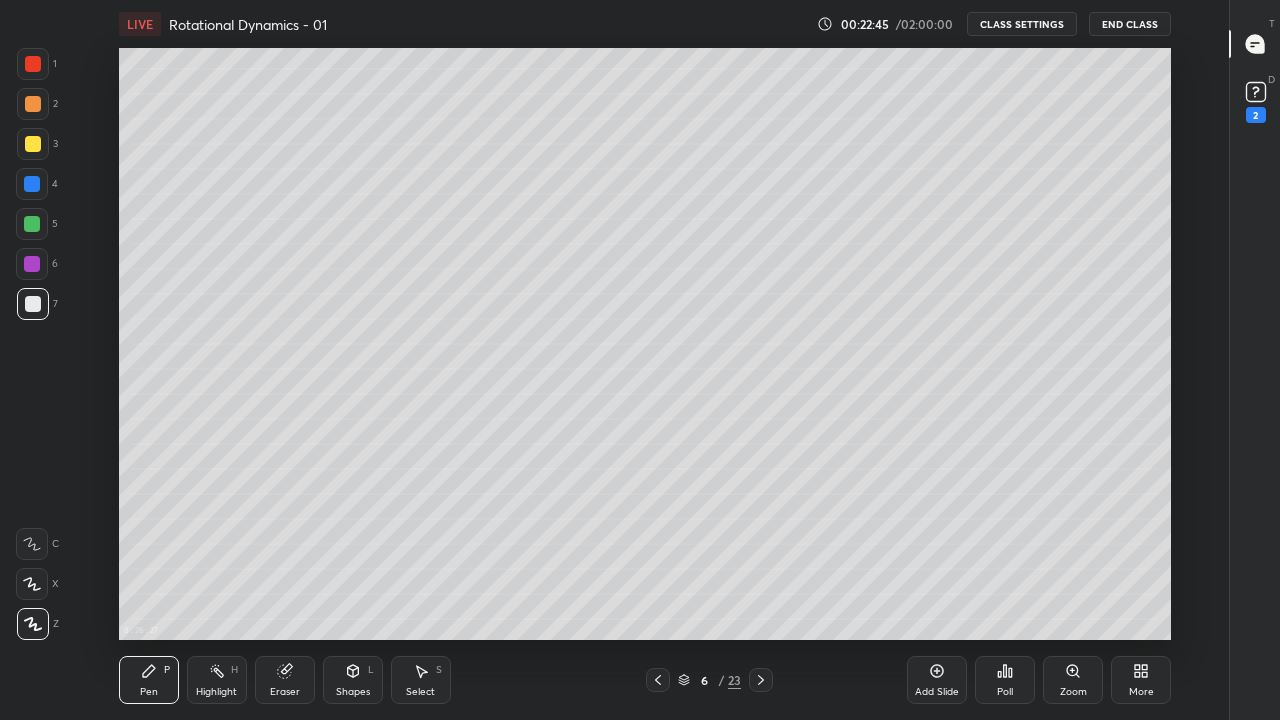 click at bounding box center [32, 224] 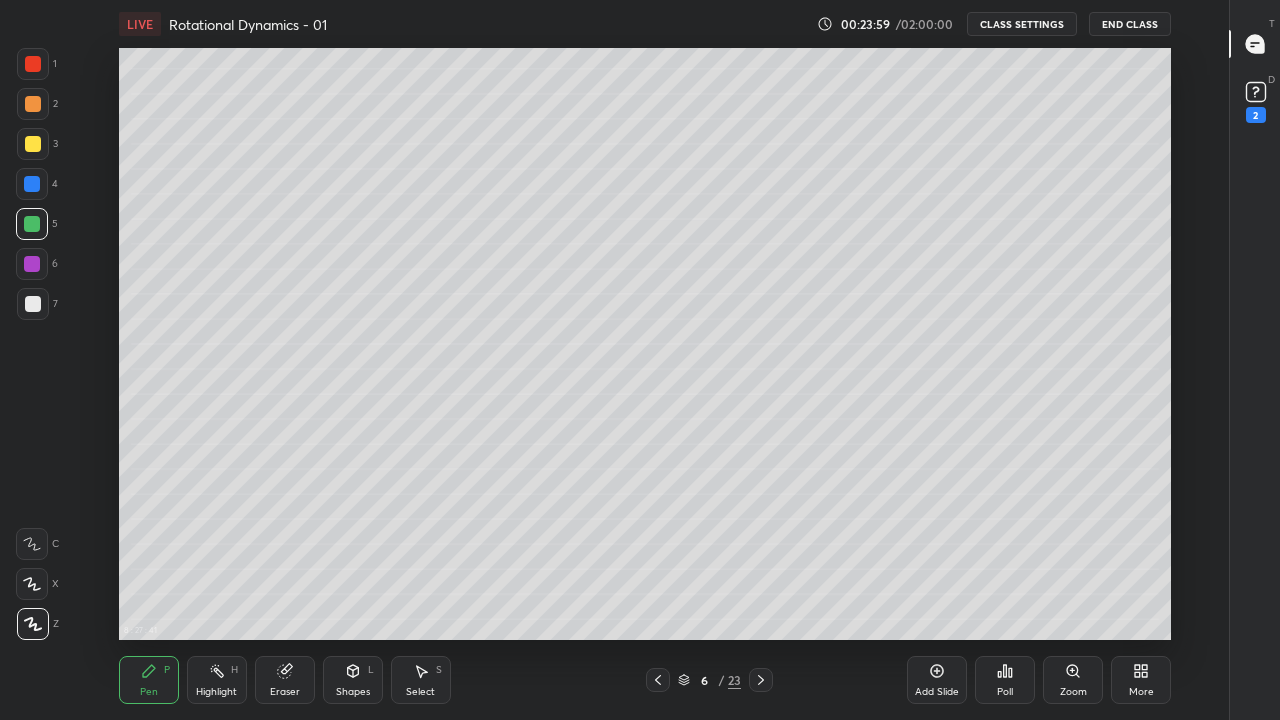click on "Pen P" at bounding box center (149, 680) 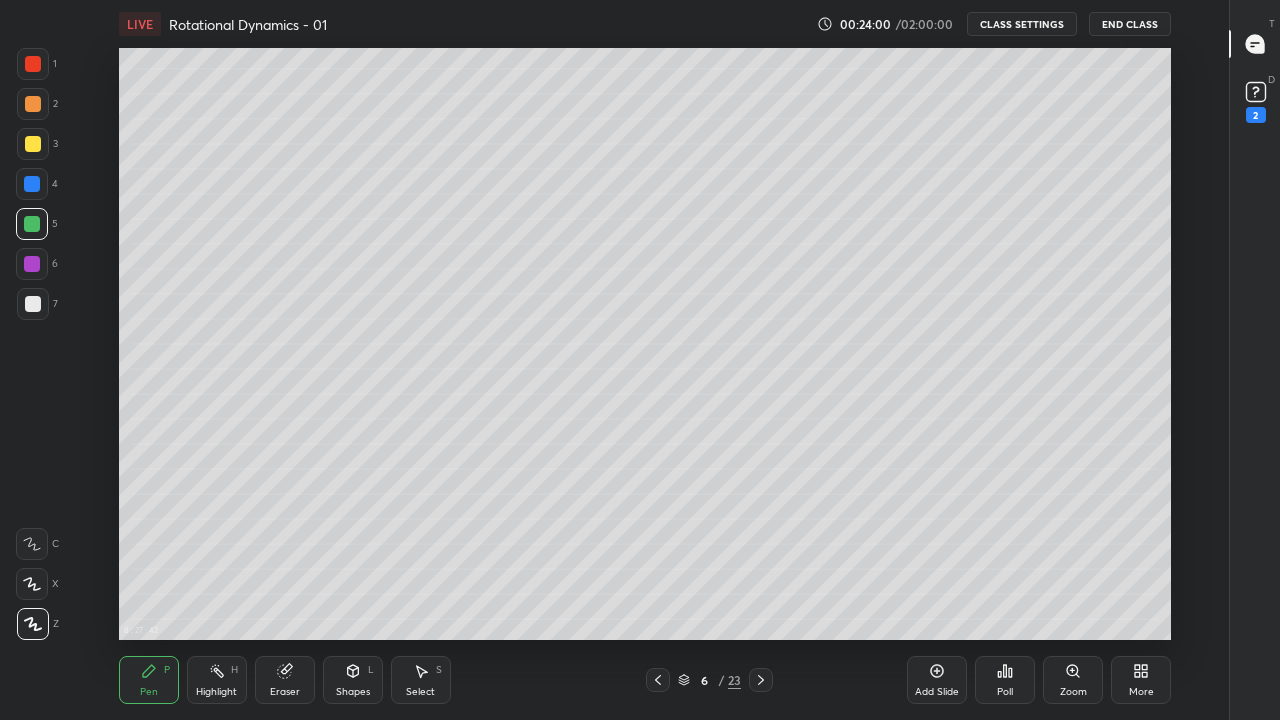 click 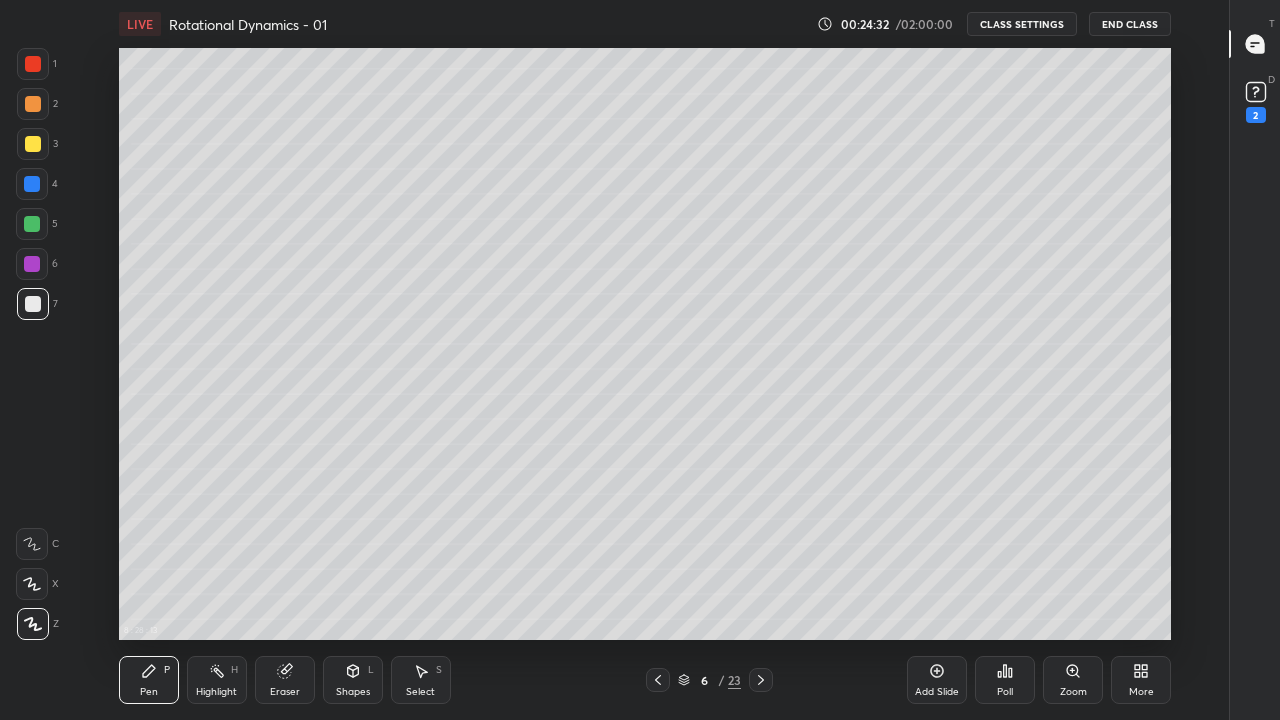 click at bounding box center (33, 144) 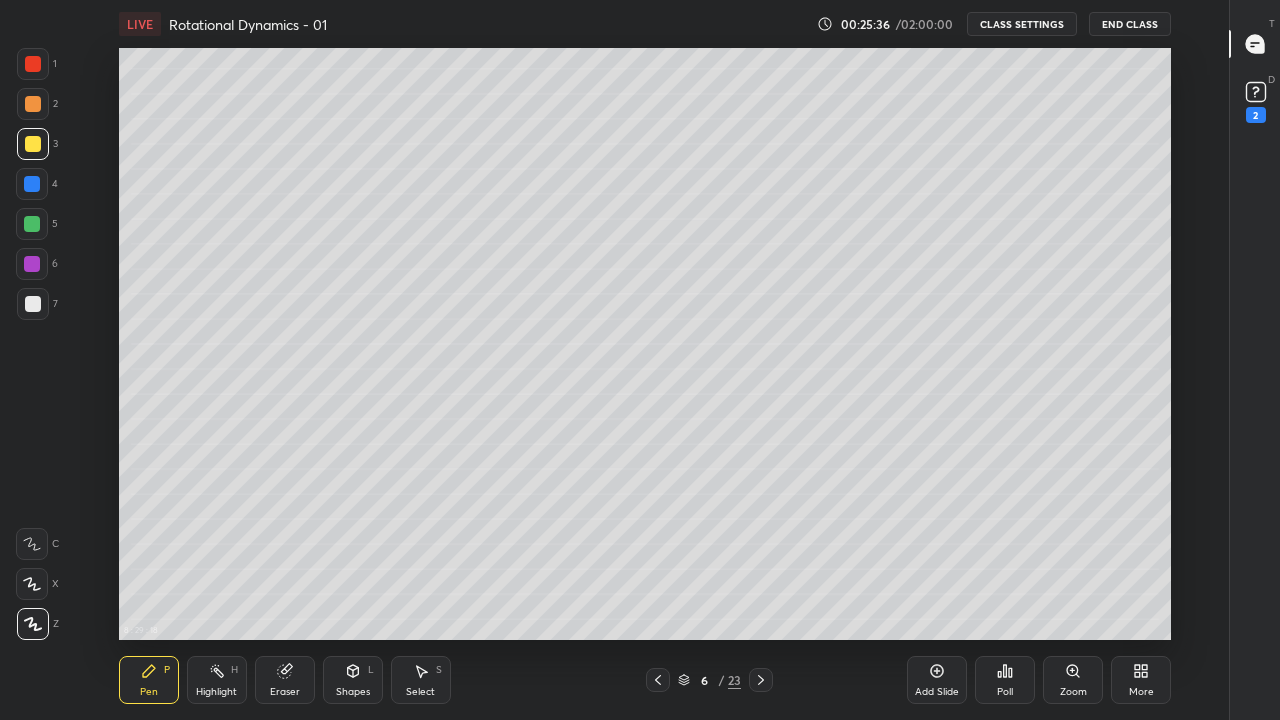 click at bounding box center (33, 304) 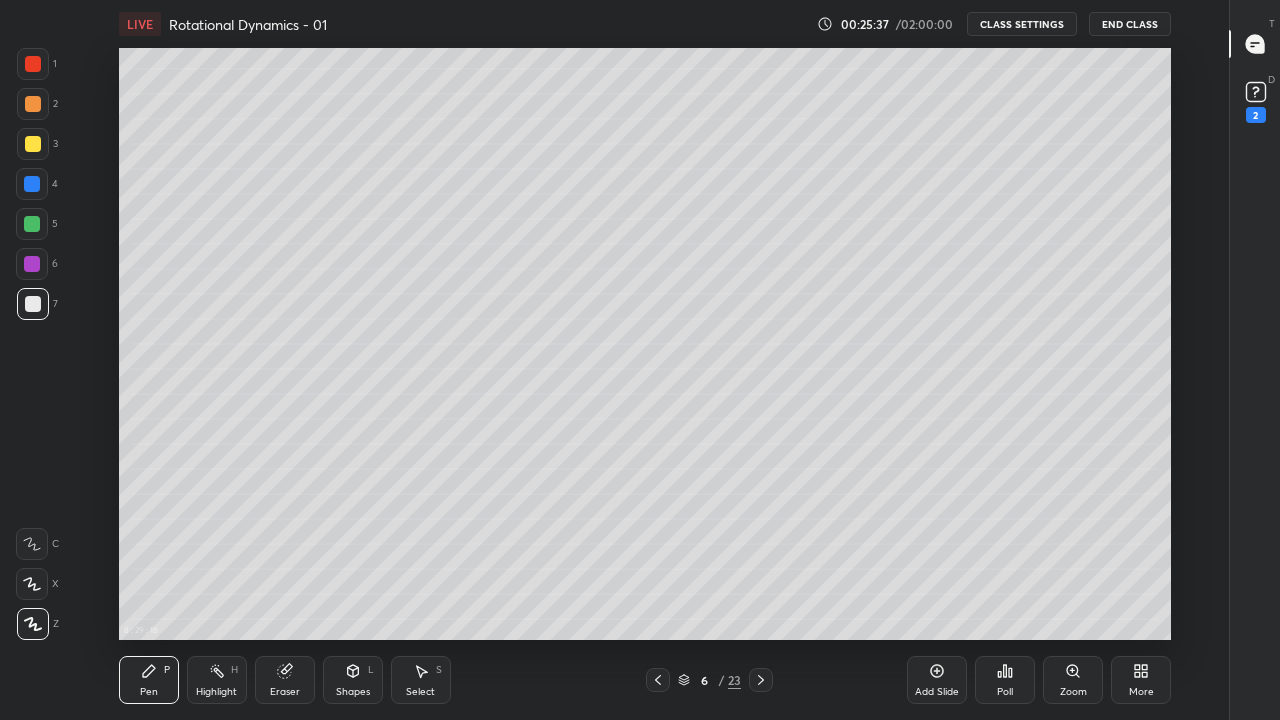 click at bounding box center [33, 144] 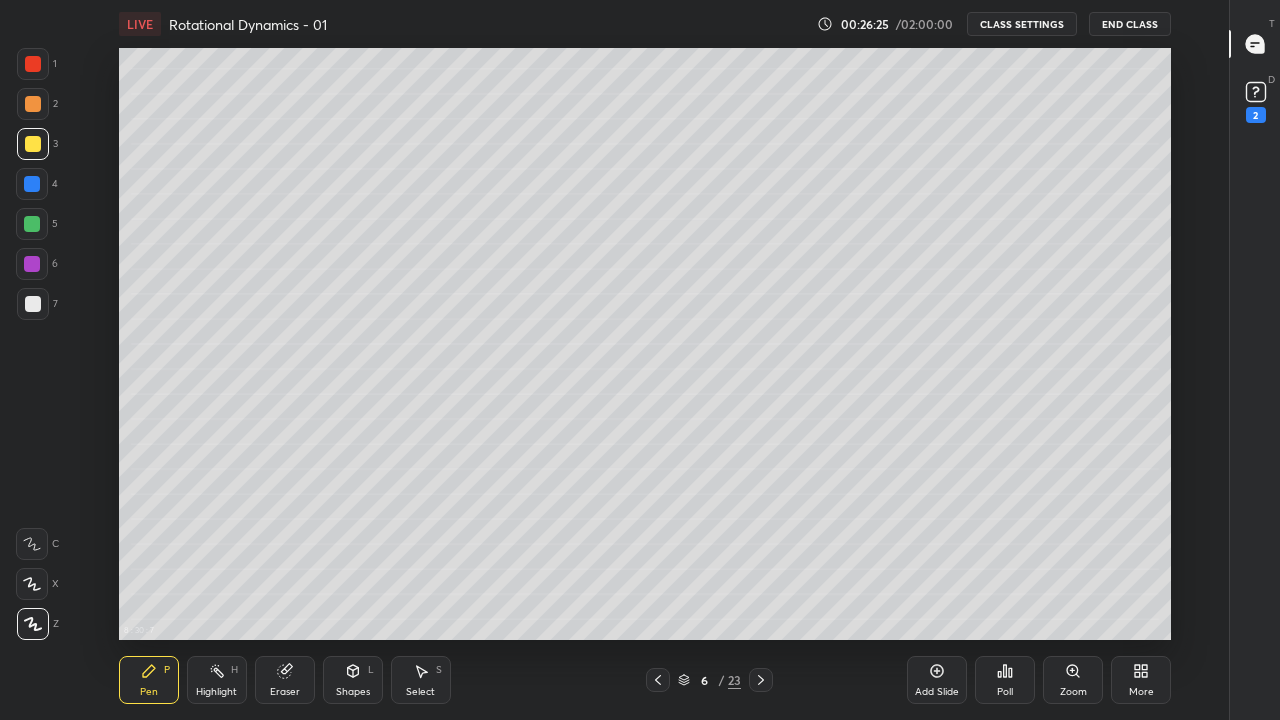 click at bounding box center (33, 304) 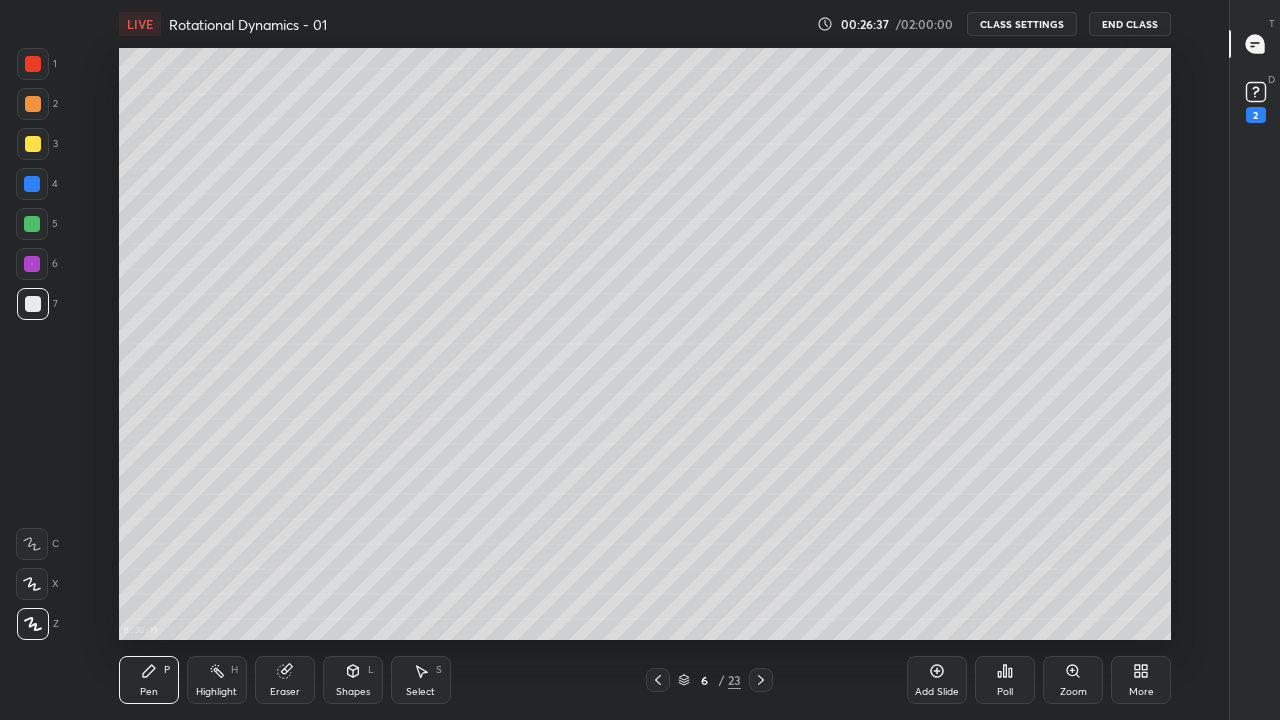 click 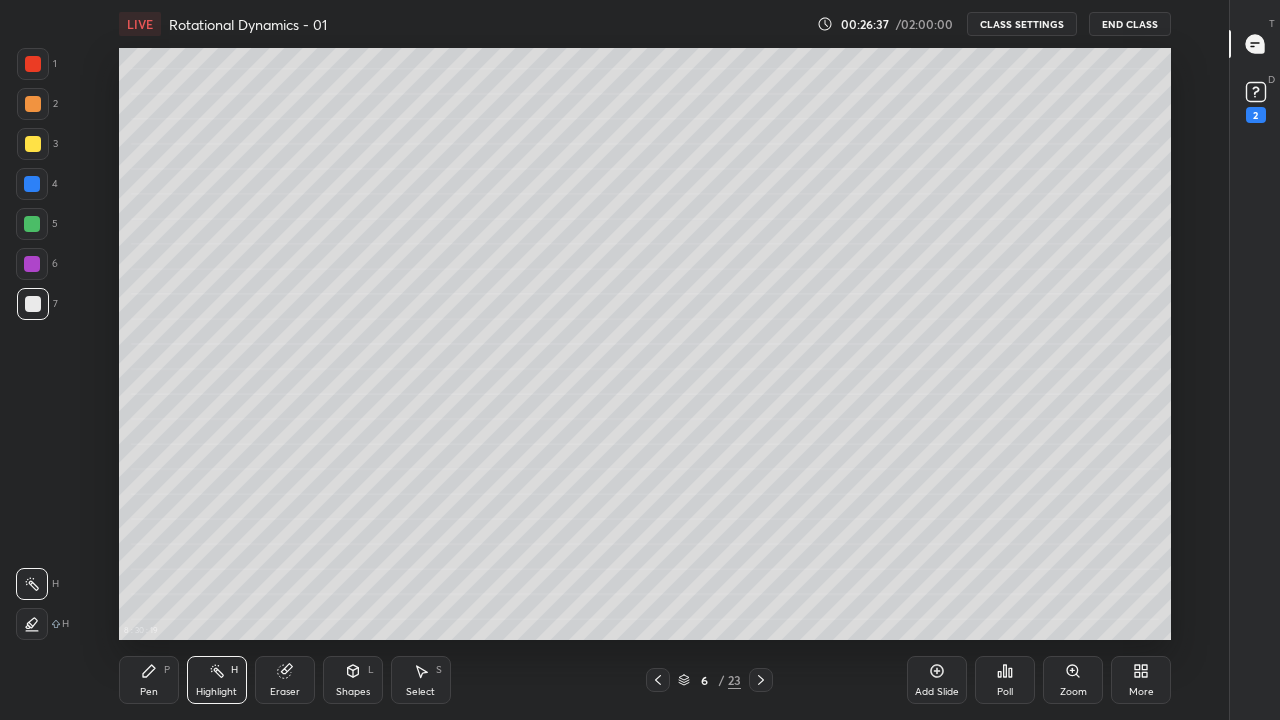 click on "Eraser" at bounding box center [285, 680] 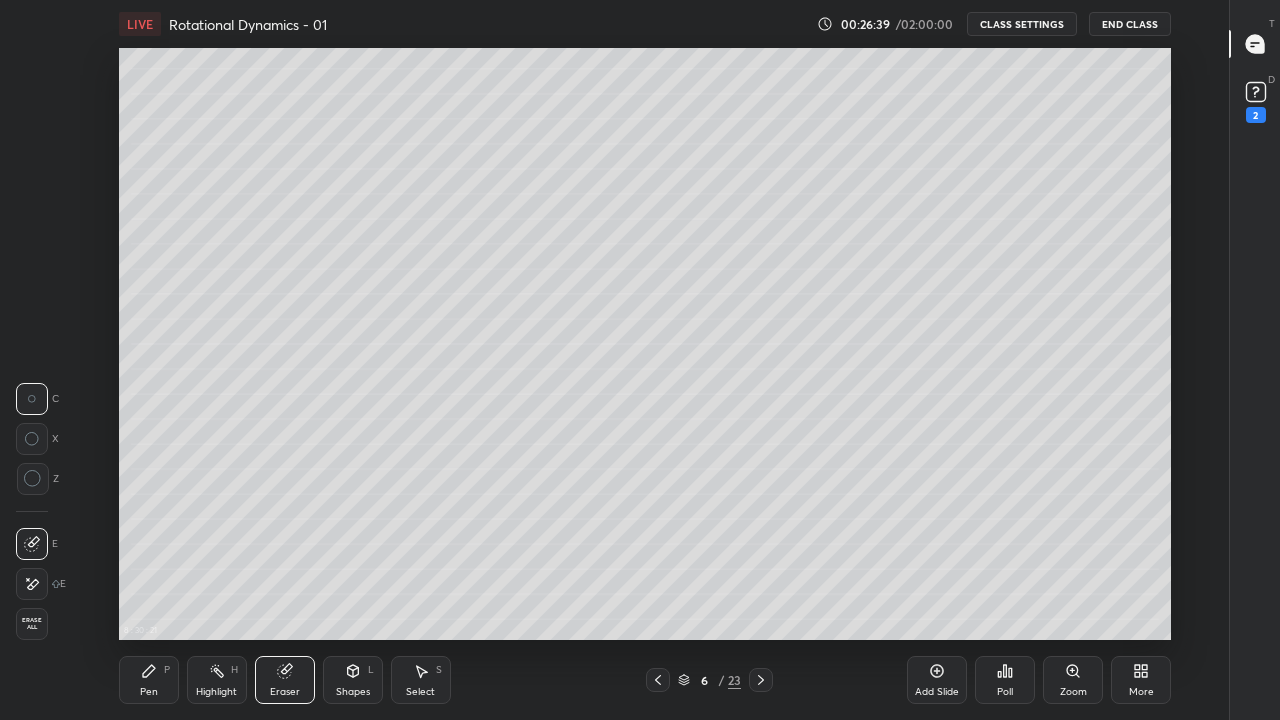 click on "Pen P" at bounding box center (149, 680) 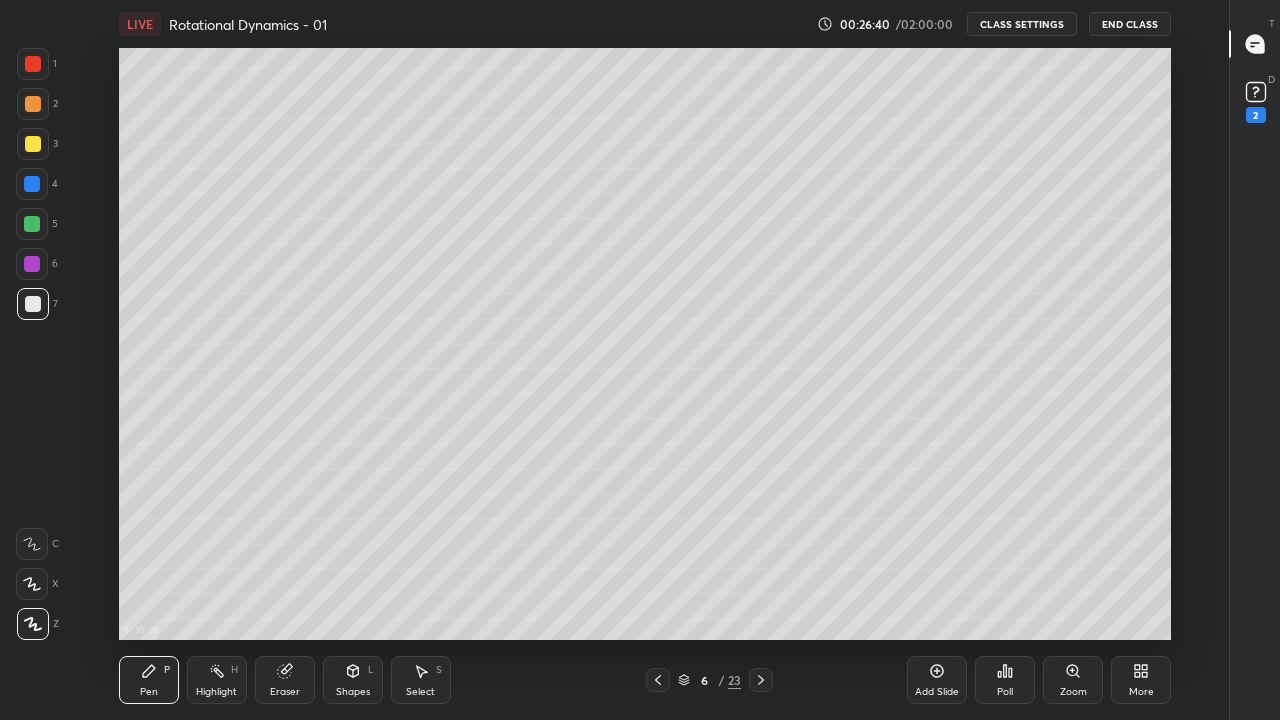 click at bounding box center (33, 304) 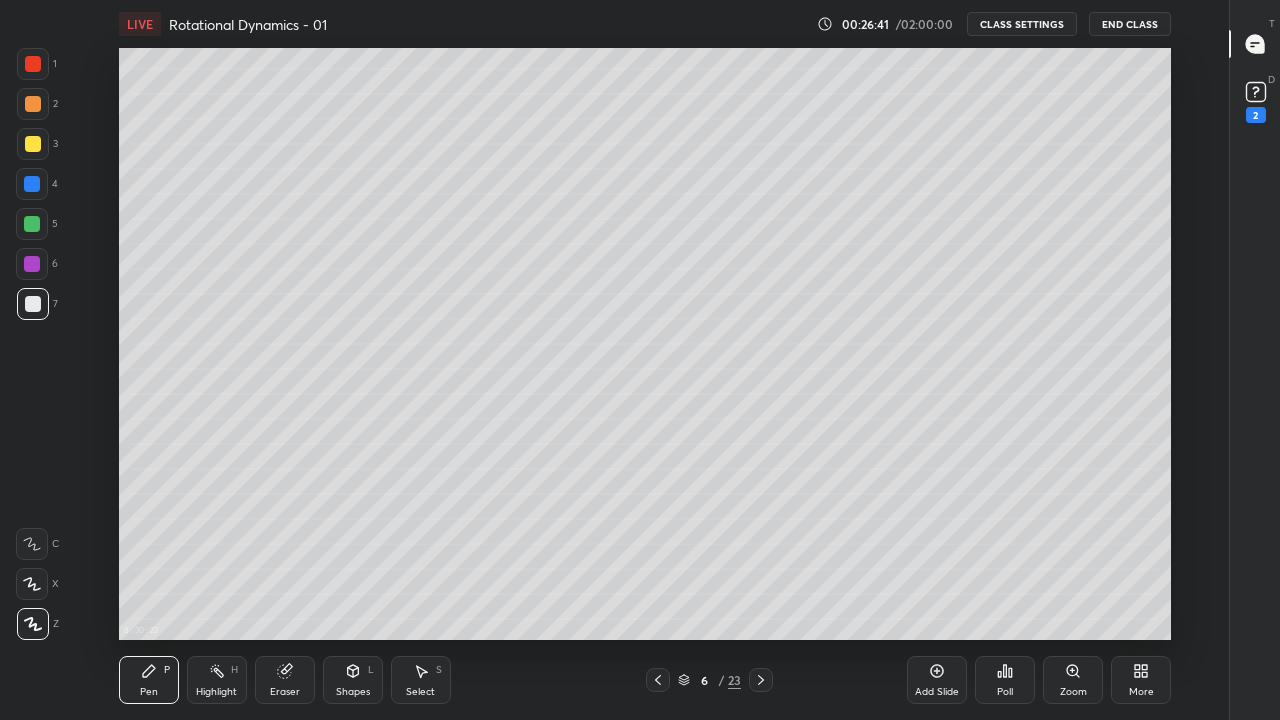 click at bounding box center (32, 264) 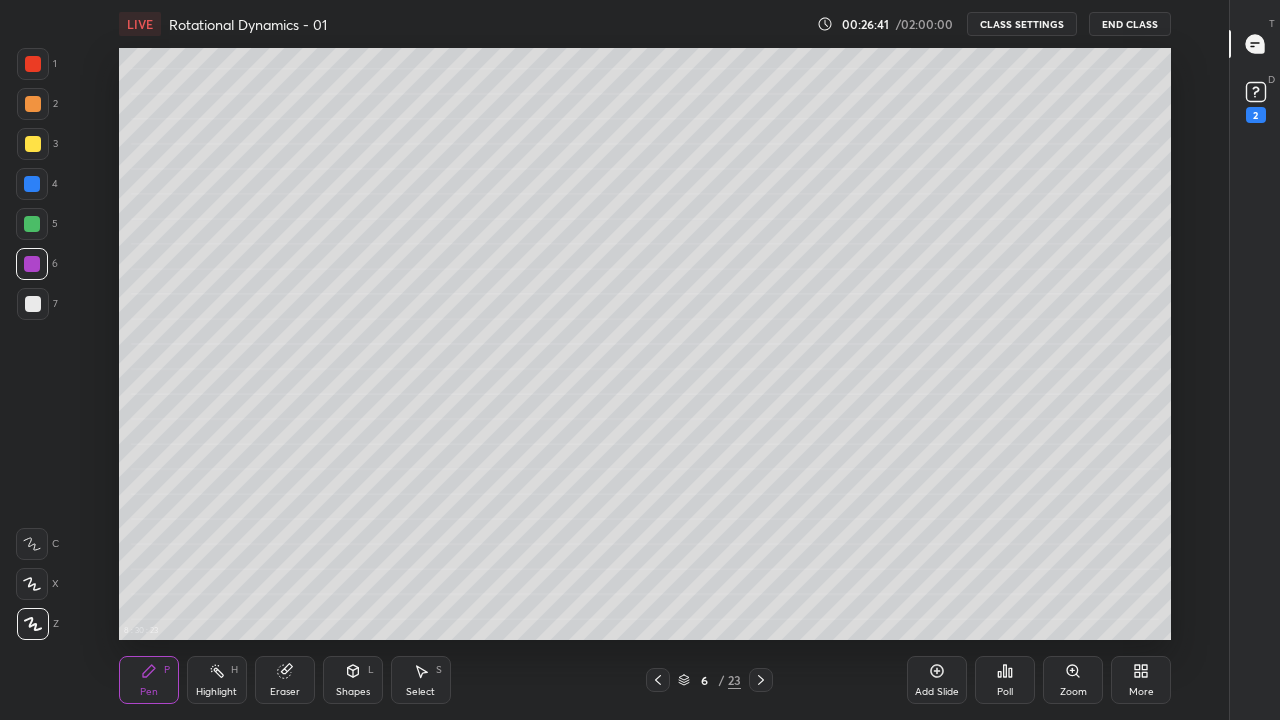 click at bounding box center [32, 224] 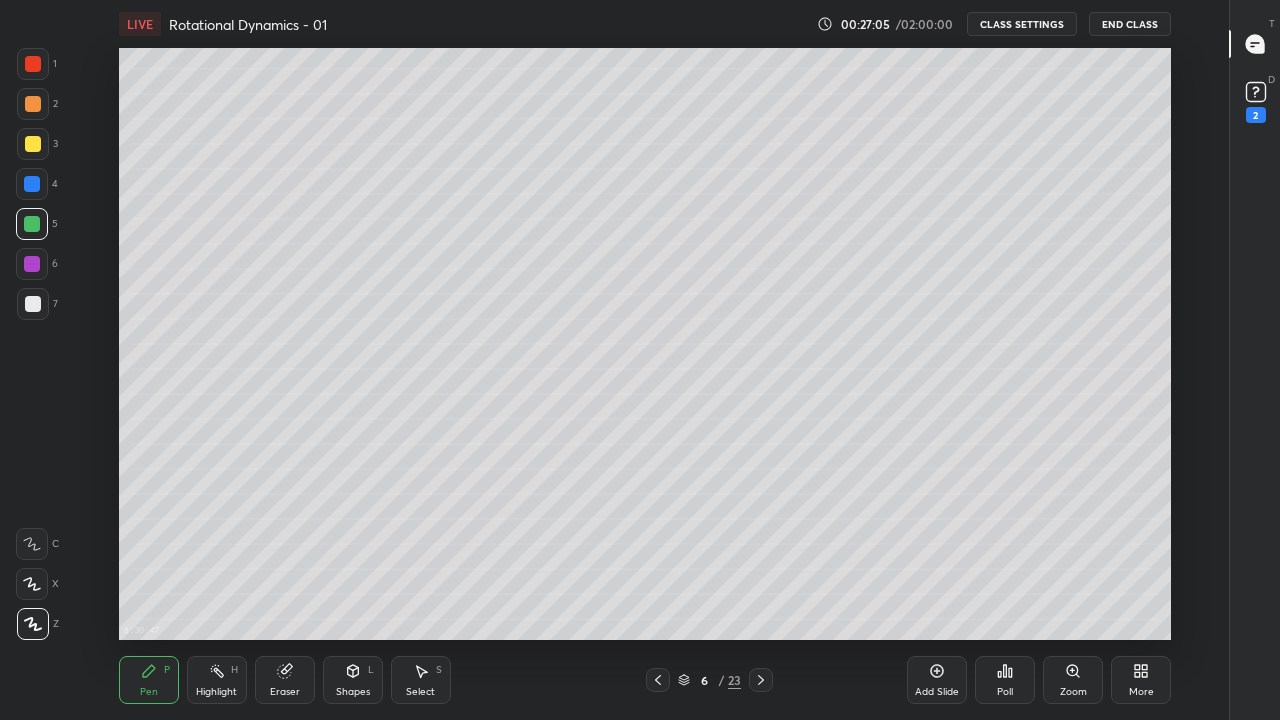 click at bounding box center (33, 64) 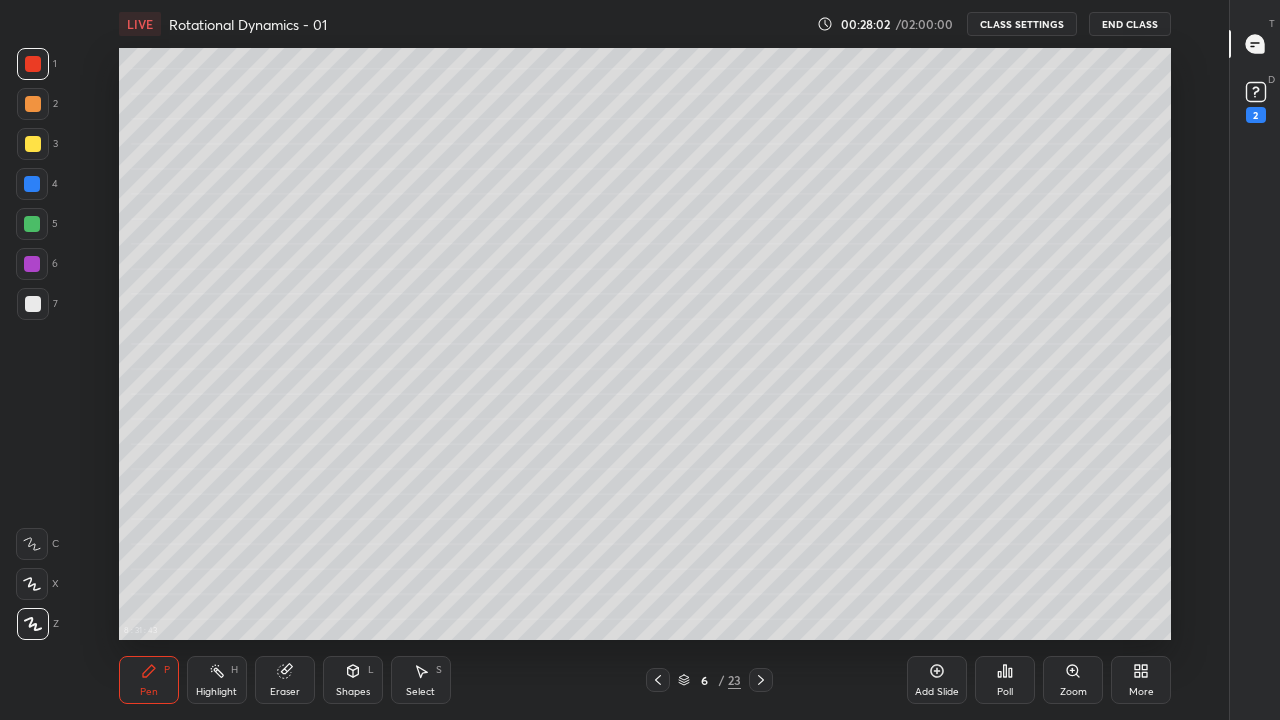 click at bounding box center [33, 104] 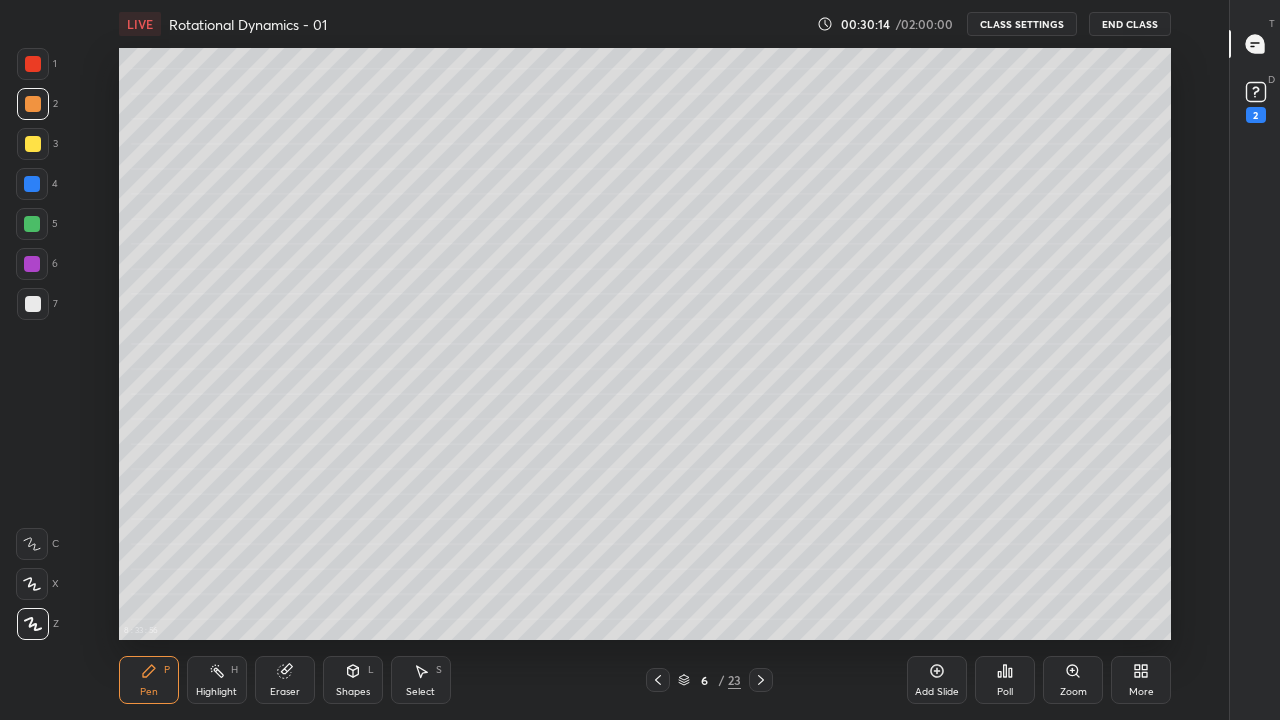 click on "Add Slide" at bounding box center [937, 680] 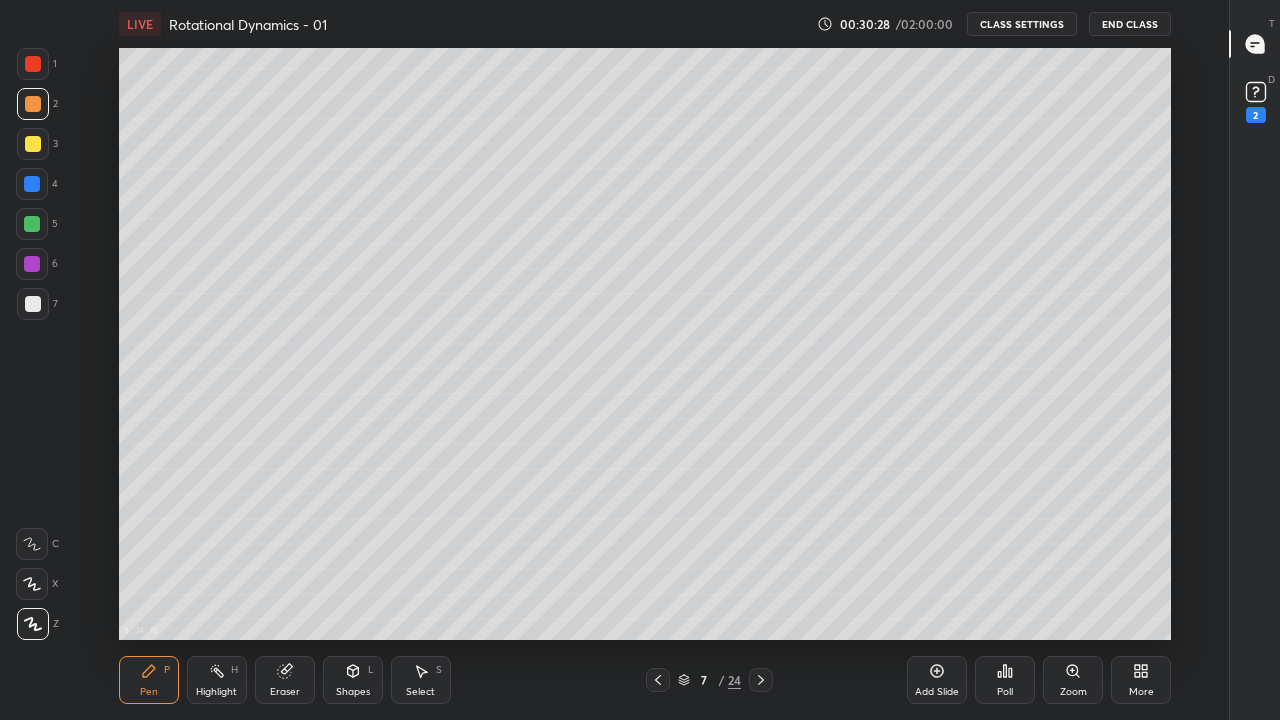 click on "Eraser" at bounding box center (285, 680) 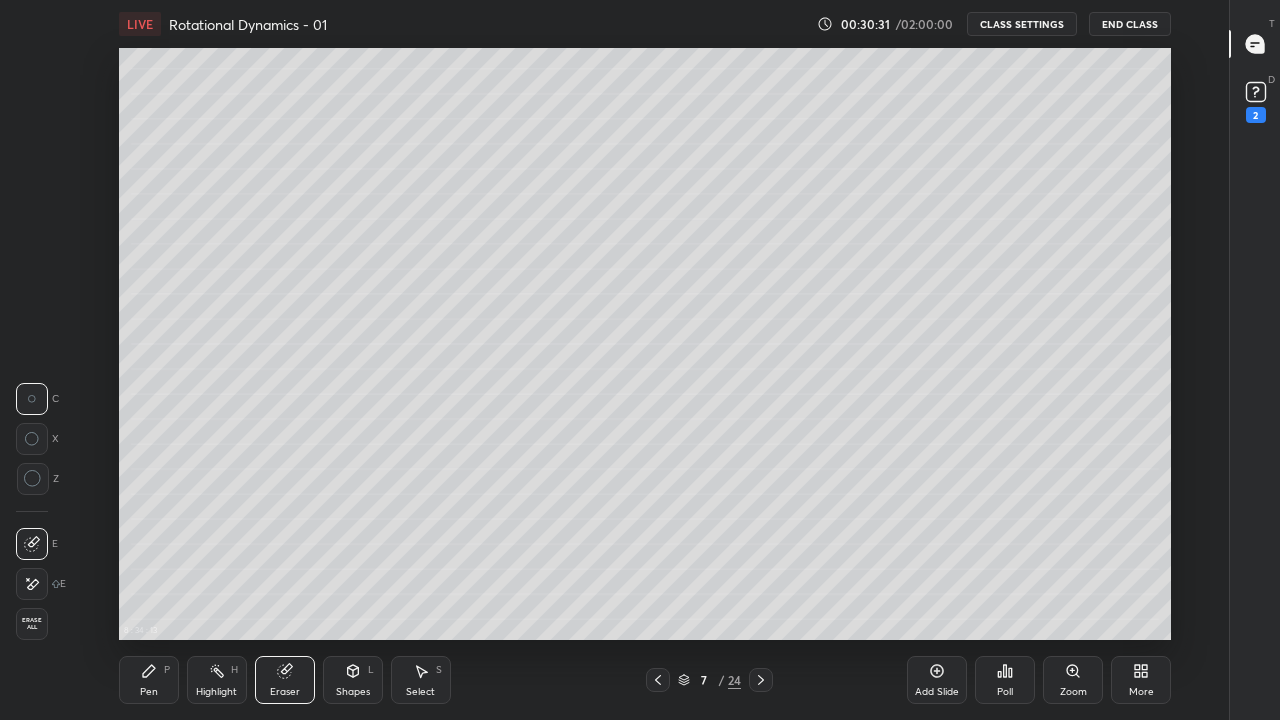 click on "Pen P" at bounding box center [149, 680] 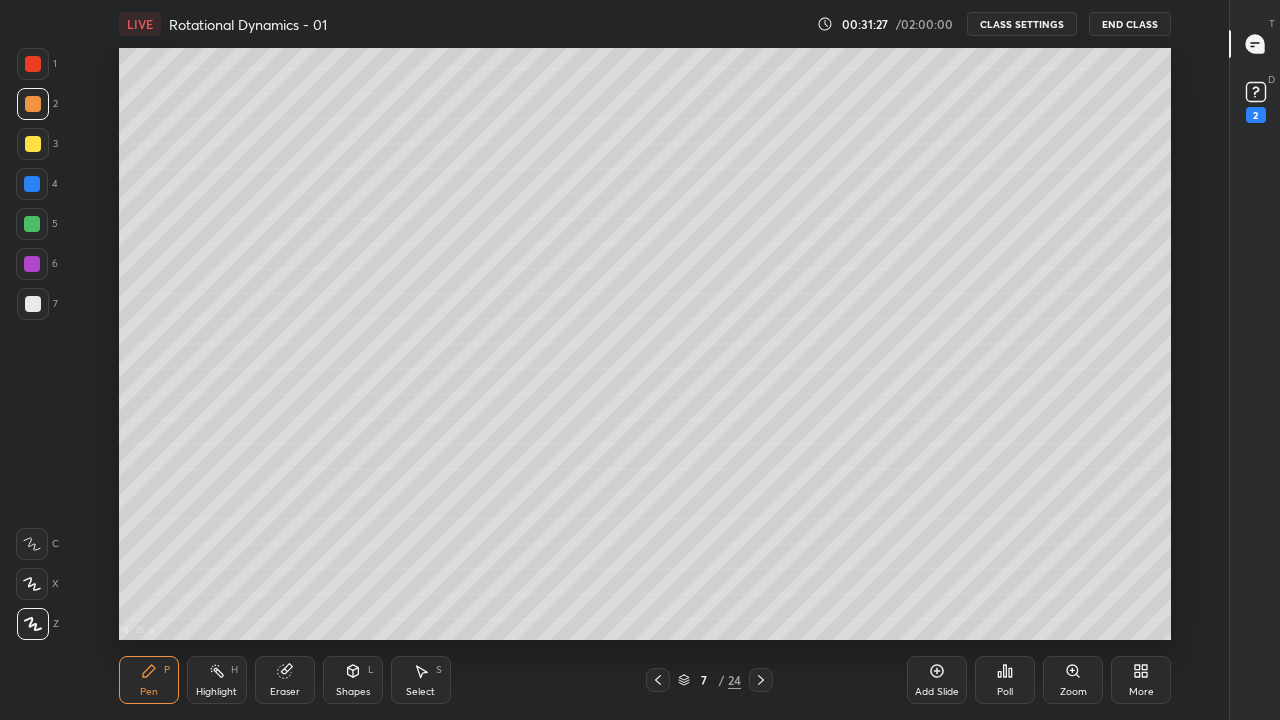 click 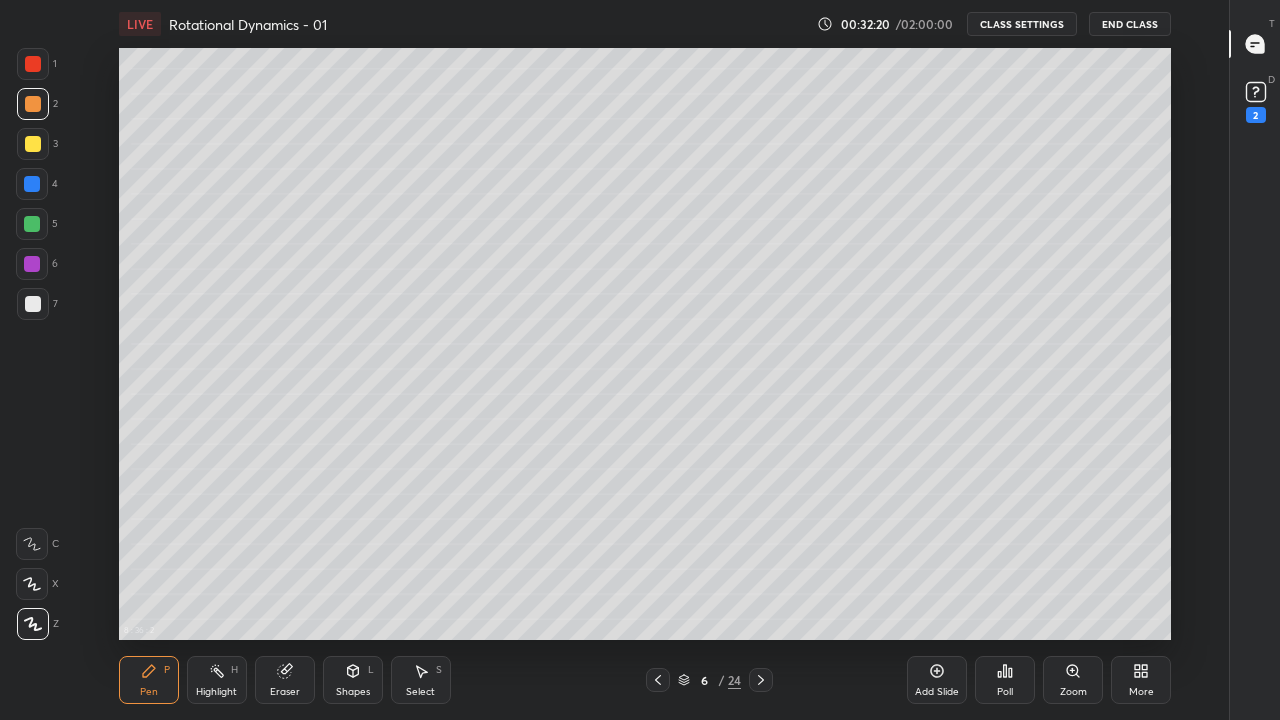 click 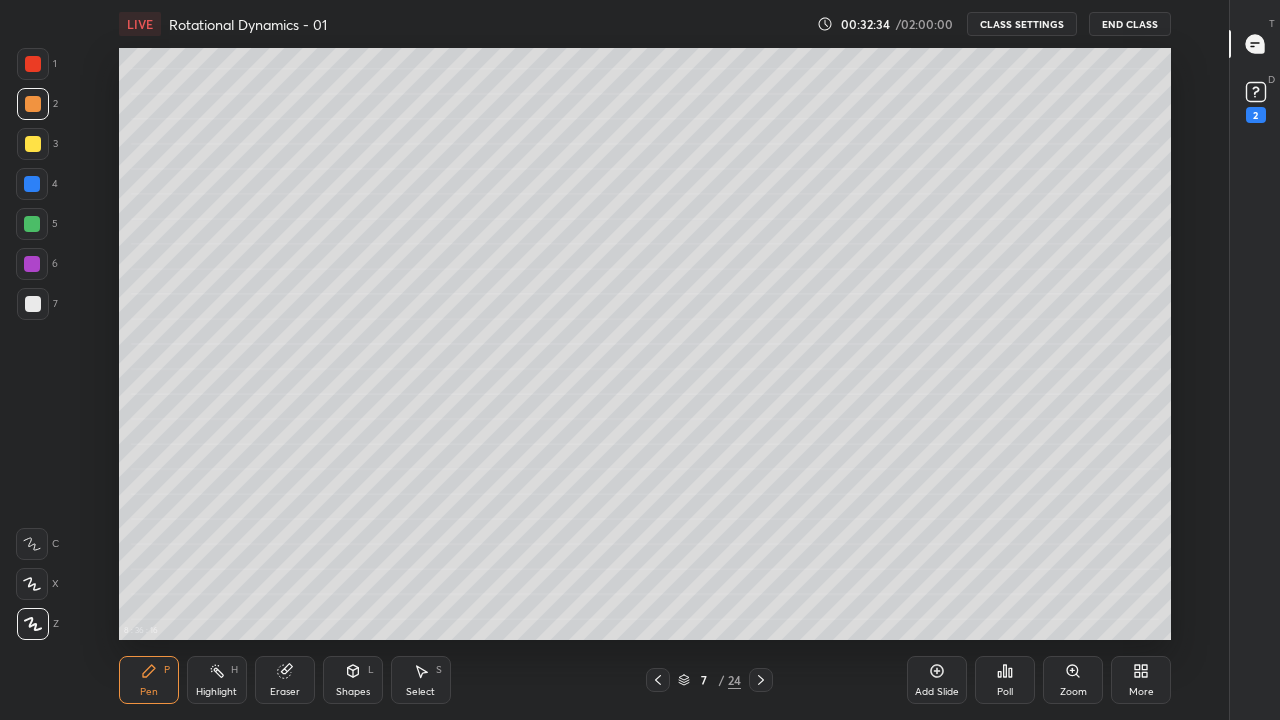 click 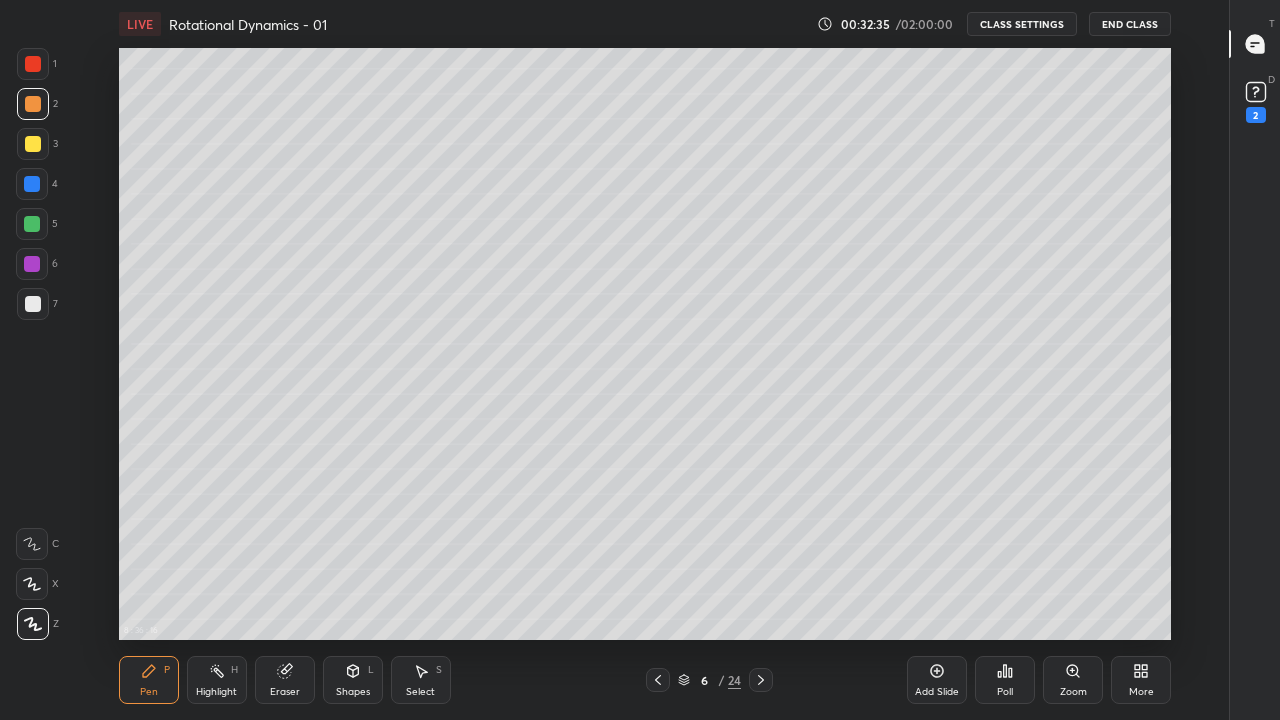 click 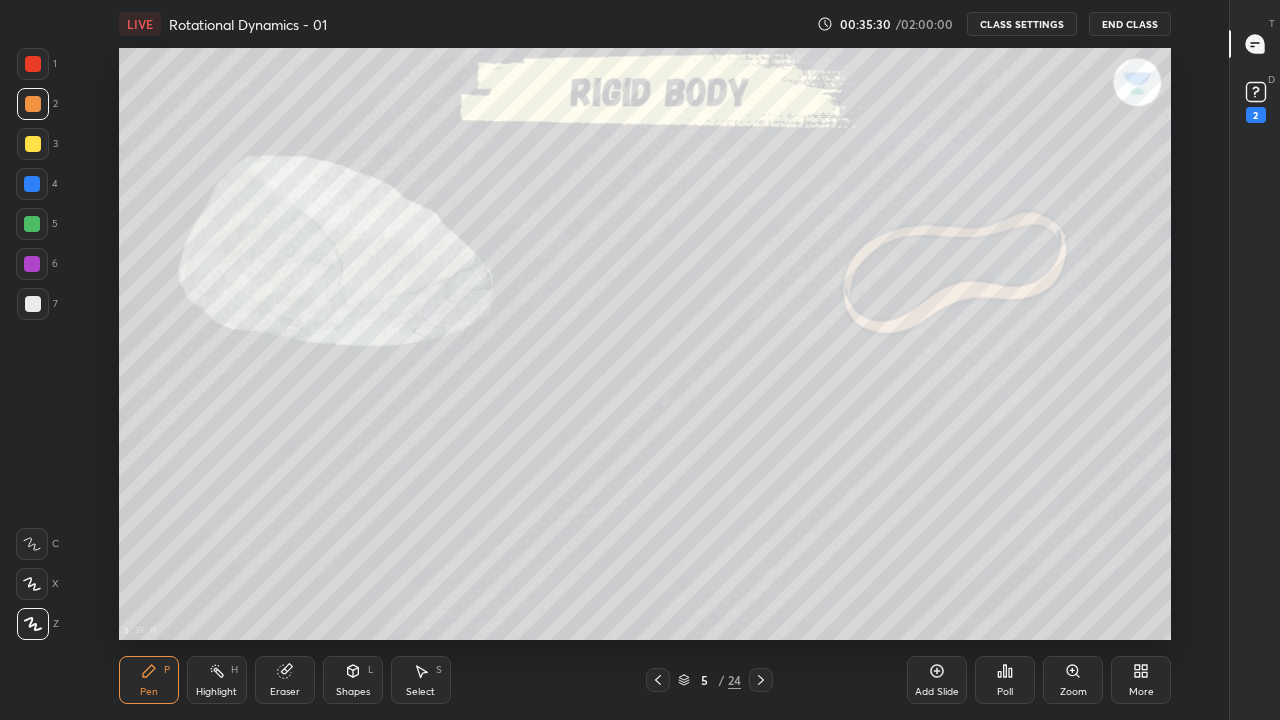 click at bounding box center [761, 680] 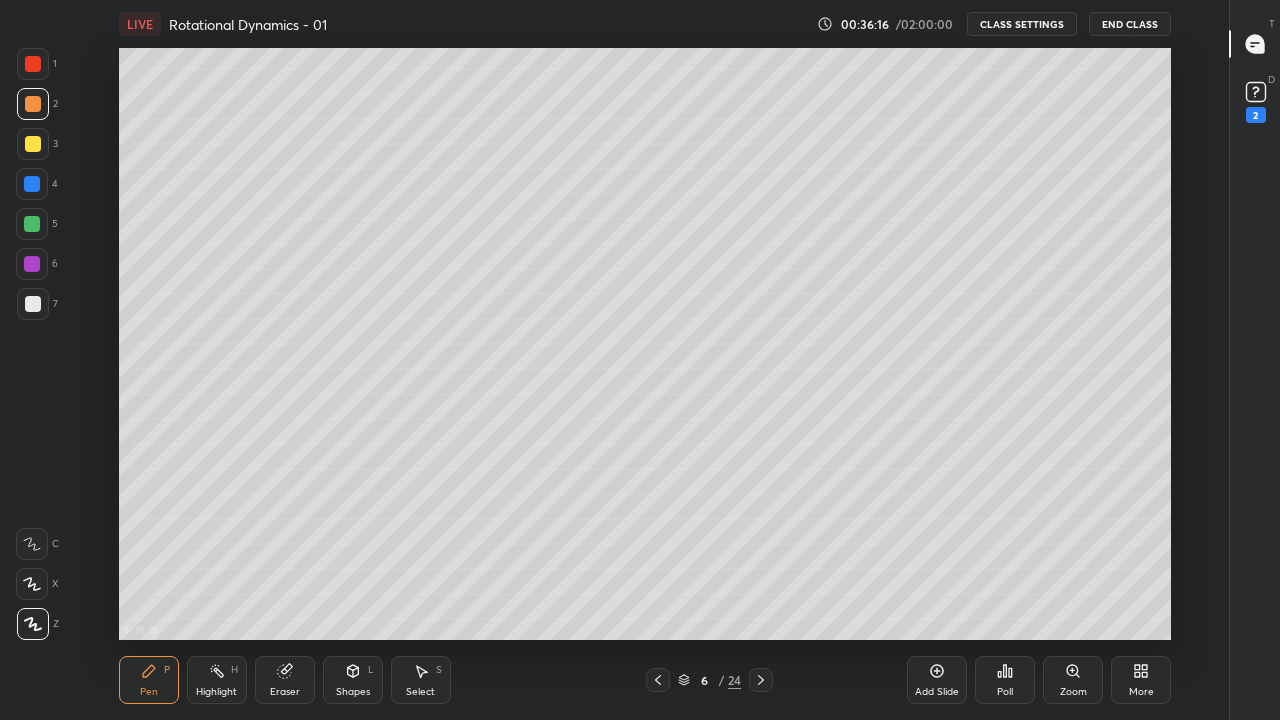 click on "Eraser" at bounding box center [285, 680] 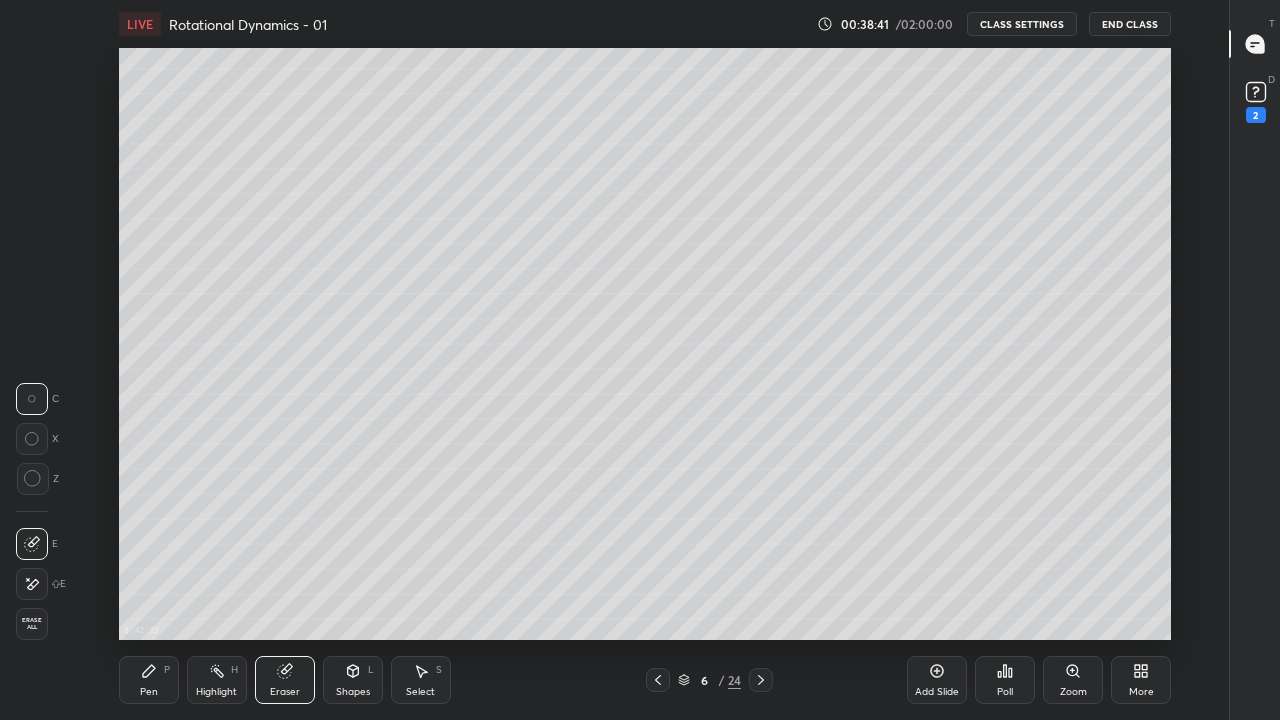 click on "Highlight H" at bounding box center [217, 680] 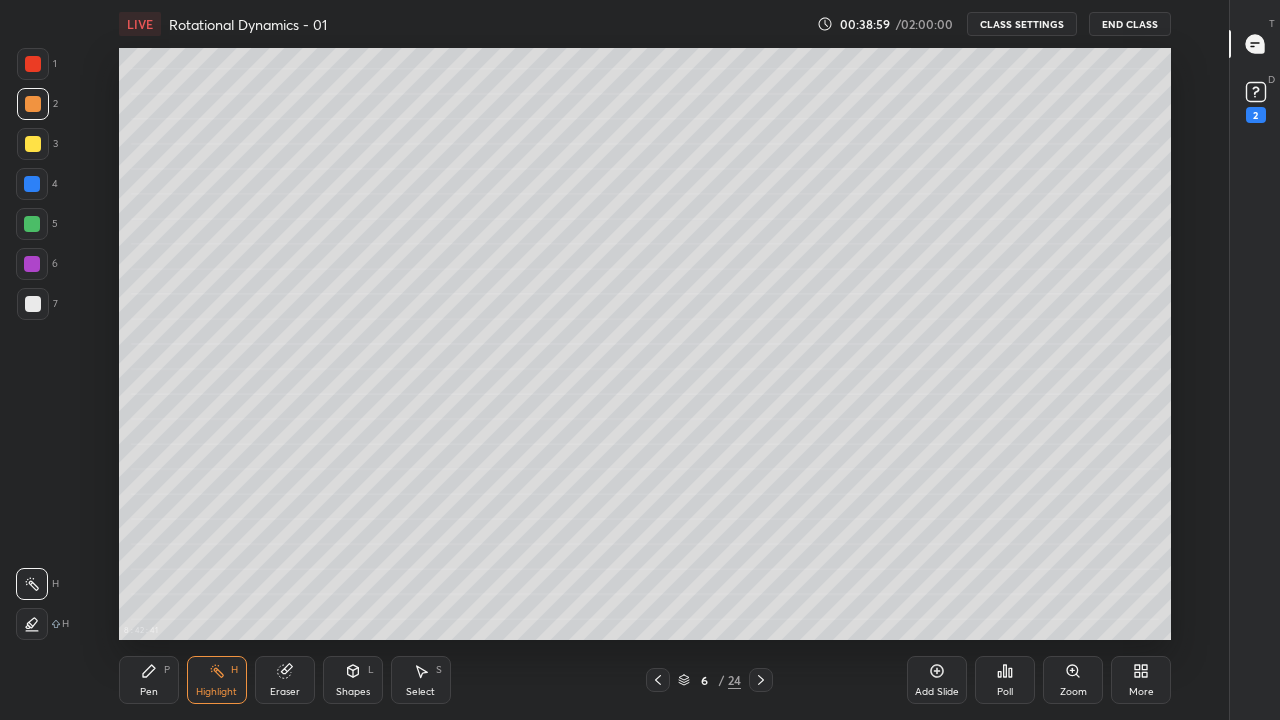 click 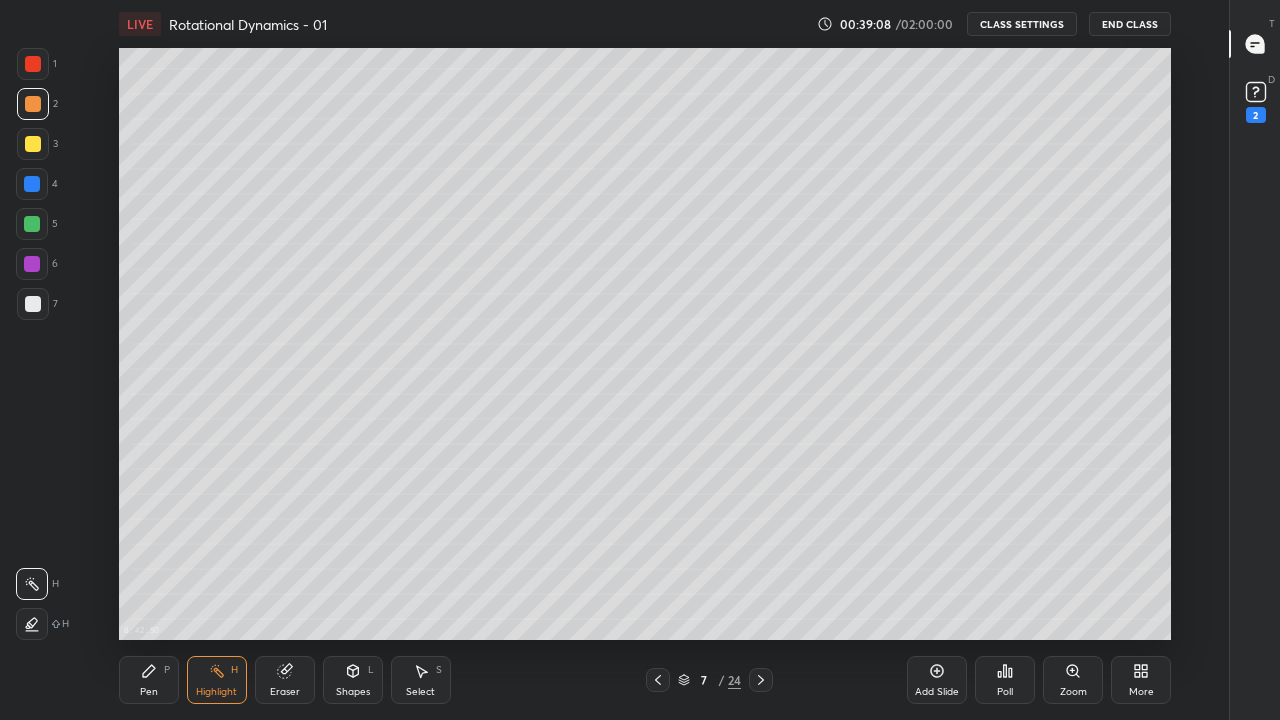 click on "Pen P" at bounding box center [149, 680] 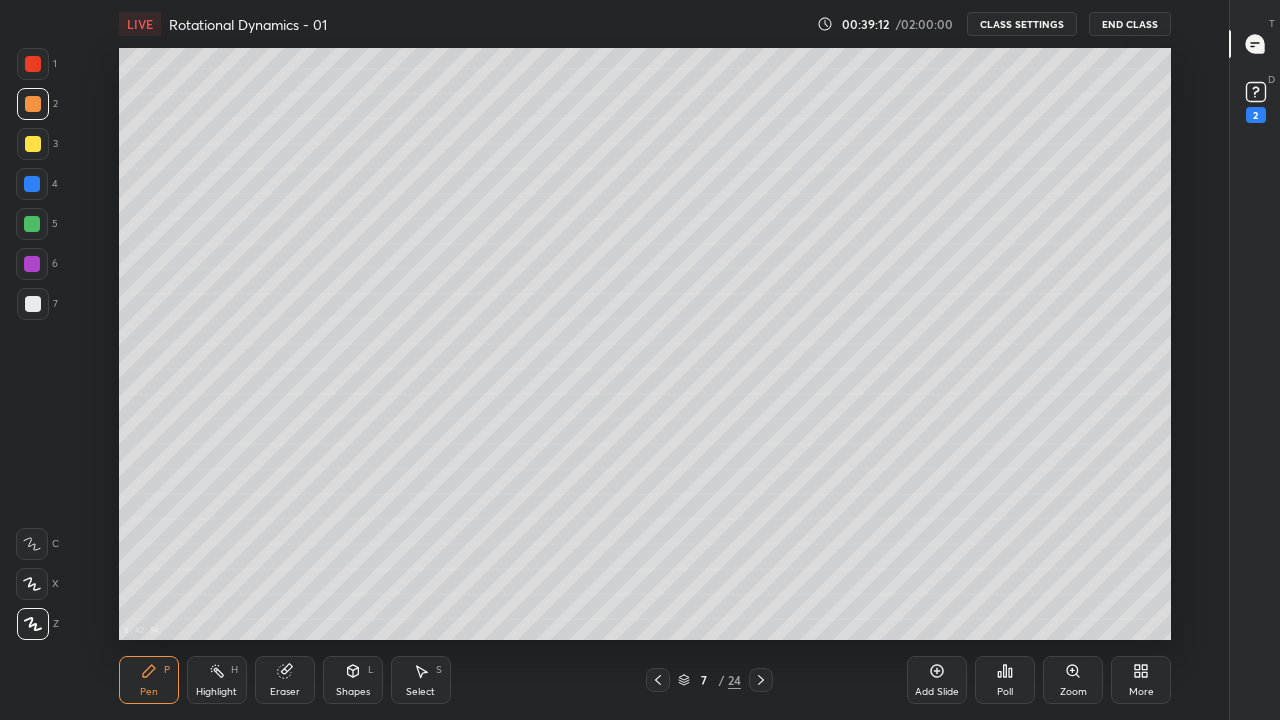 click 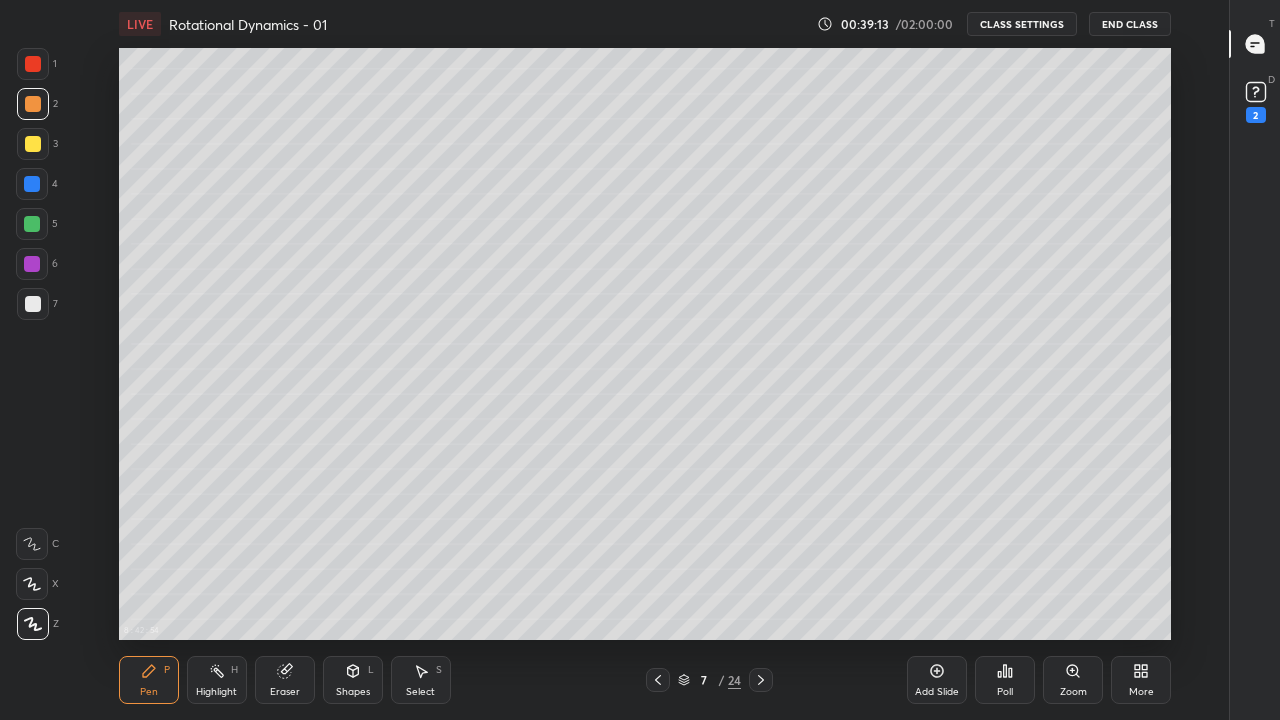 click at bounding box center [33, 304] 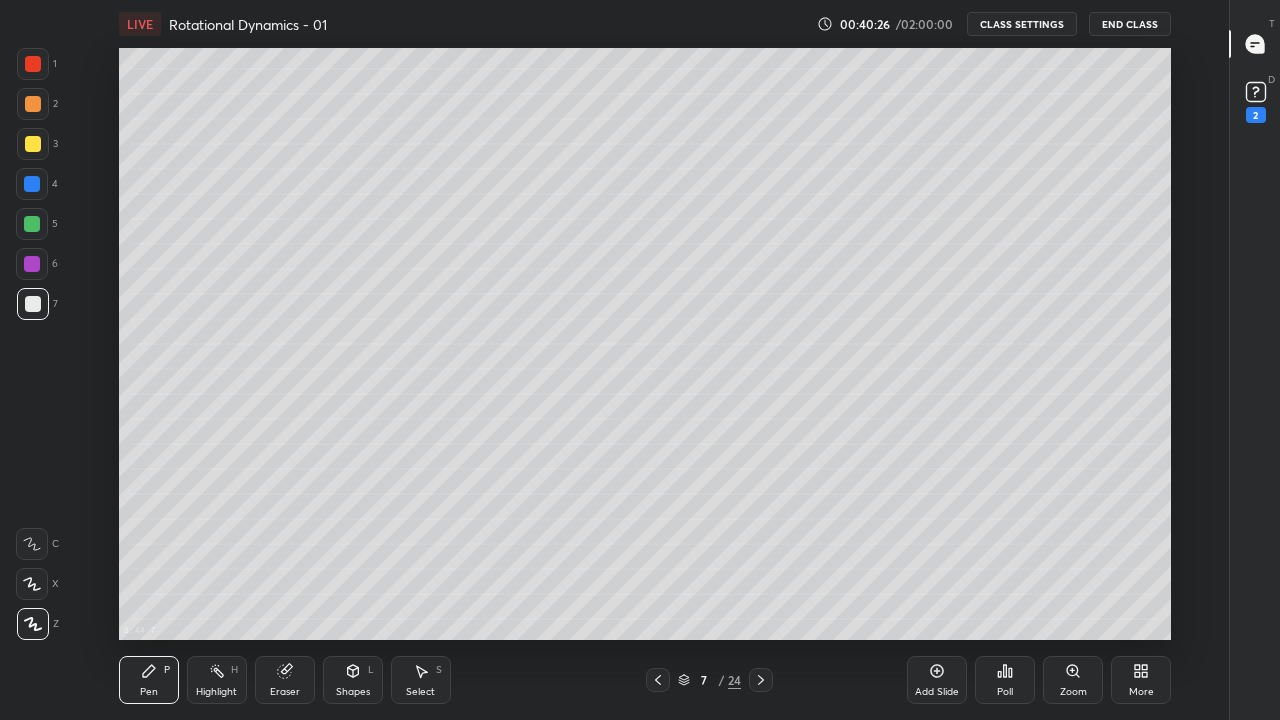 click 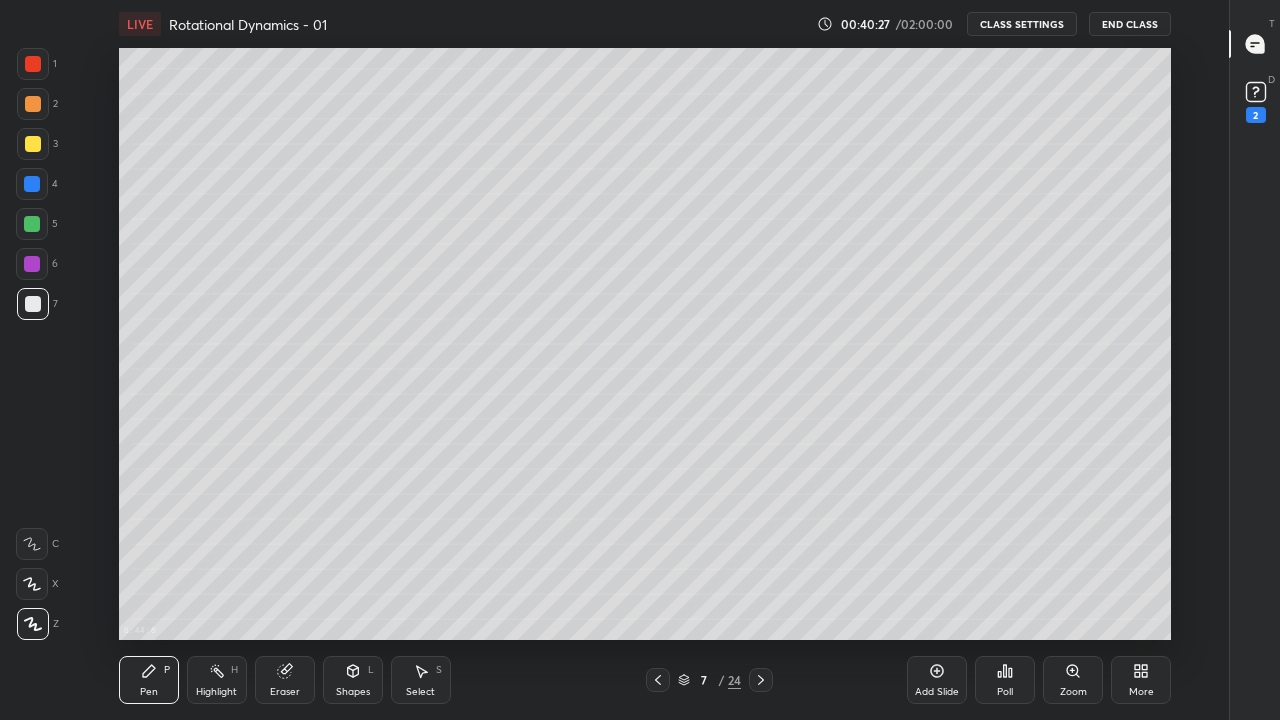 click at bounding box center (32, 224) 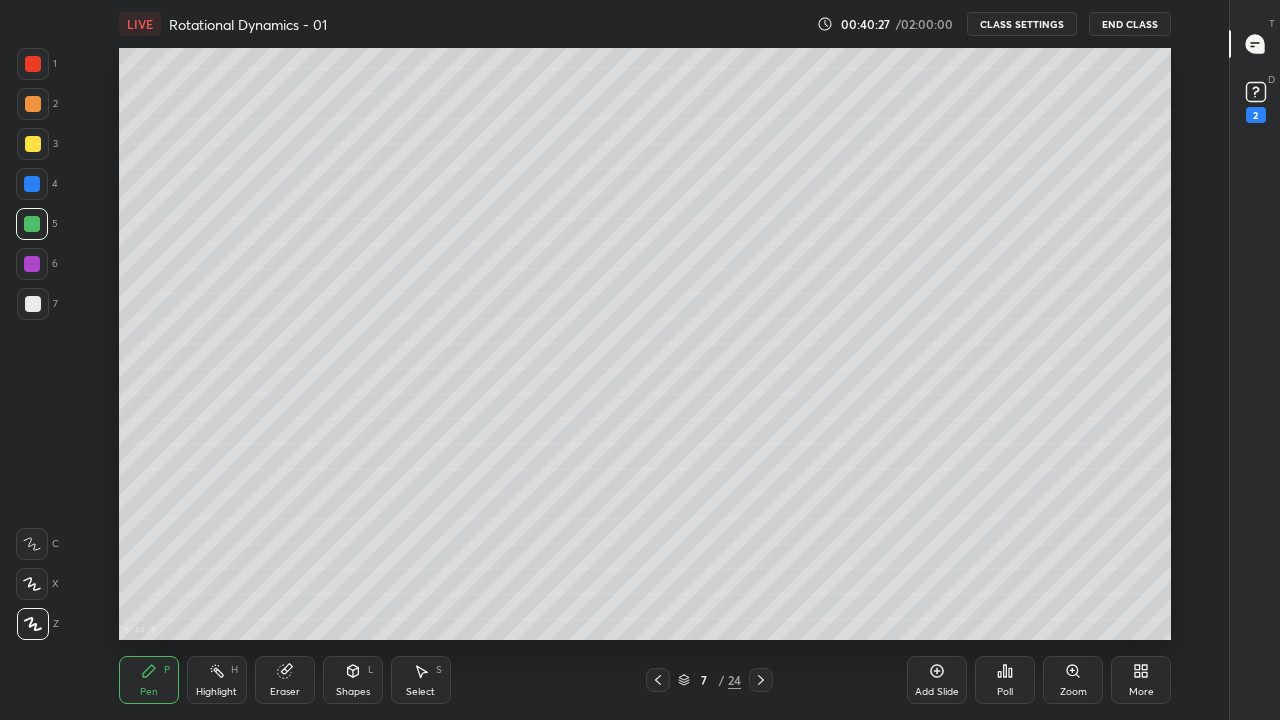 click at bounding box center (33, 144) 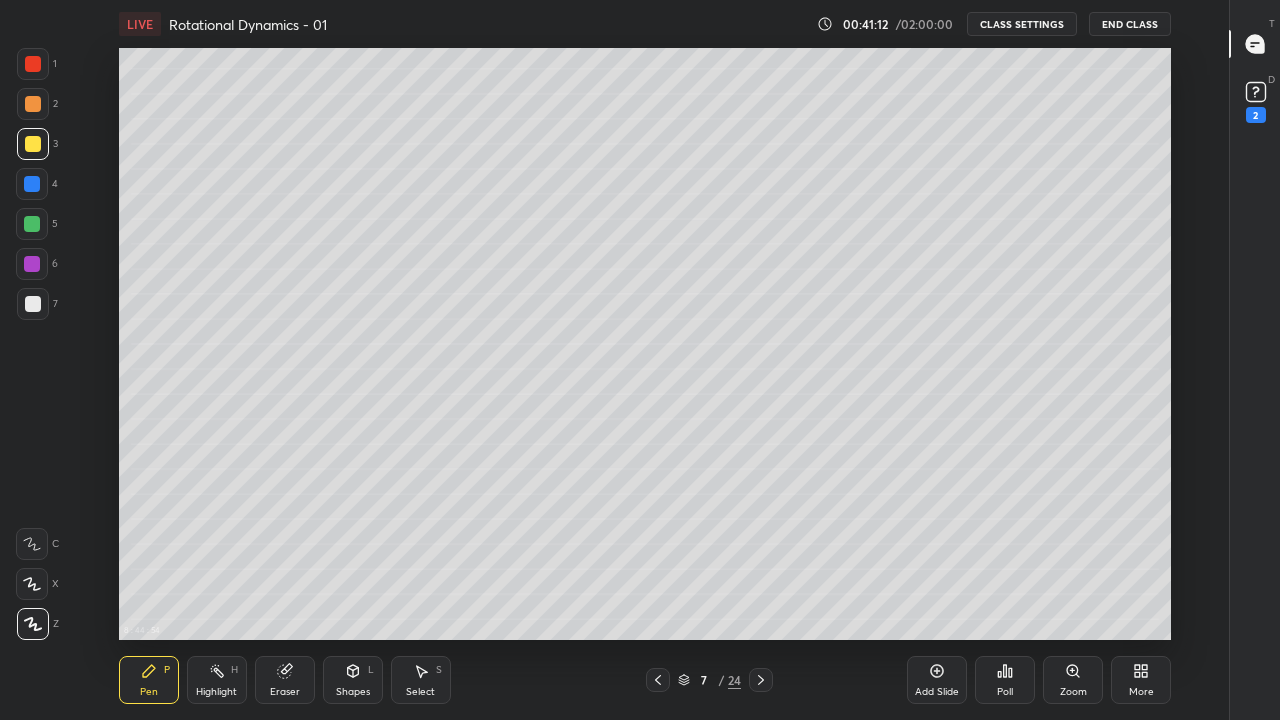 click at bounding box center [32, 184] 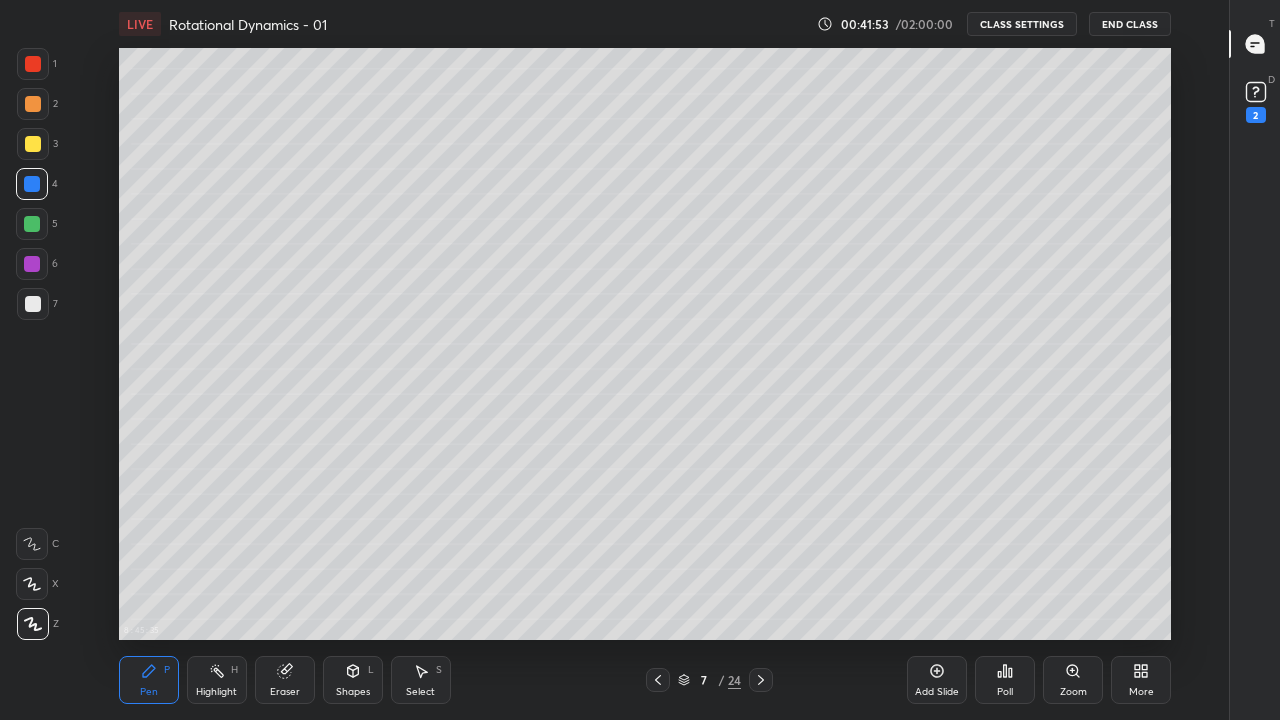 click at bounding box center (33, 304) 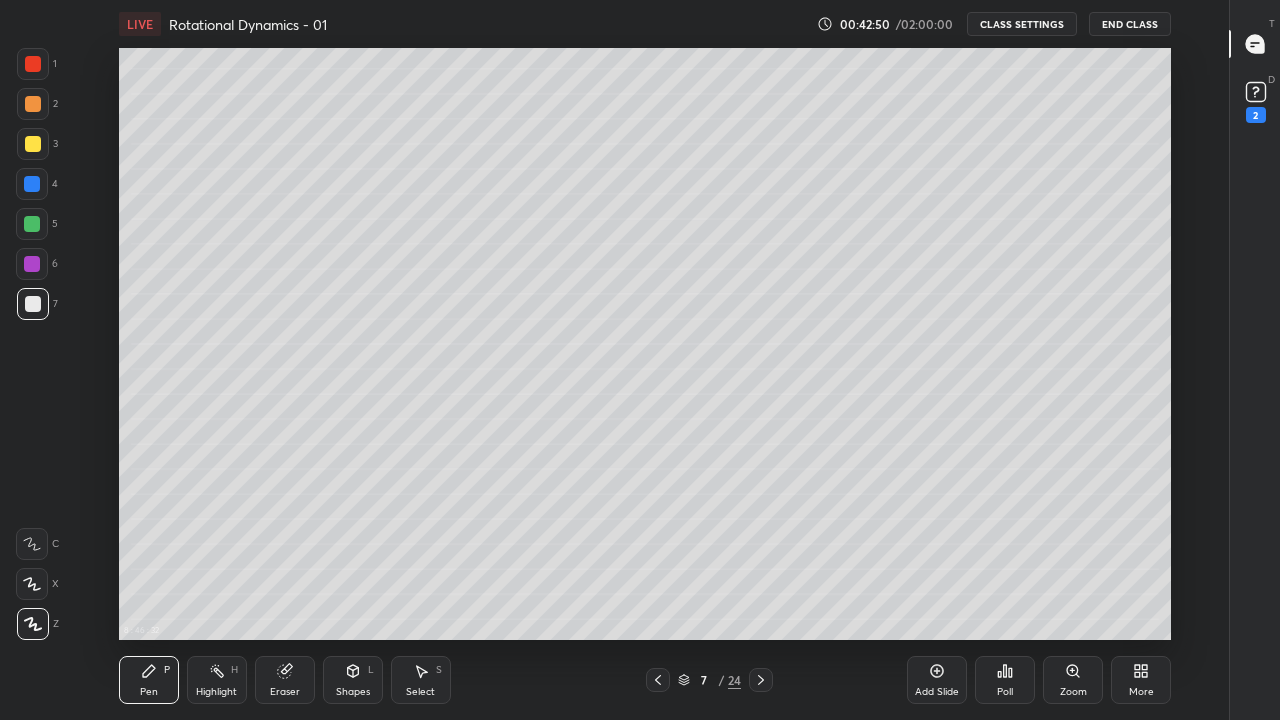 click at bounding box center [33, 144] 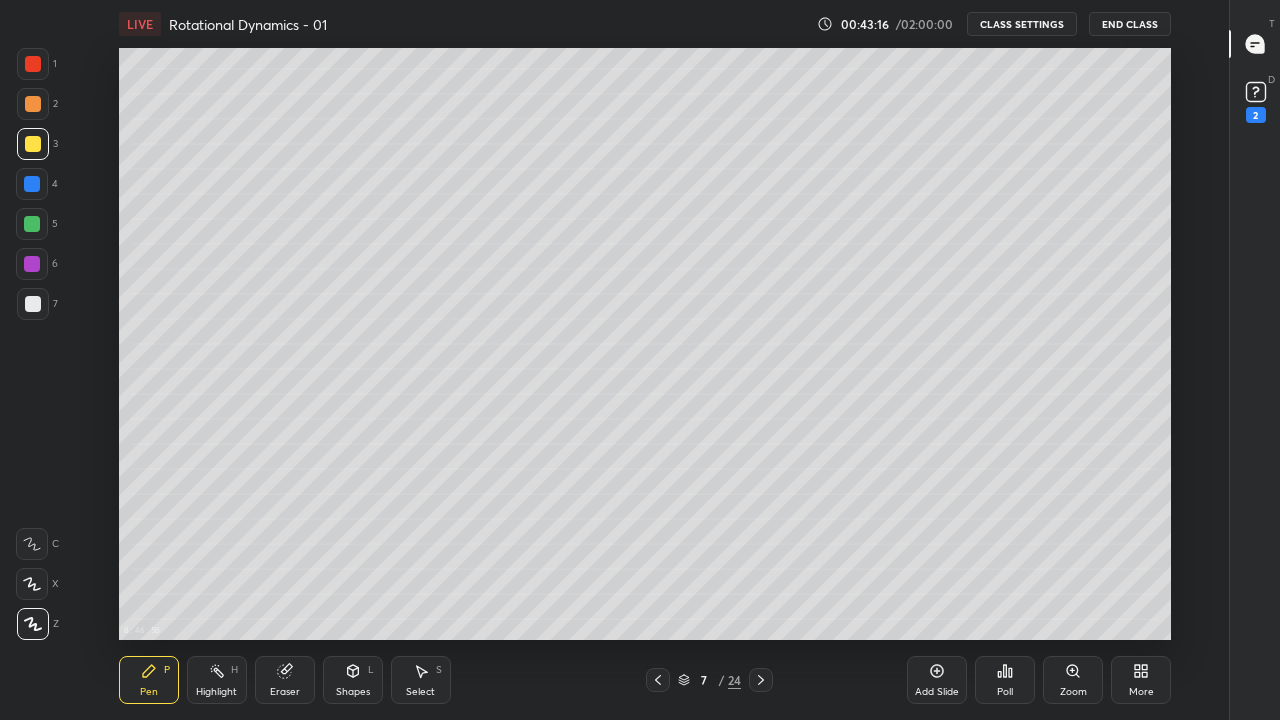 click at bounding box center [32, 184] 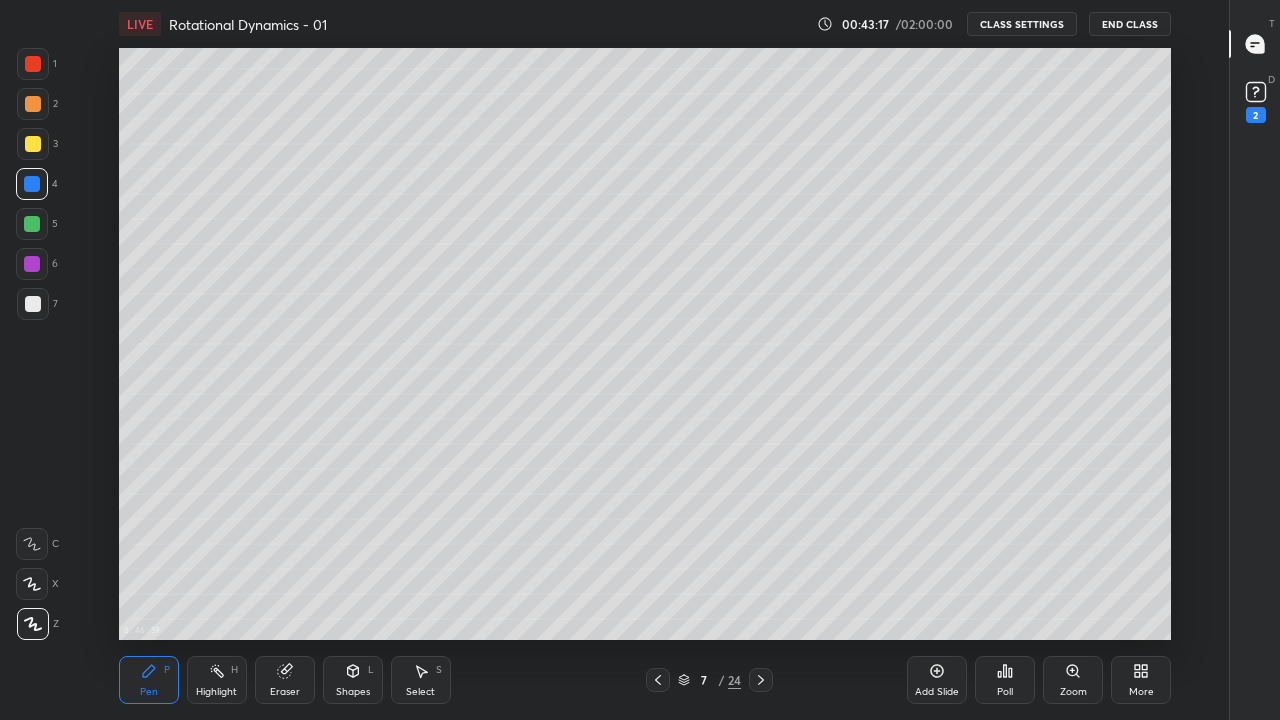 click at bounding box center (33, 64) 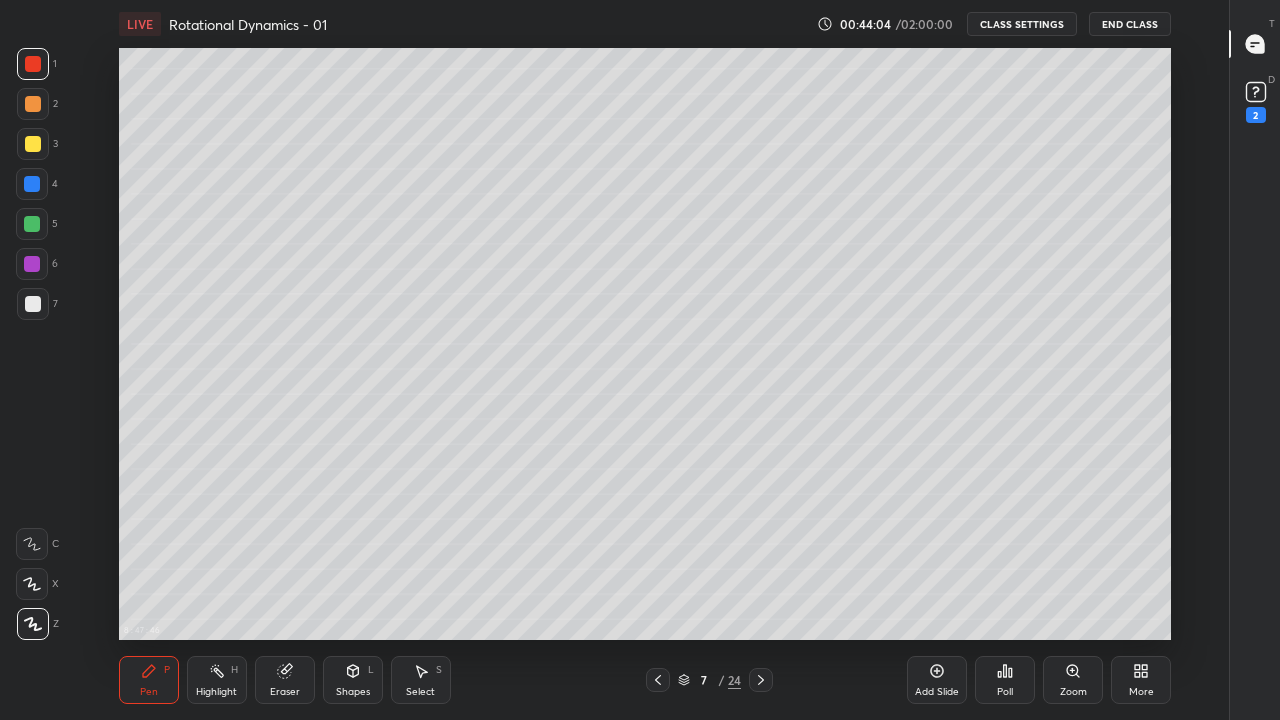 click at bounding box center [33, 304] 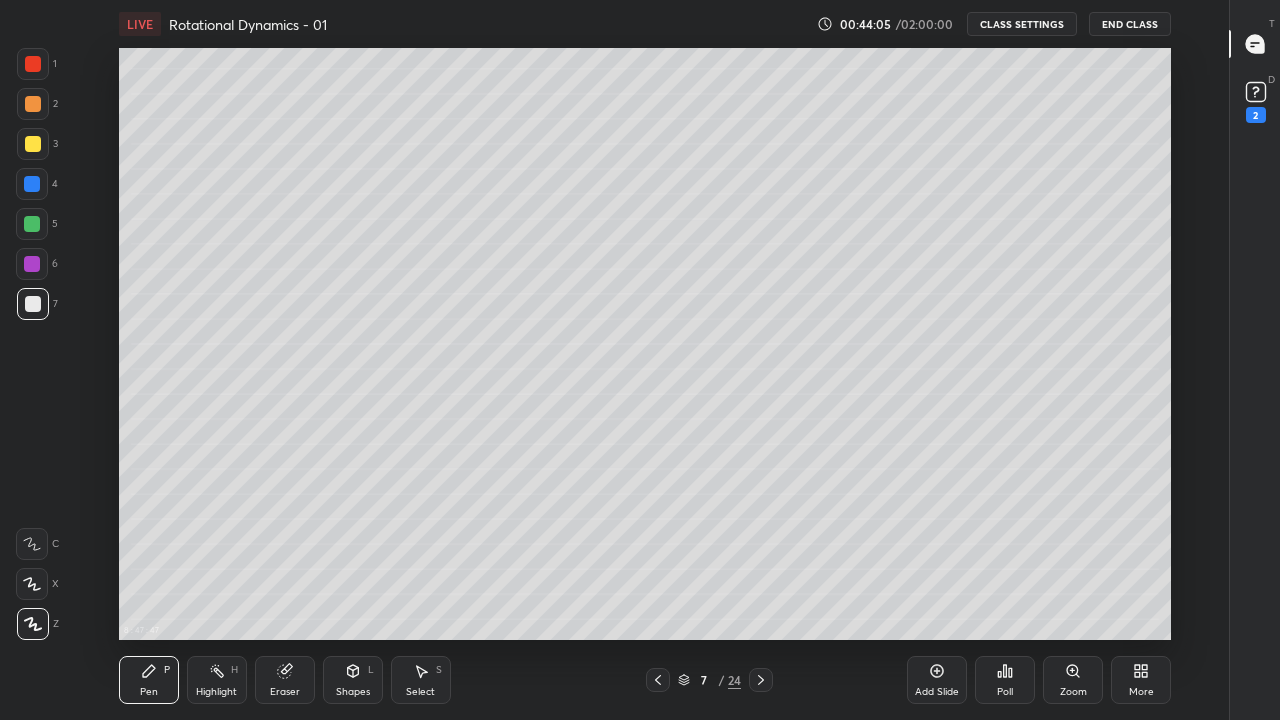 click at bounding box center [33, 144] 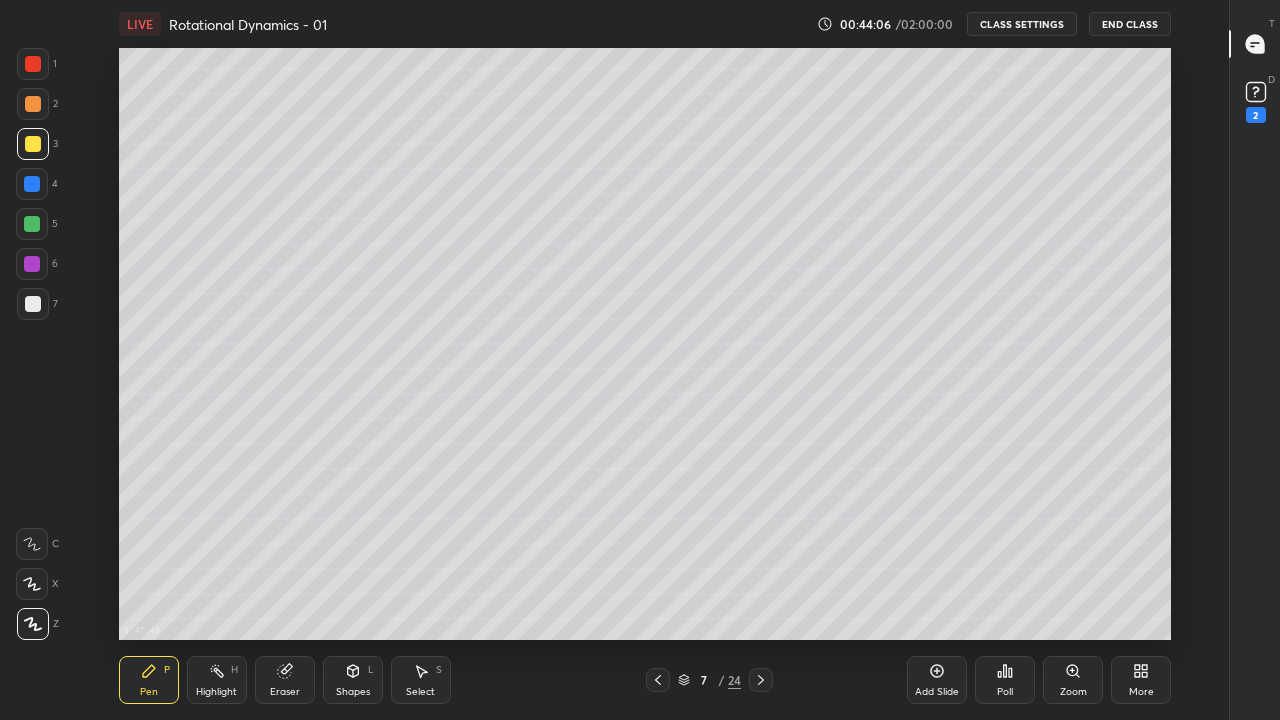click at bounding box center (32, 224) 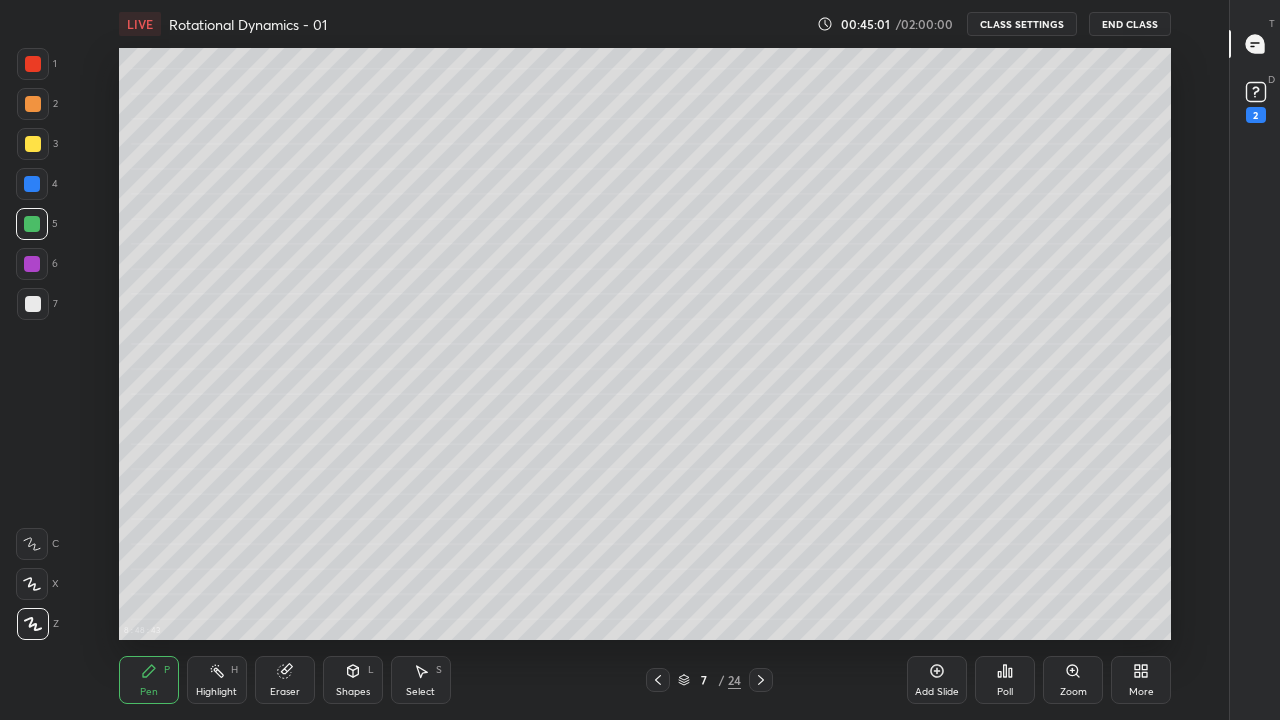 click on "Highlight" at bounding box center (216, 692) 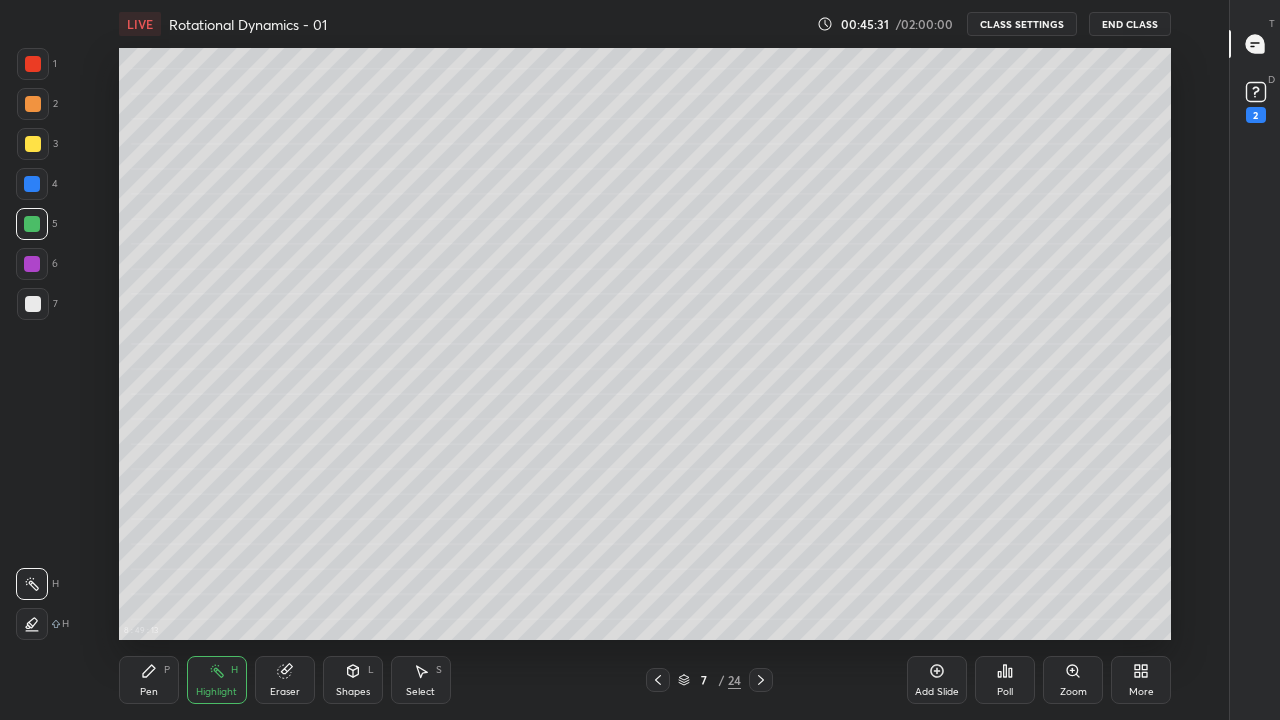 click on "Pen P" at bounding box center [149, 680] 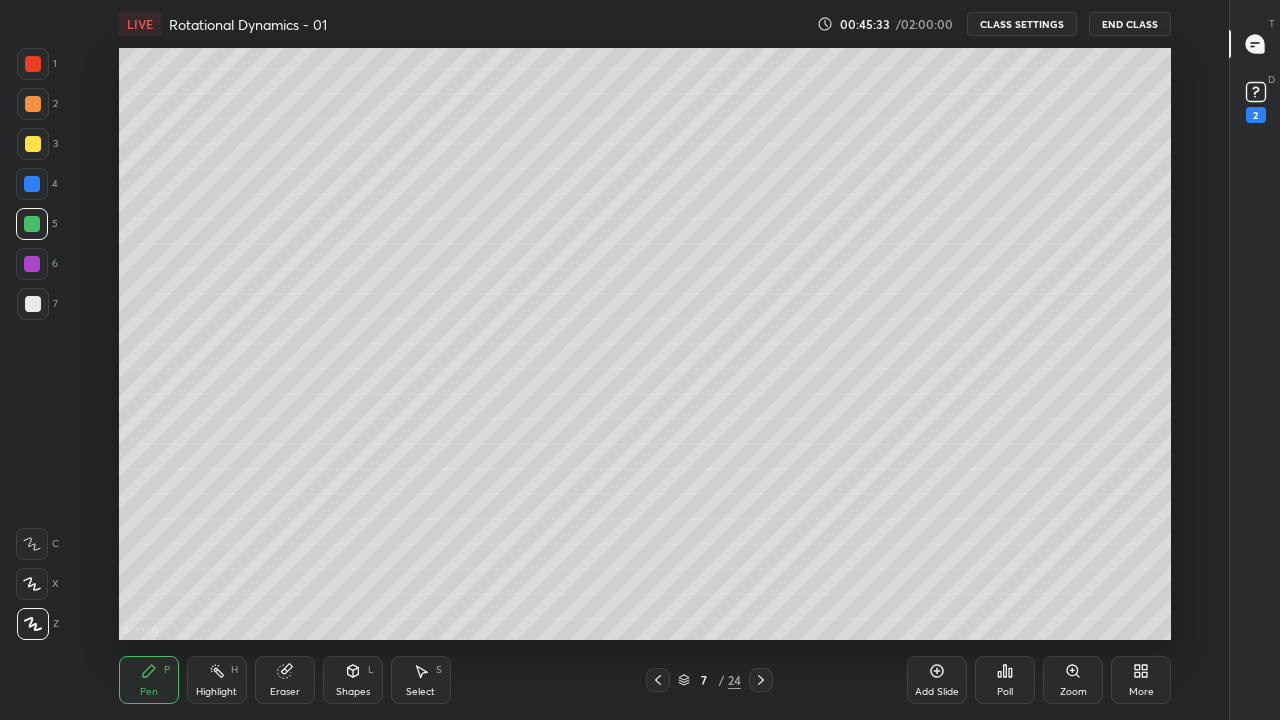 click at bounding box center (33, 64) 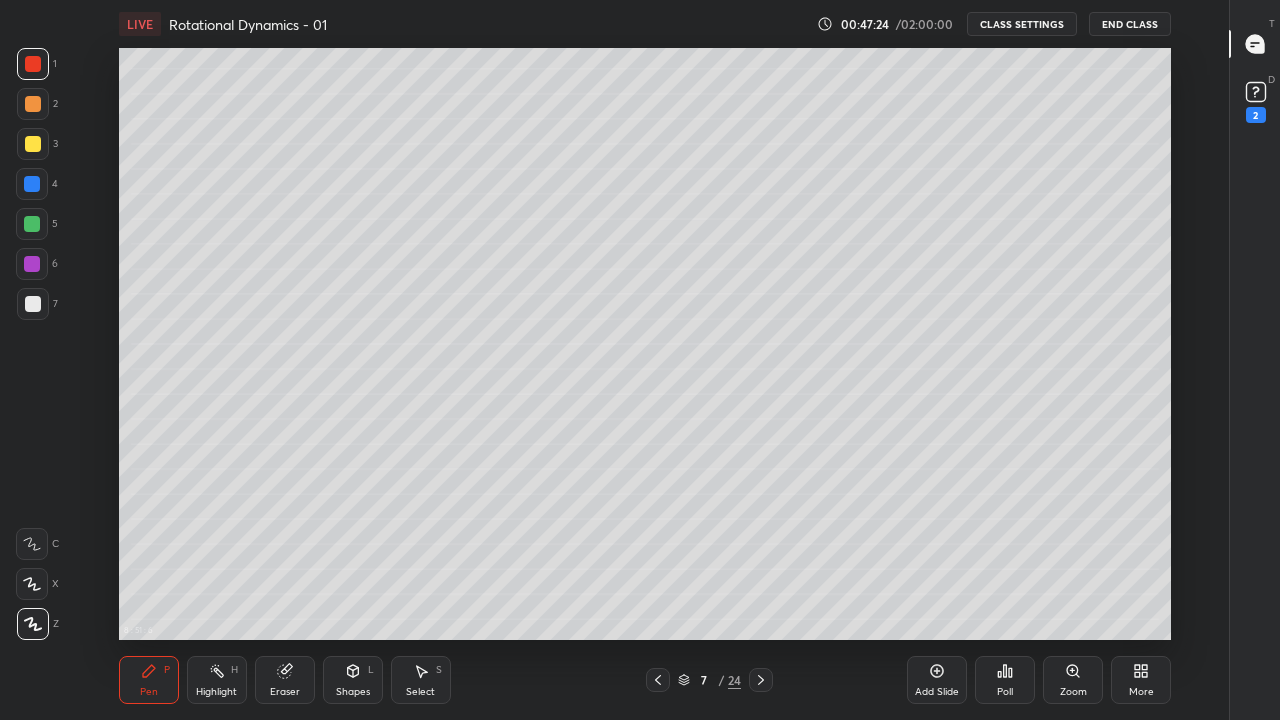 click at bounding box center (32, 224) 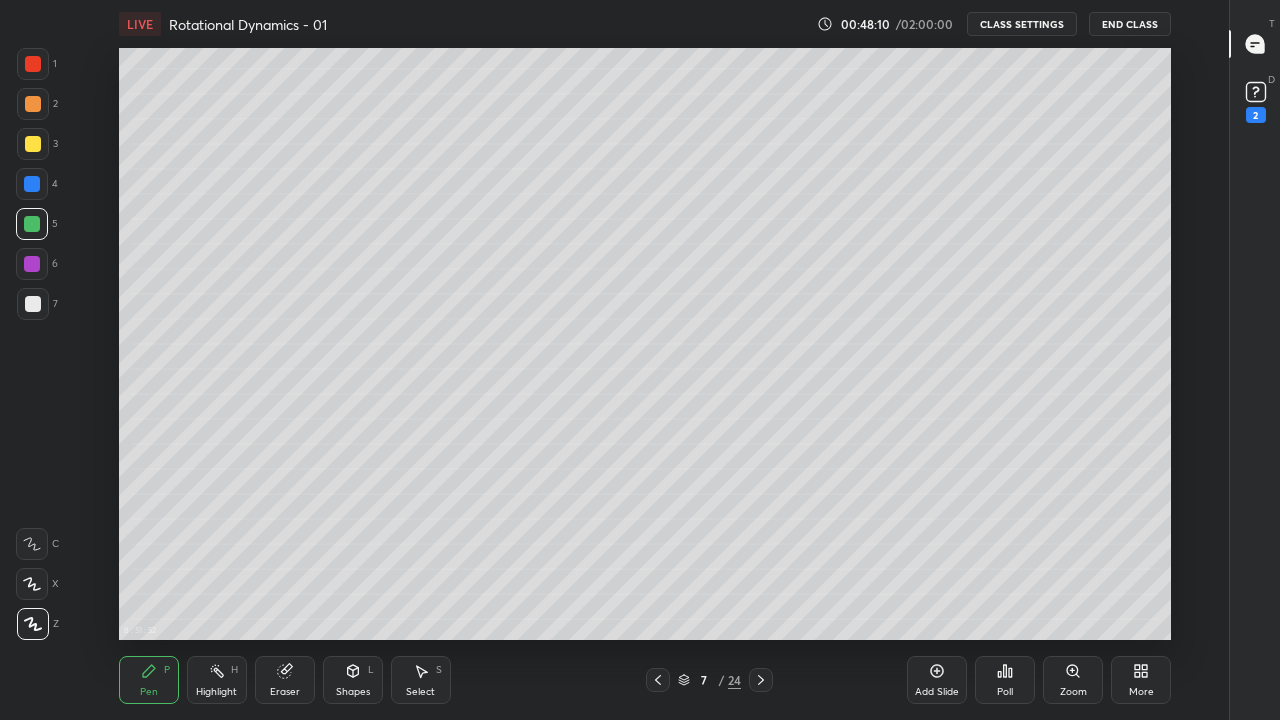 click 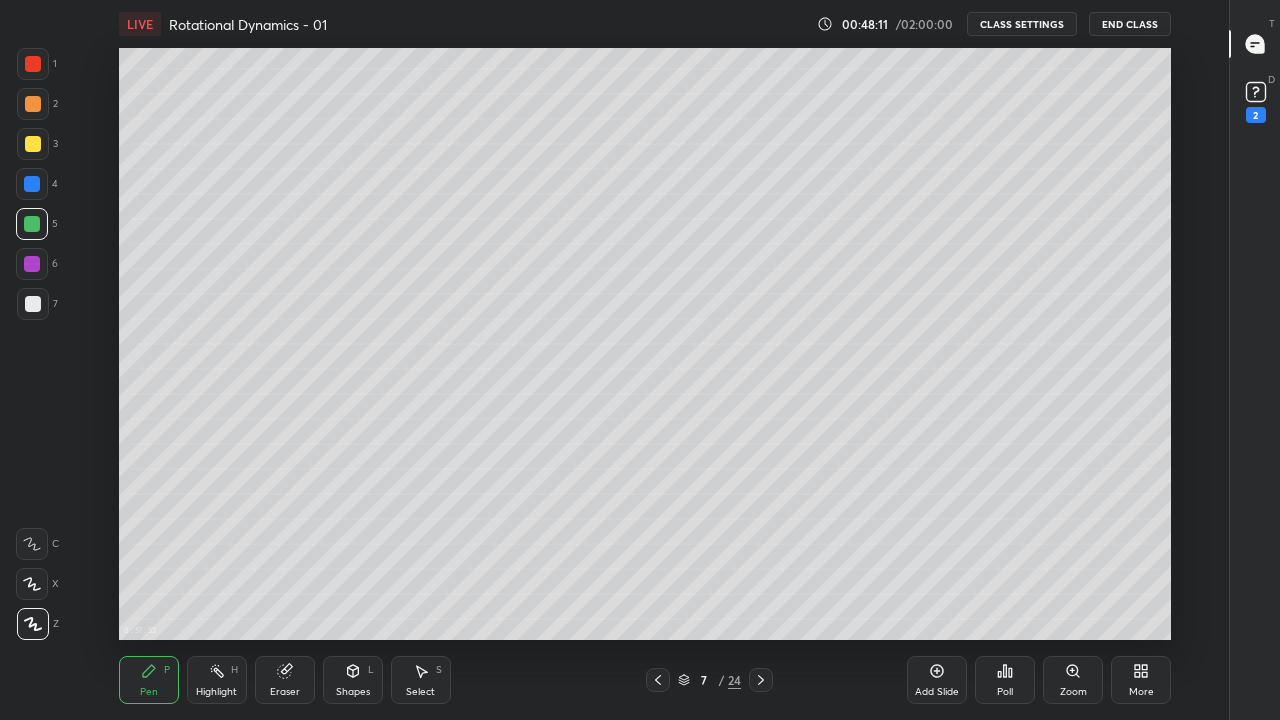 click at bounding box center (33, 304) 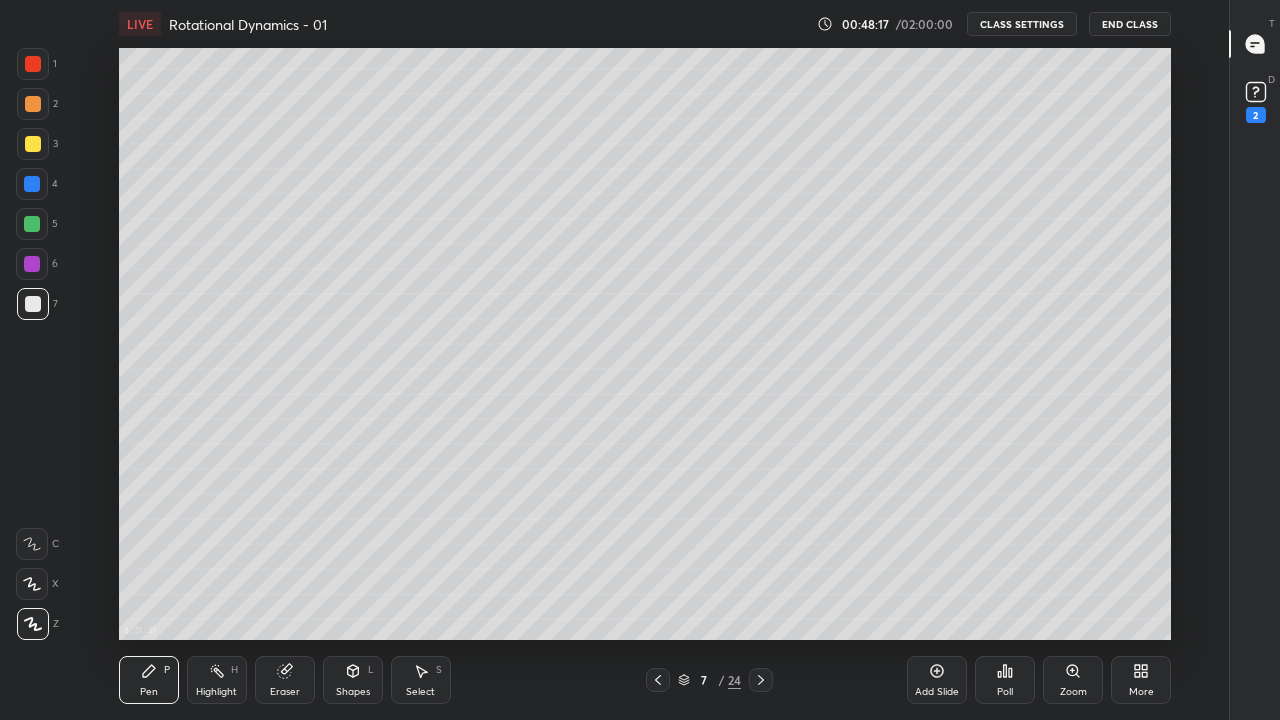 click on "Shapes L" at bounding box center (353, 680) 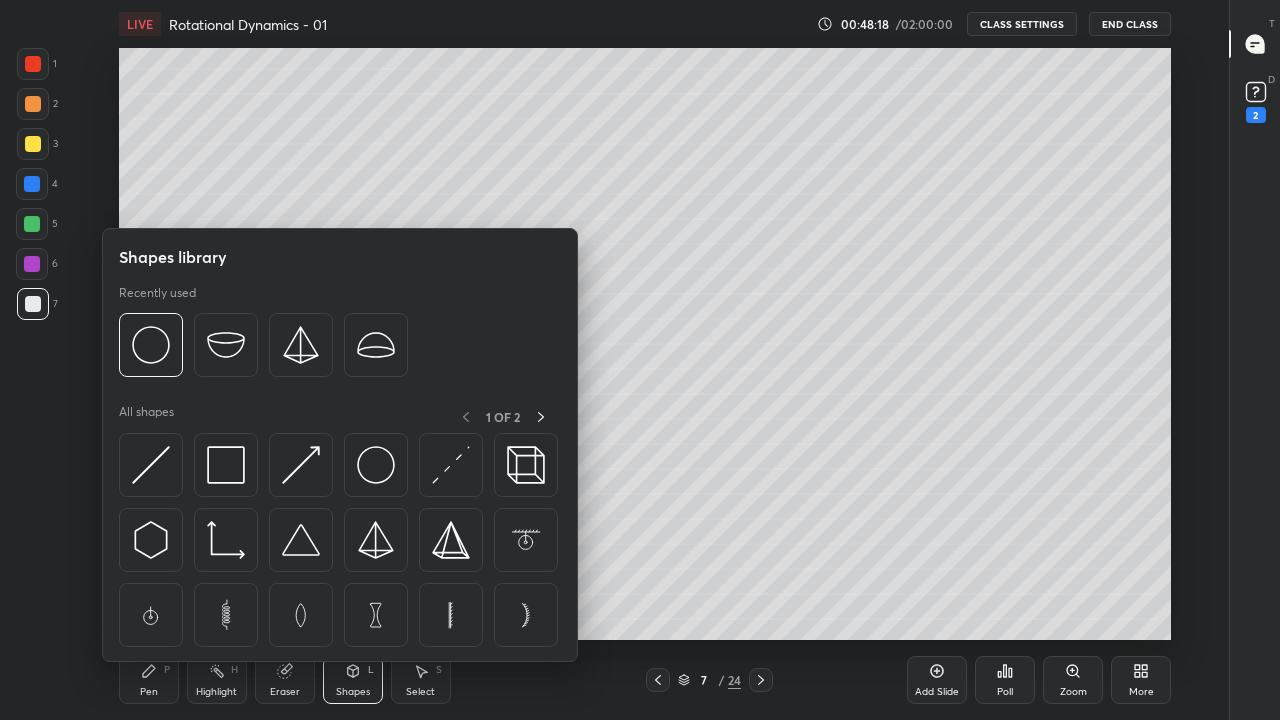 click on "Eraser" at bounding box center [285, 680] 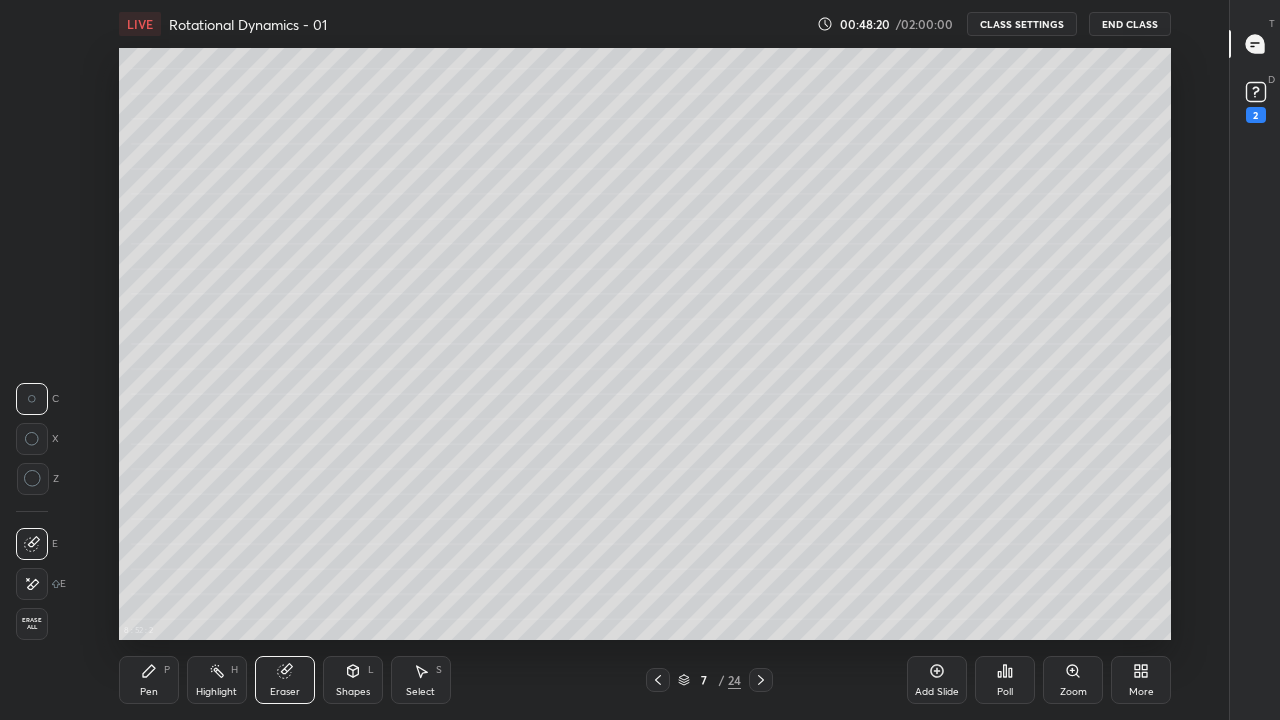 click on "Pen P" at bounding box center (149, 680) 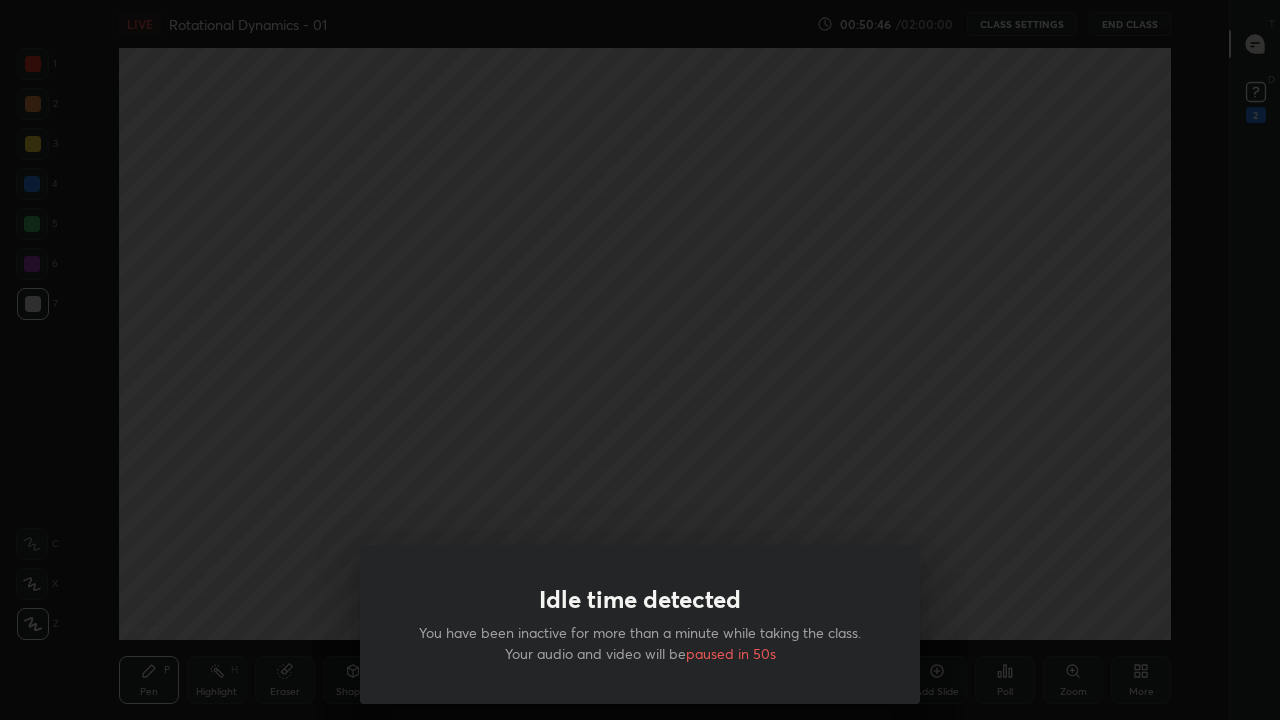 click on "Idle time detected You have been inactive for more than a minute while taking the class. Your audio and video will be  paused in 50s" at bounding box center [640, 360] 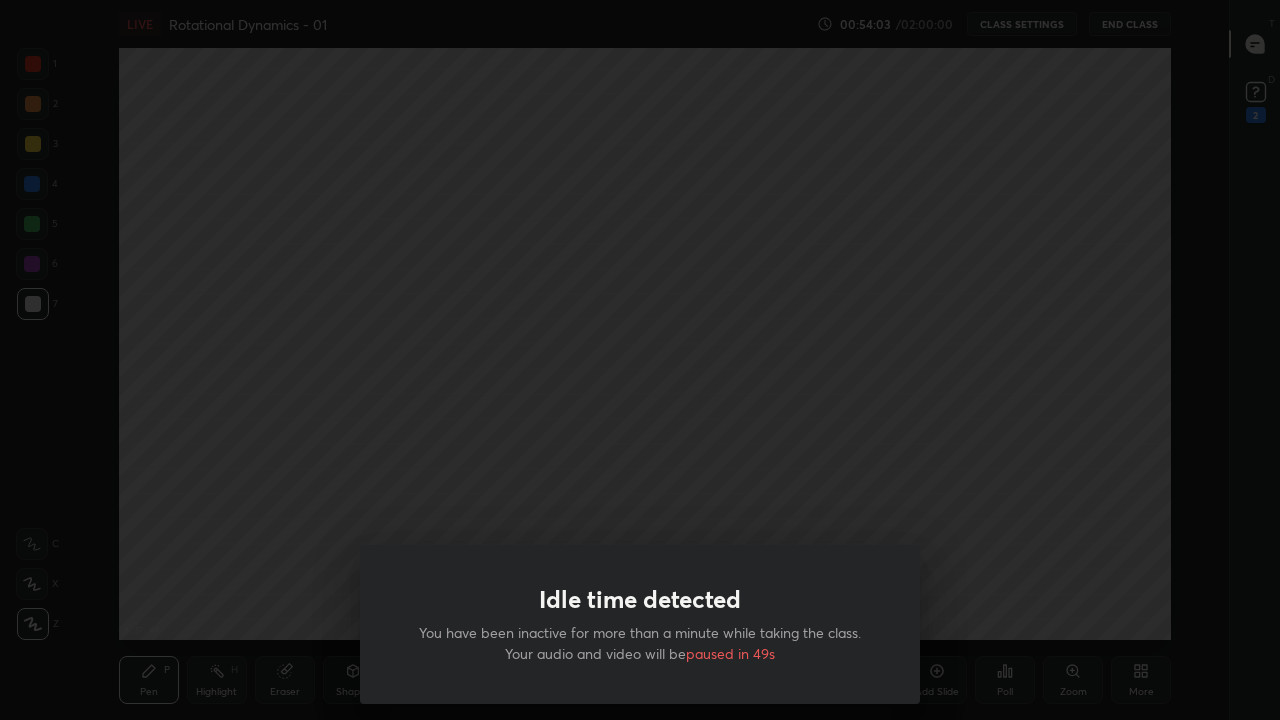 click on "Idle time detected You have been inactive for more than a minute while taking the class. Your audio and video will be  paused in 49s" at bounding box center [640, 360] 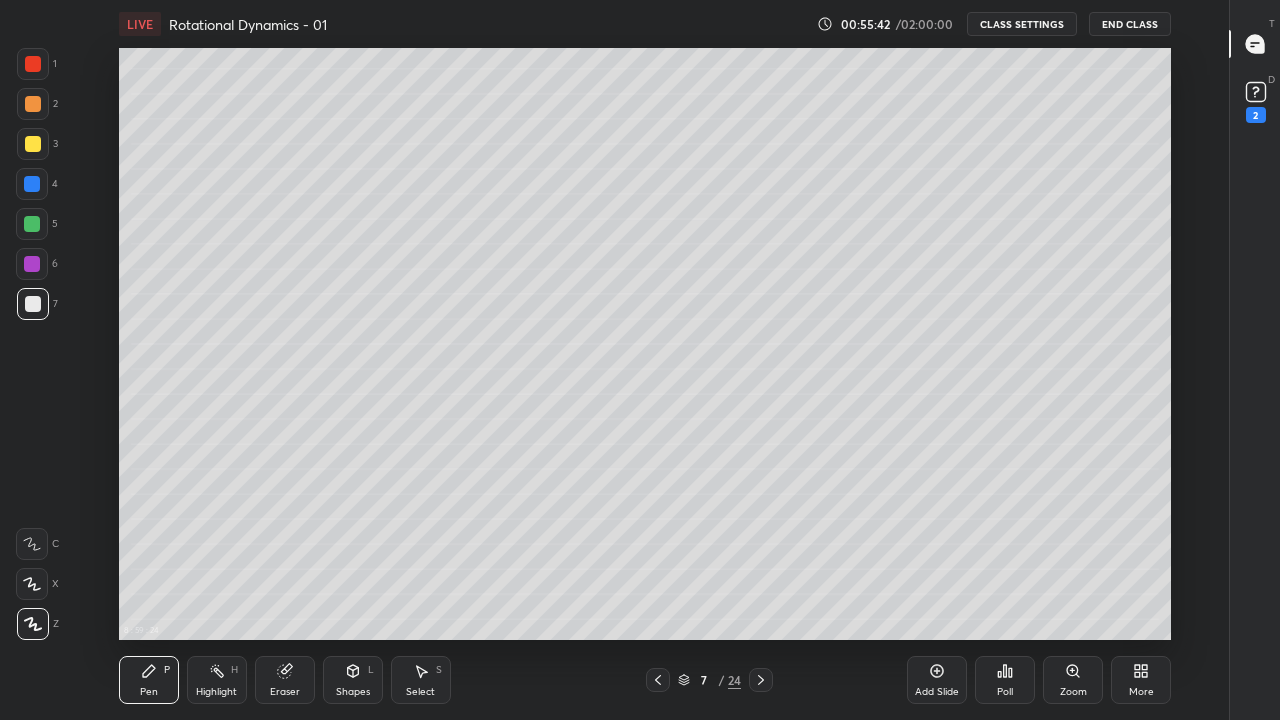 click 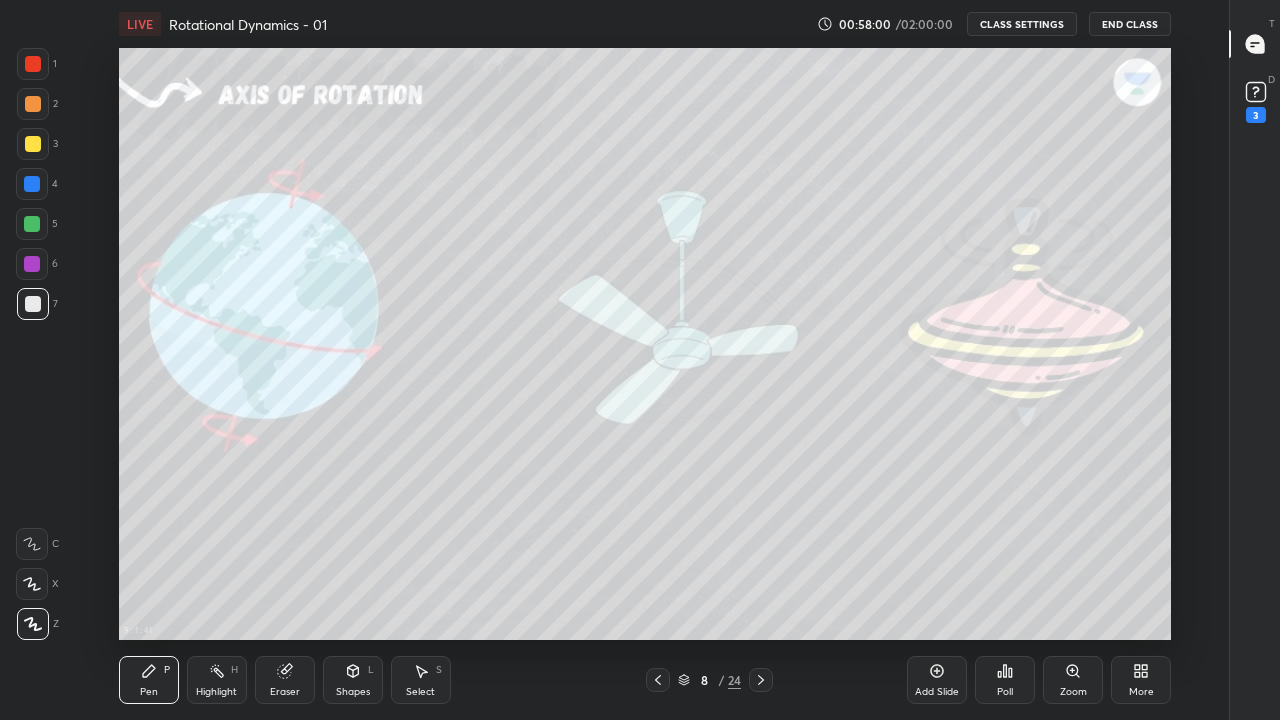 click on "Eraser" at bounding box center (285, 680) 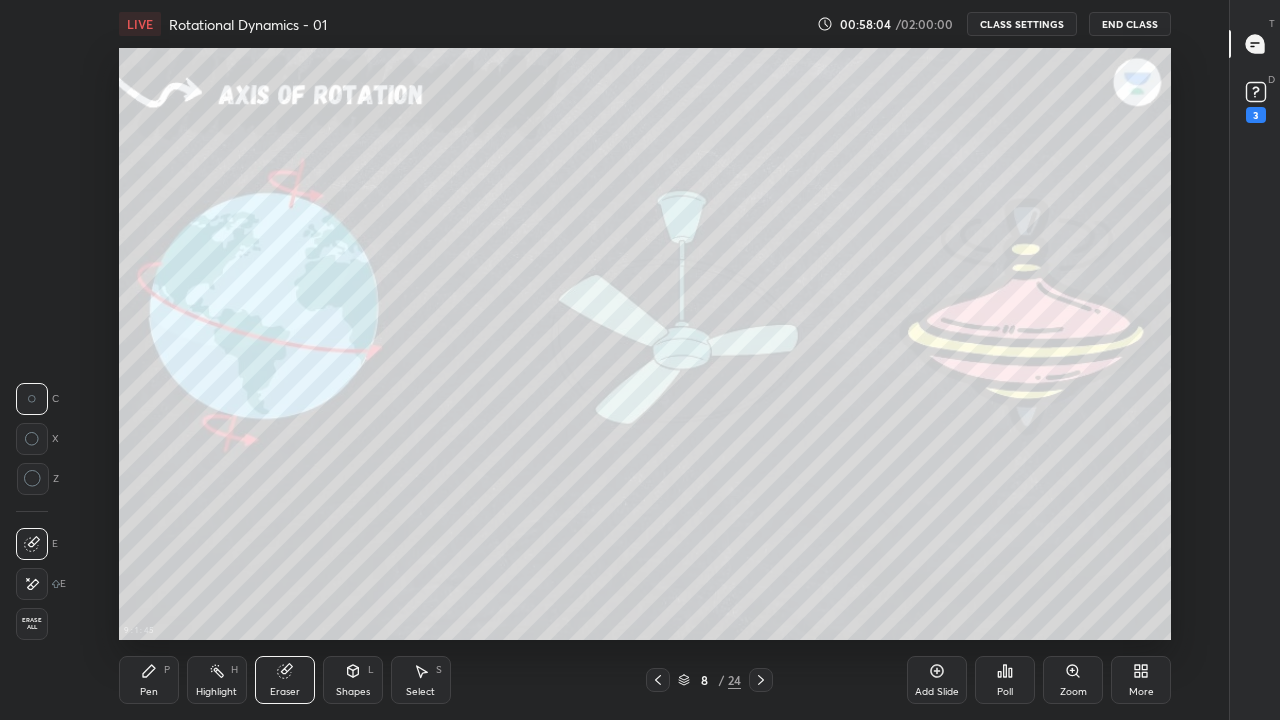 click on "Pen P" at bounding box center (149, 680) 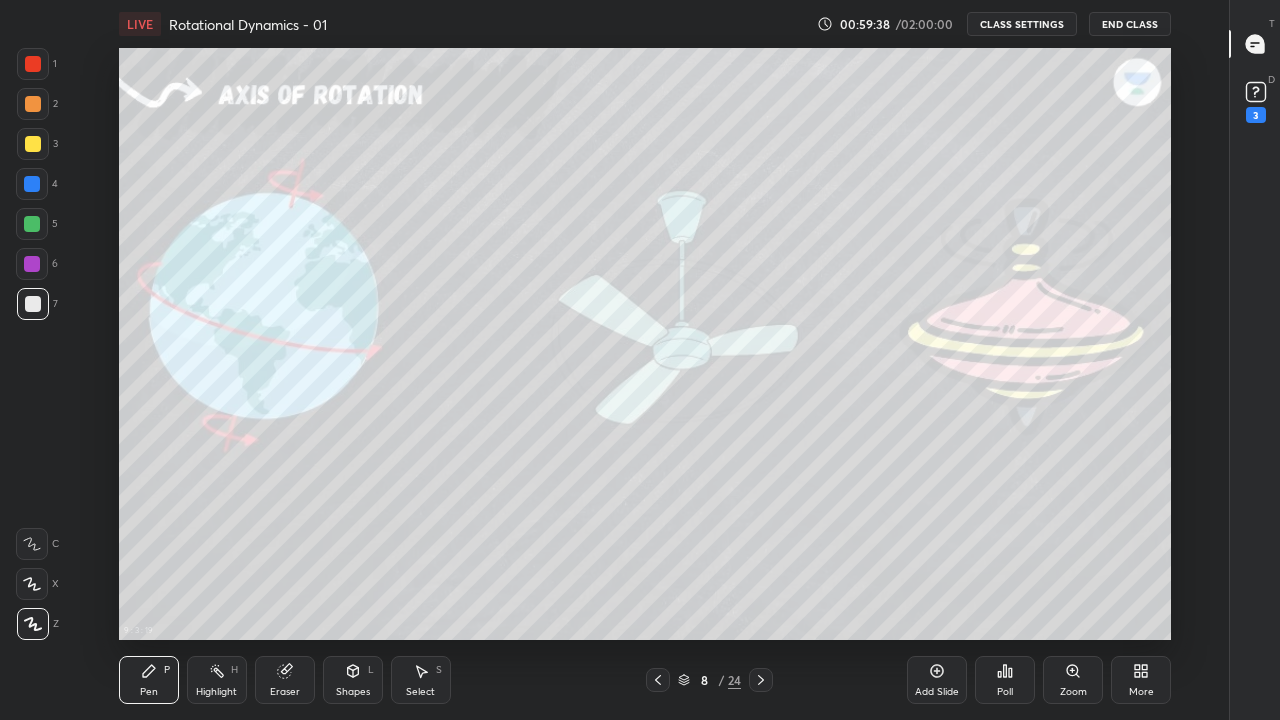 click on "Z" at bounding box center [38, 624] 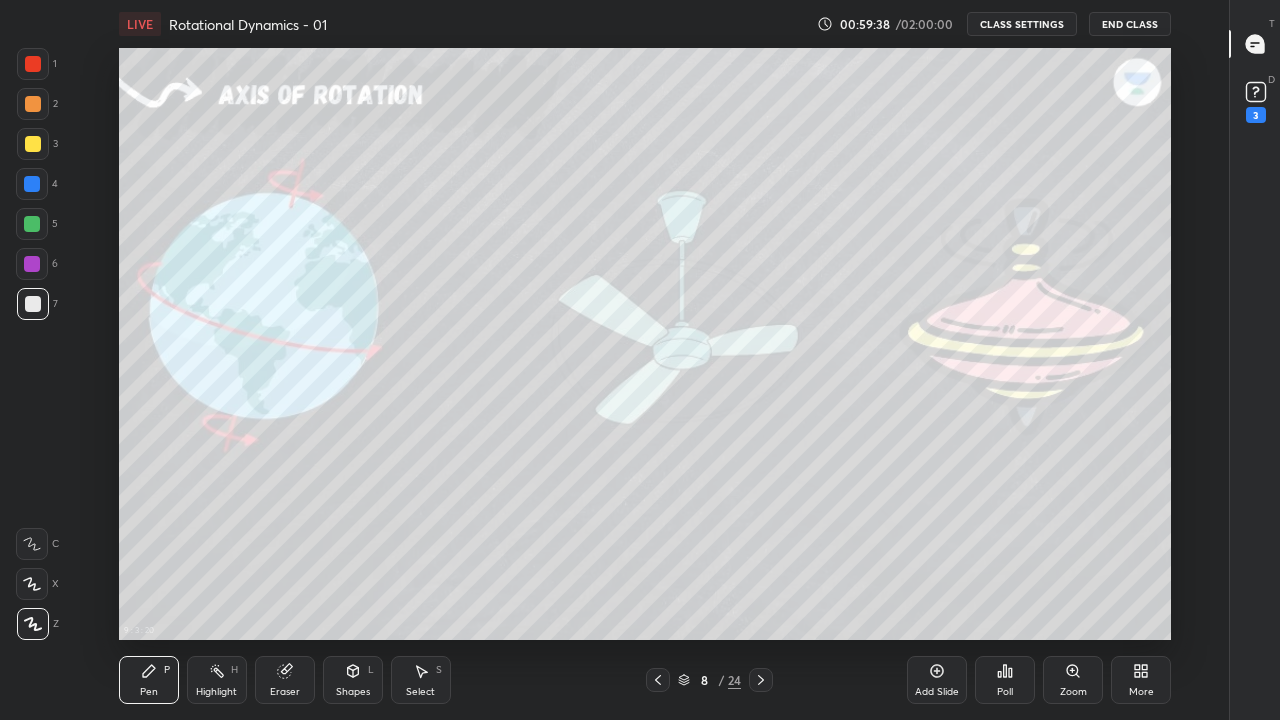 click 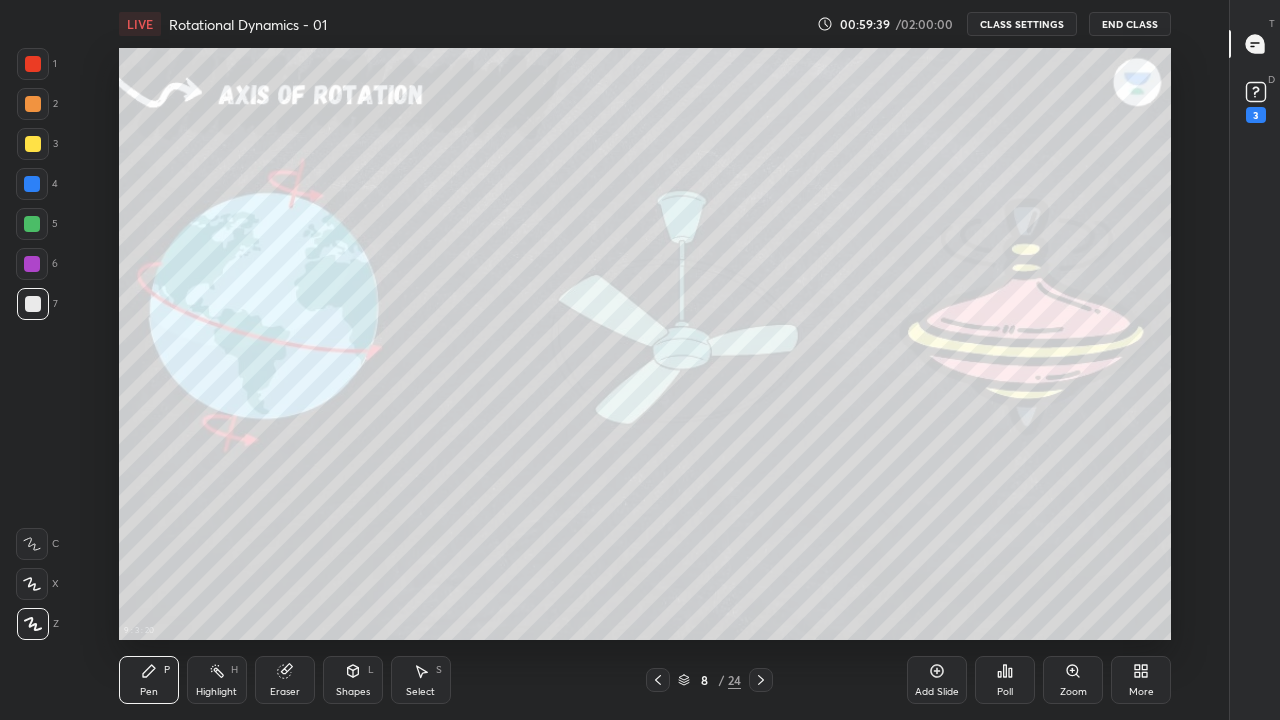 click at bounding box center [33, 304] 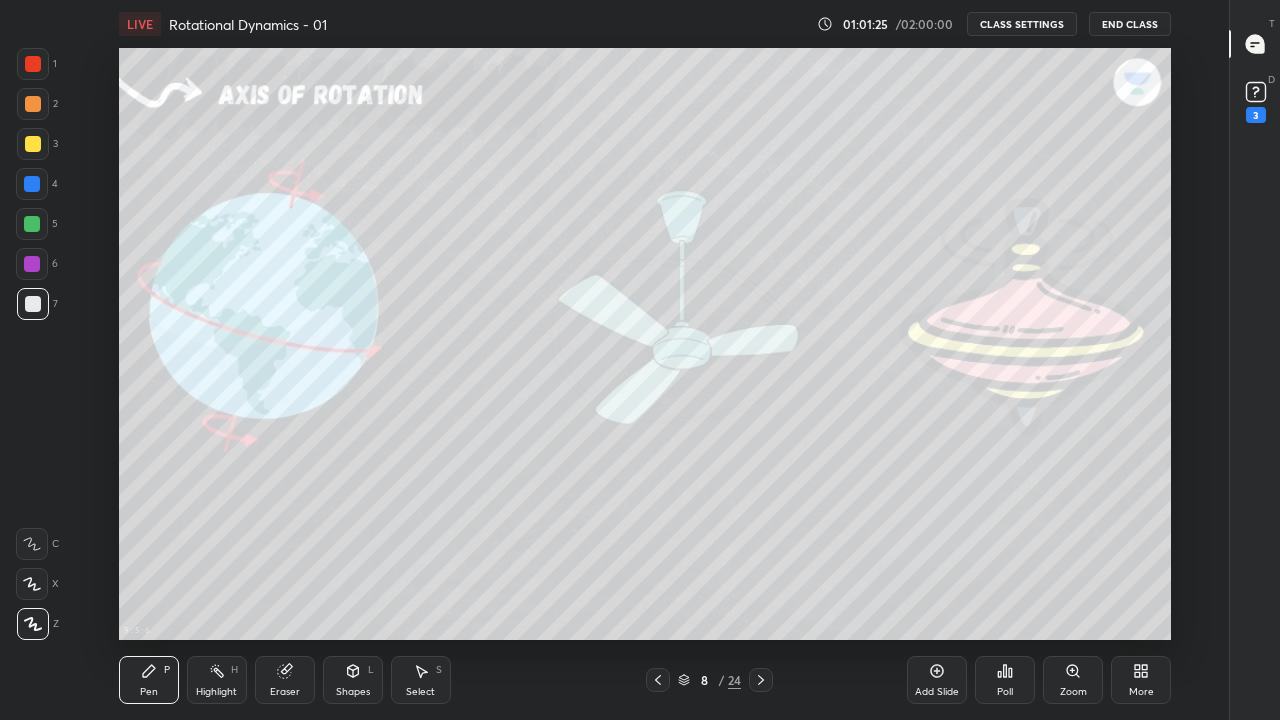 click 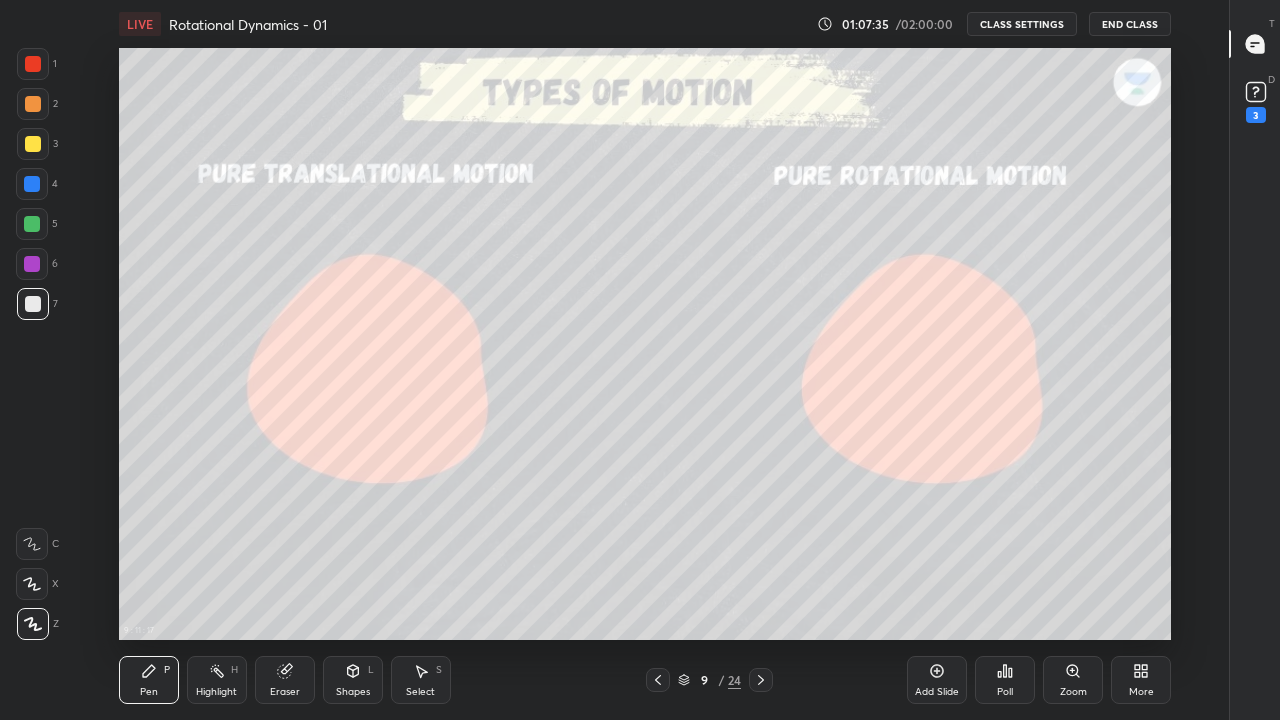 click on "Pen P" at bounding box center (149, 680) 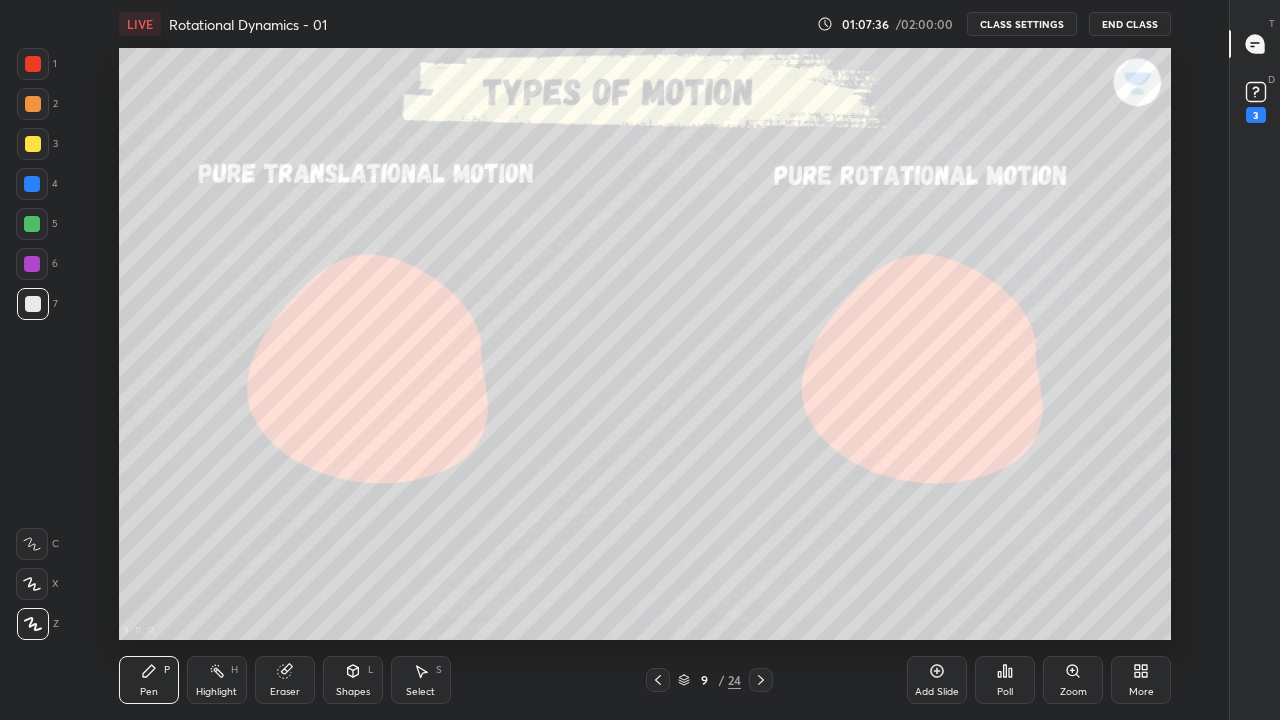 click 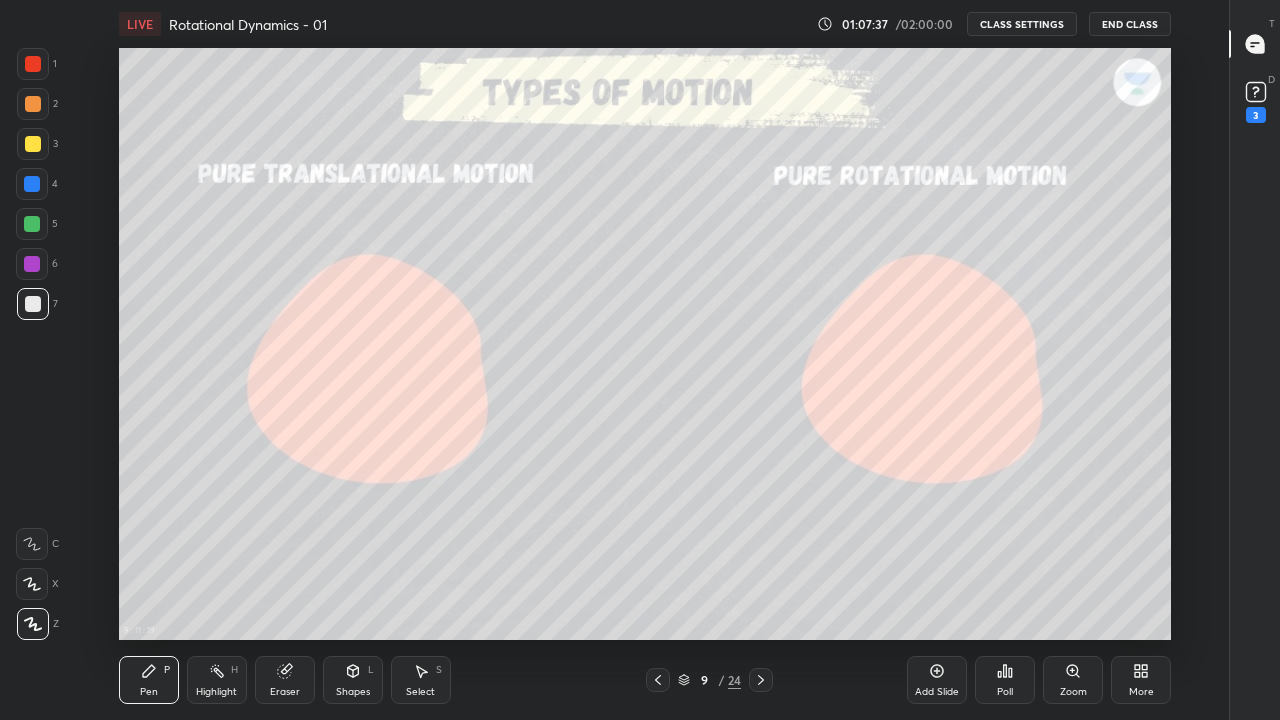 click on "Pen P" at bounding box center [149, 680] 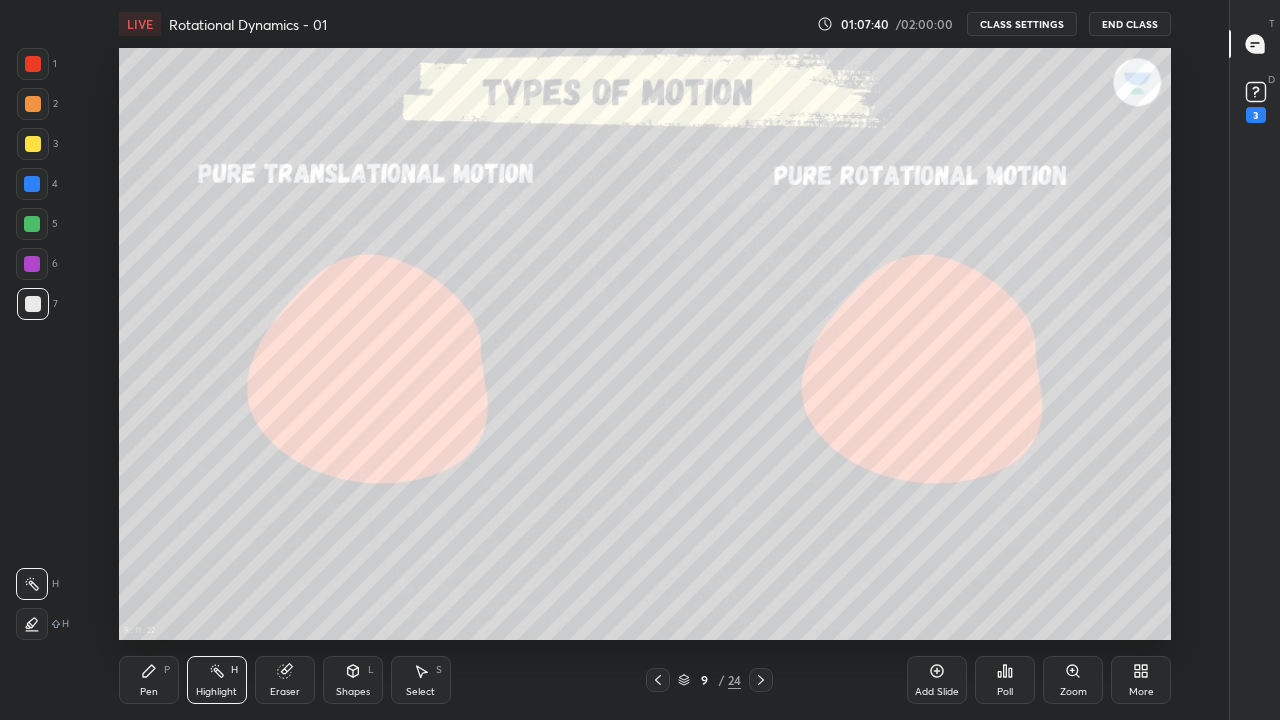click on "Eraser" at bounding box center [285, 680] 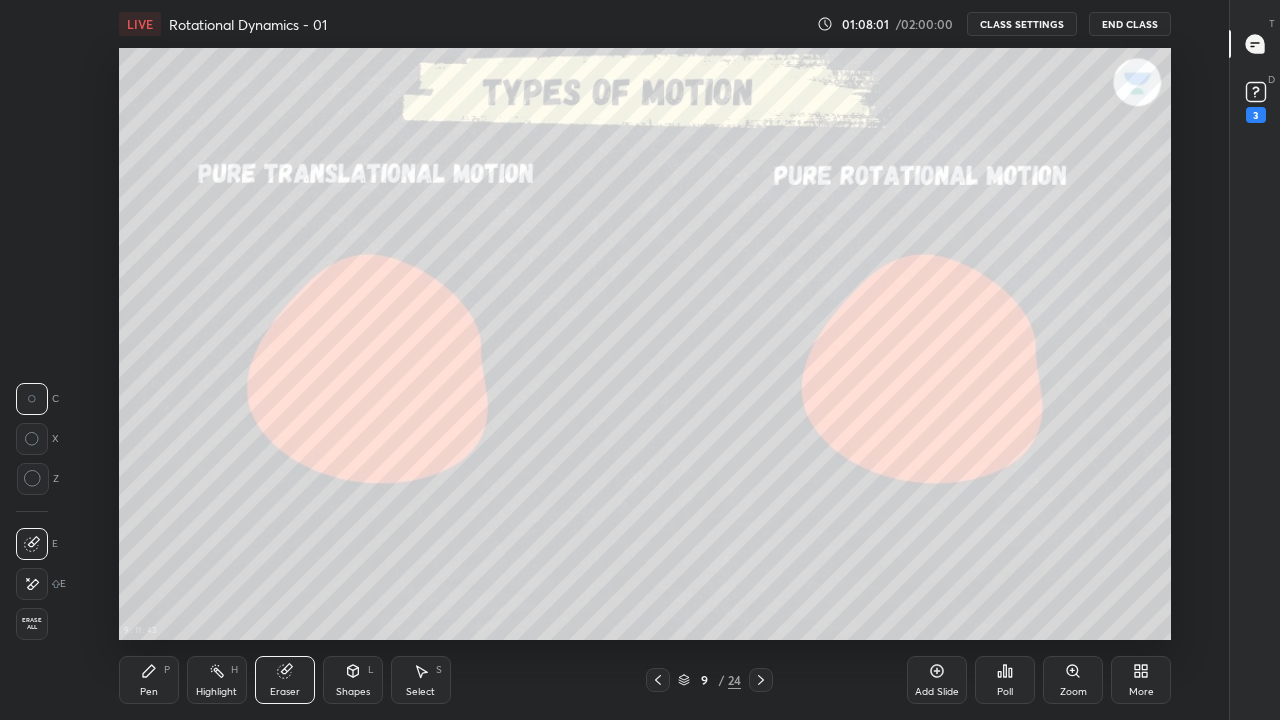 click on "Pen P" at bounding box center (149, 680) 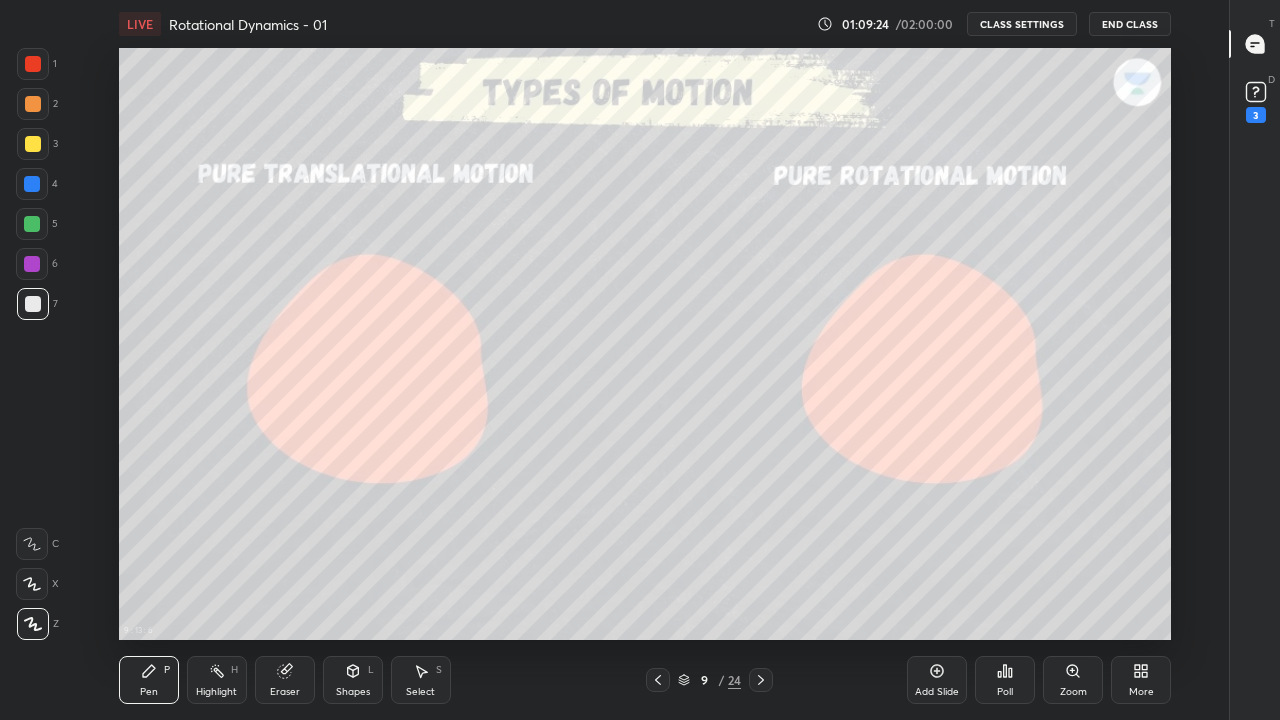 click on "Eraser" at bounding box center [285, 680] 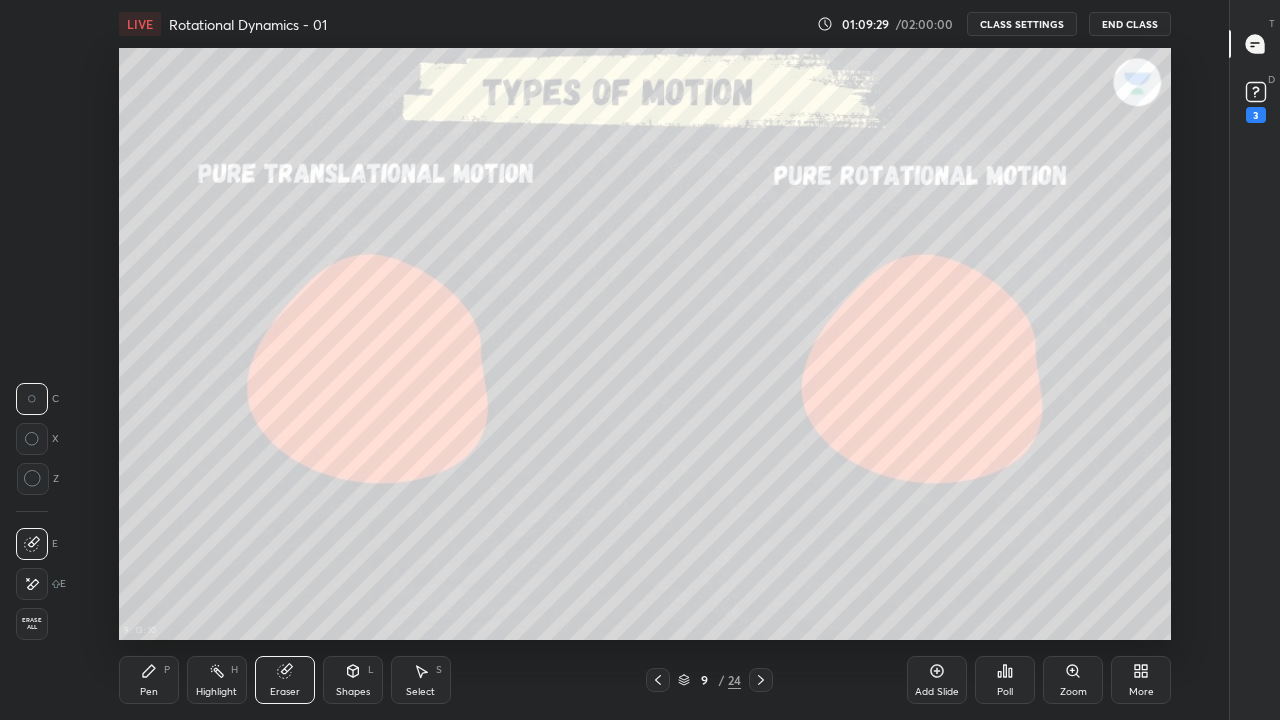 click 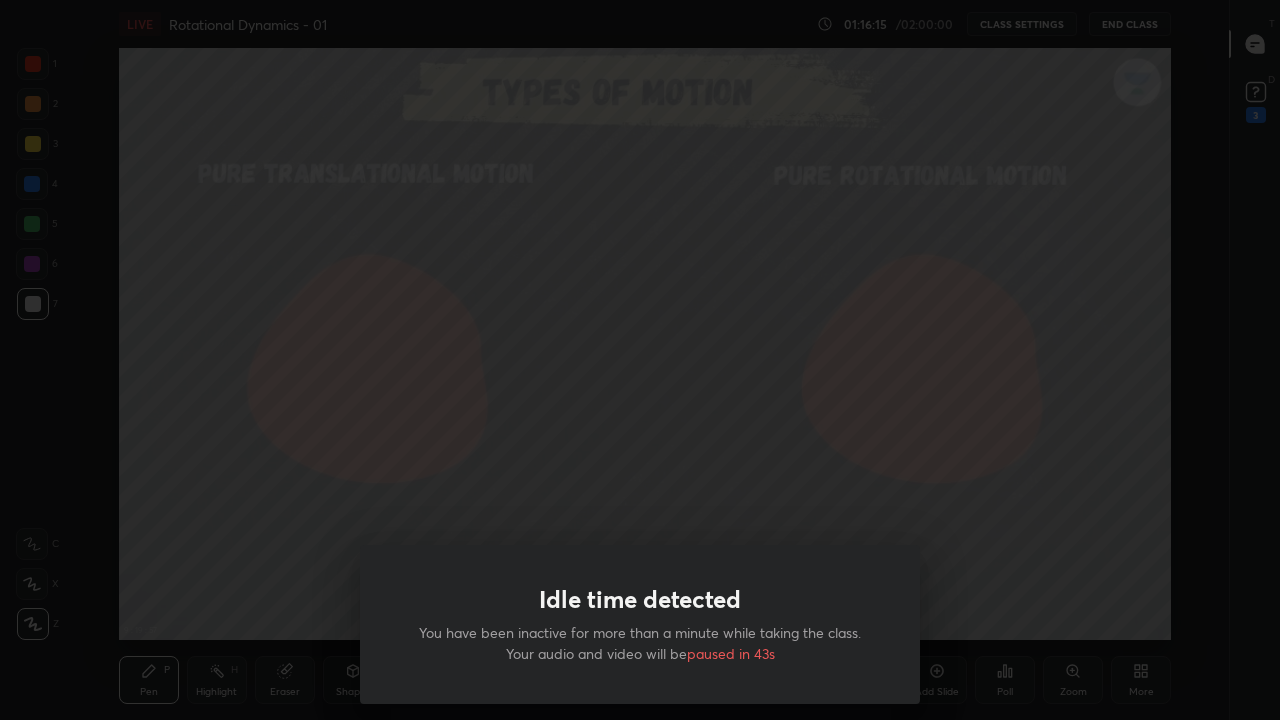 click on "Idle time detected You have been inactive for more than a minute while taking the class. Your audio and video will be  paused in 43s" at bounding box center [640, 360] 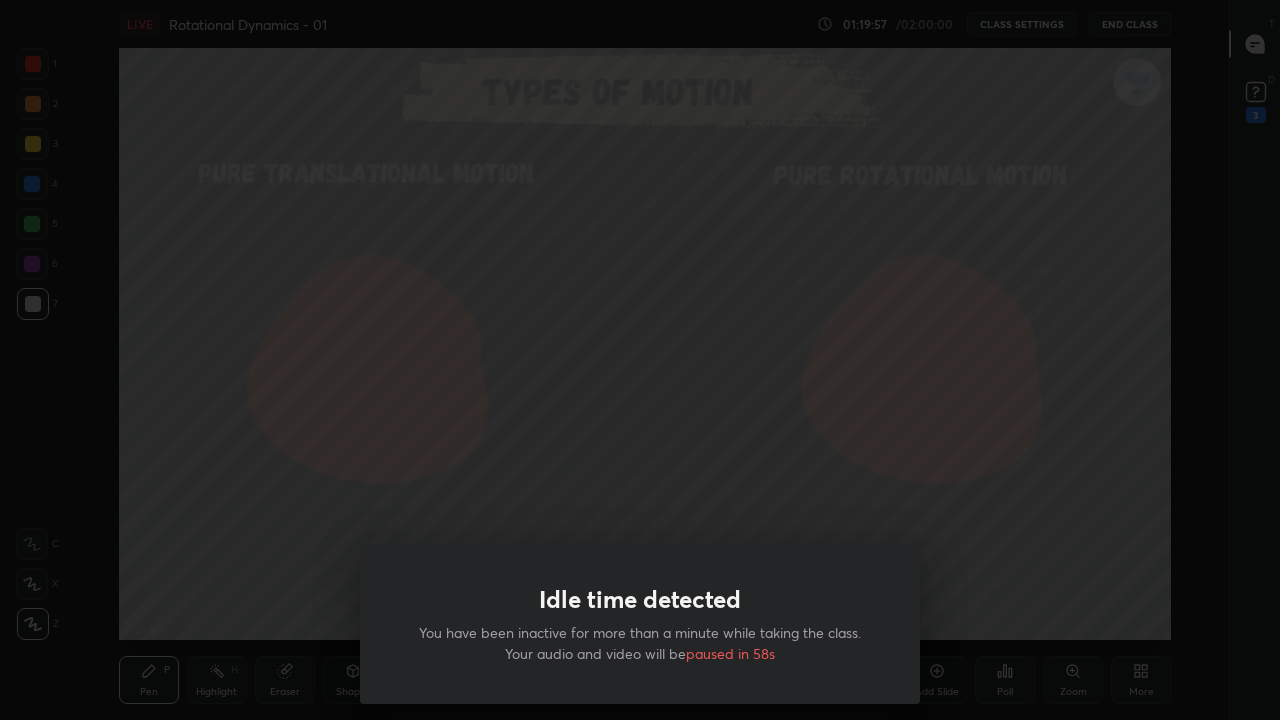 click on "Idle time detected You have been inactive for more than a minute while taking the class. Your audio and video will be  paused in 58s" at bounding box center [640, 360] 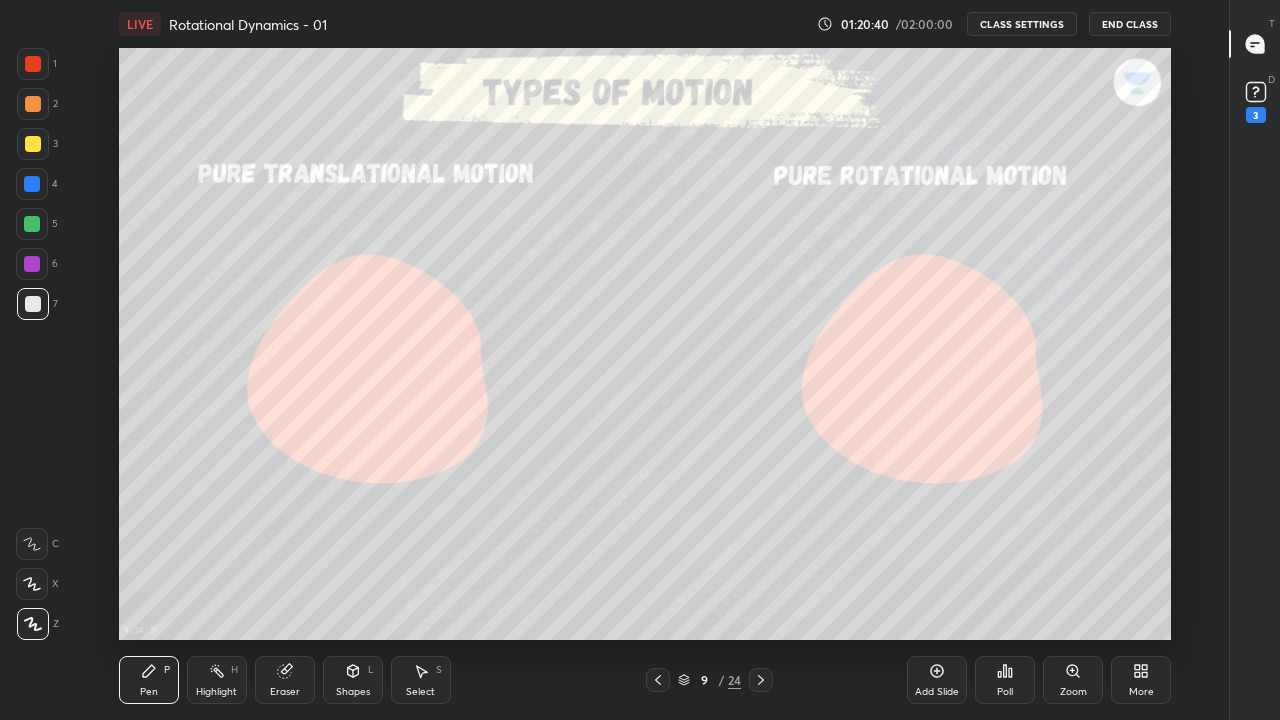click on "Add Slide Poll Zoom More" at bounding box center (1039, 680) 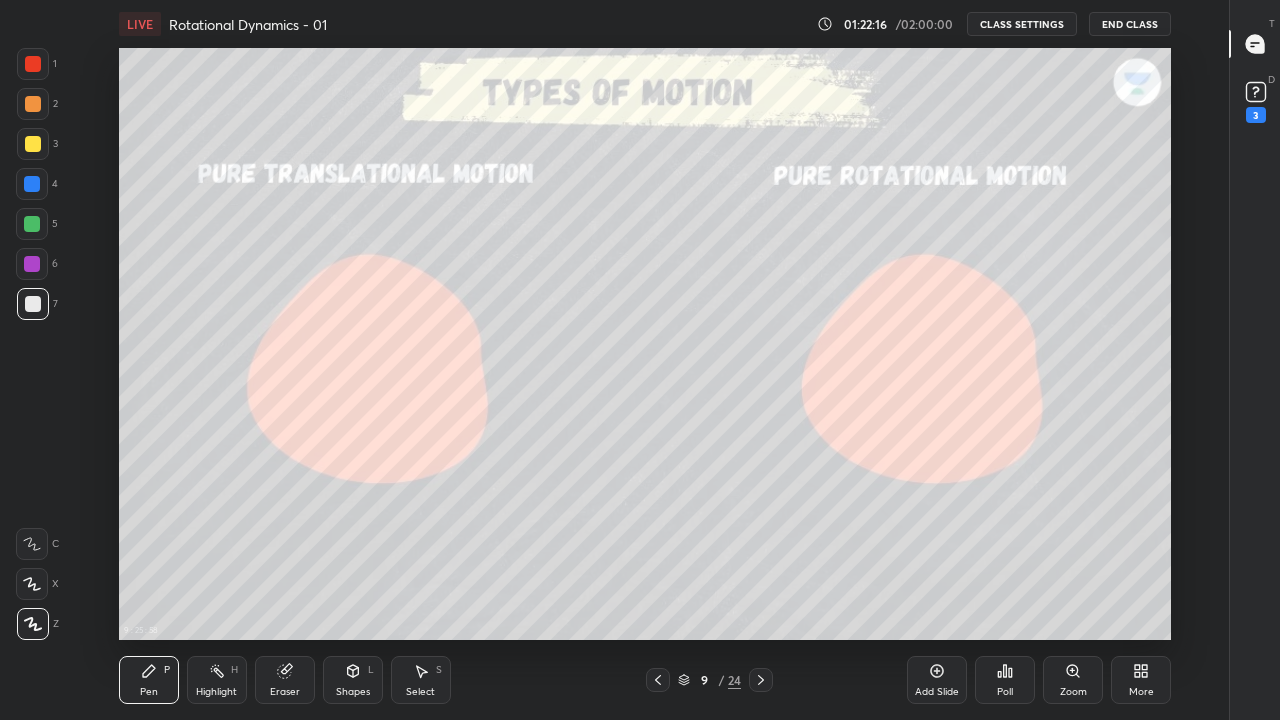 click on "Add Slide" at bounding box center (937, 692) 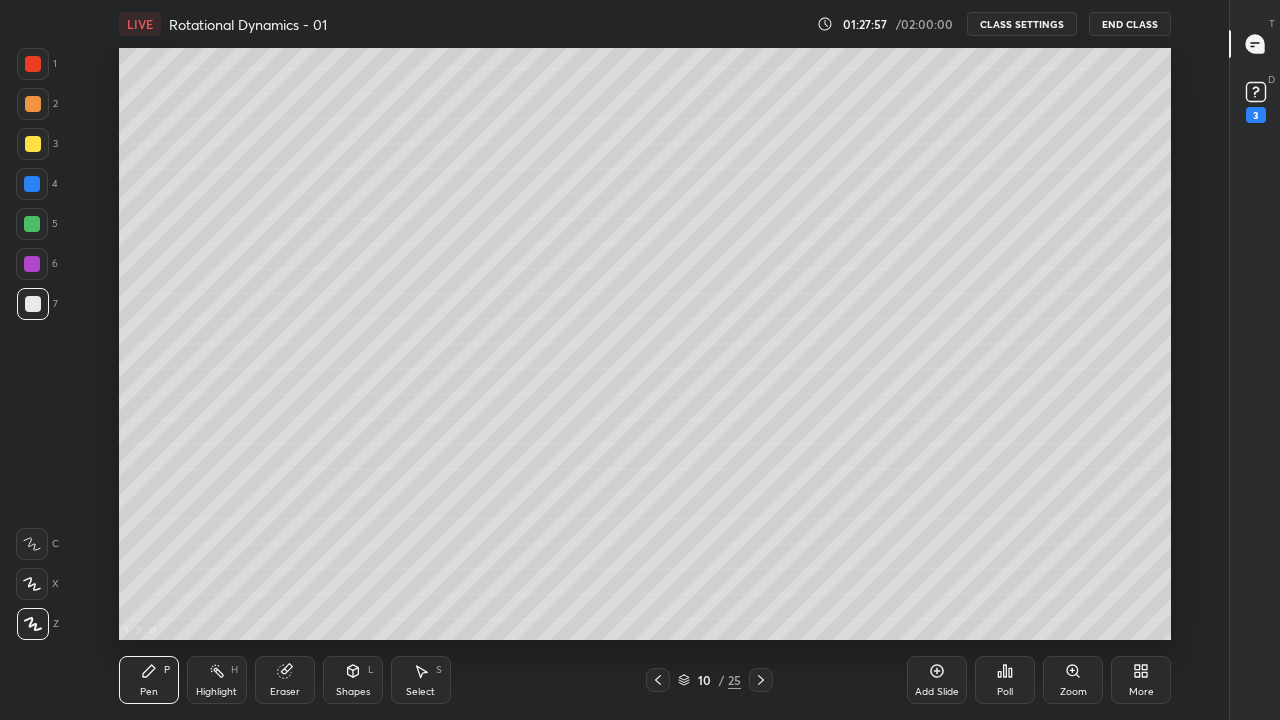 click 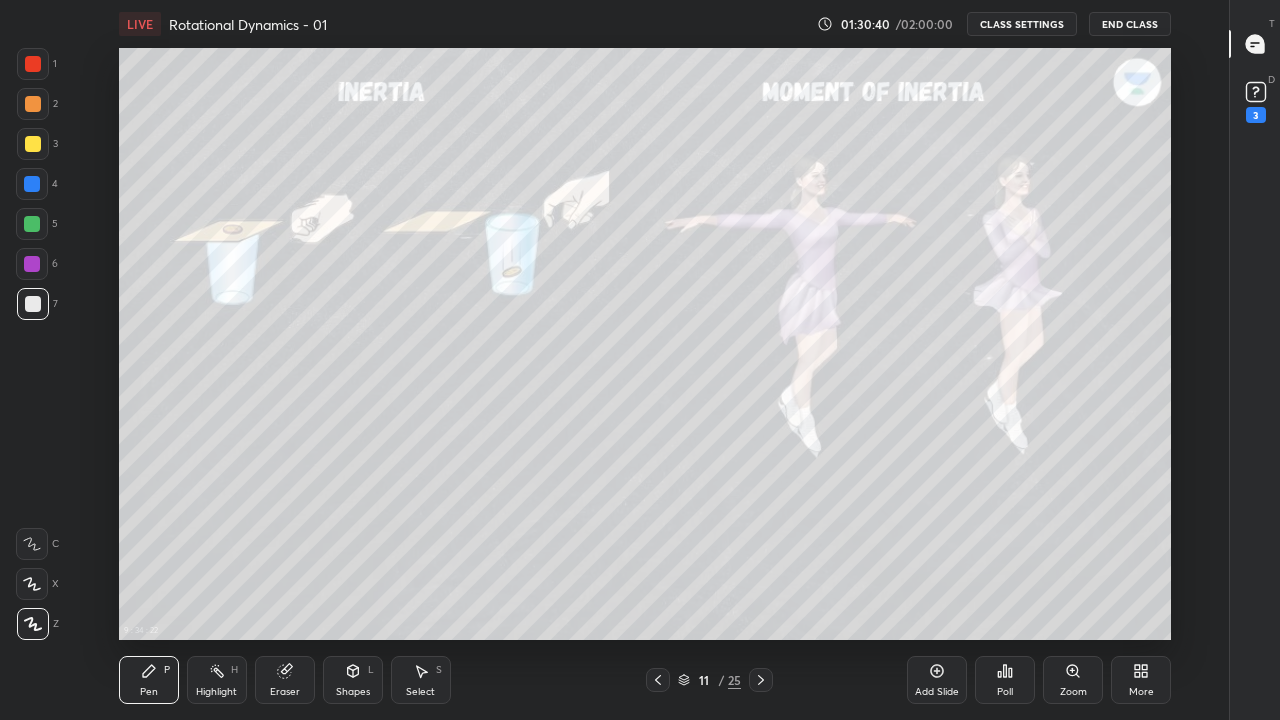 click 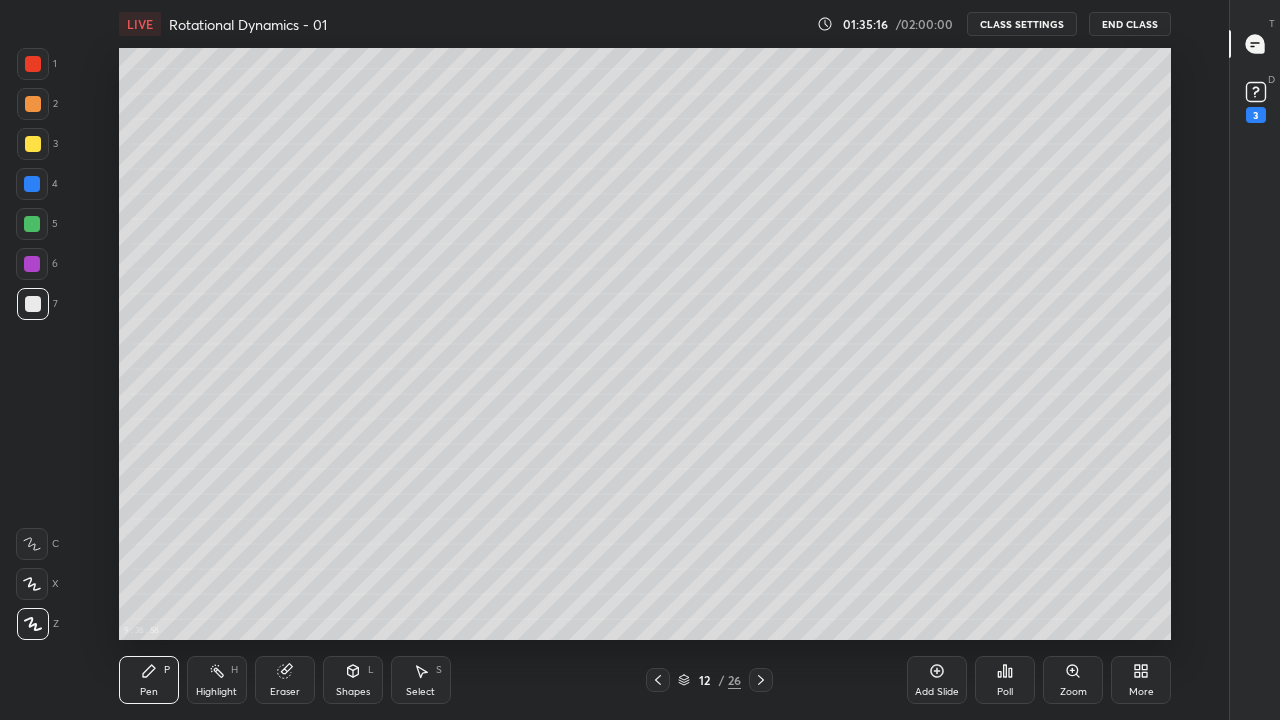 click 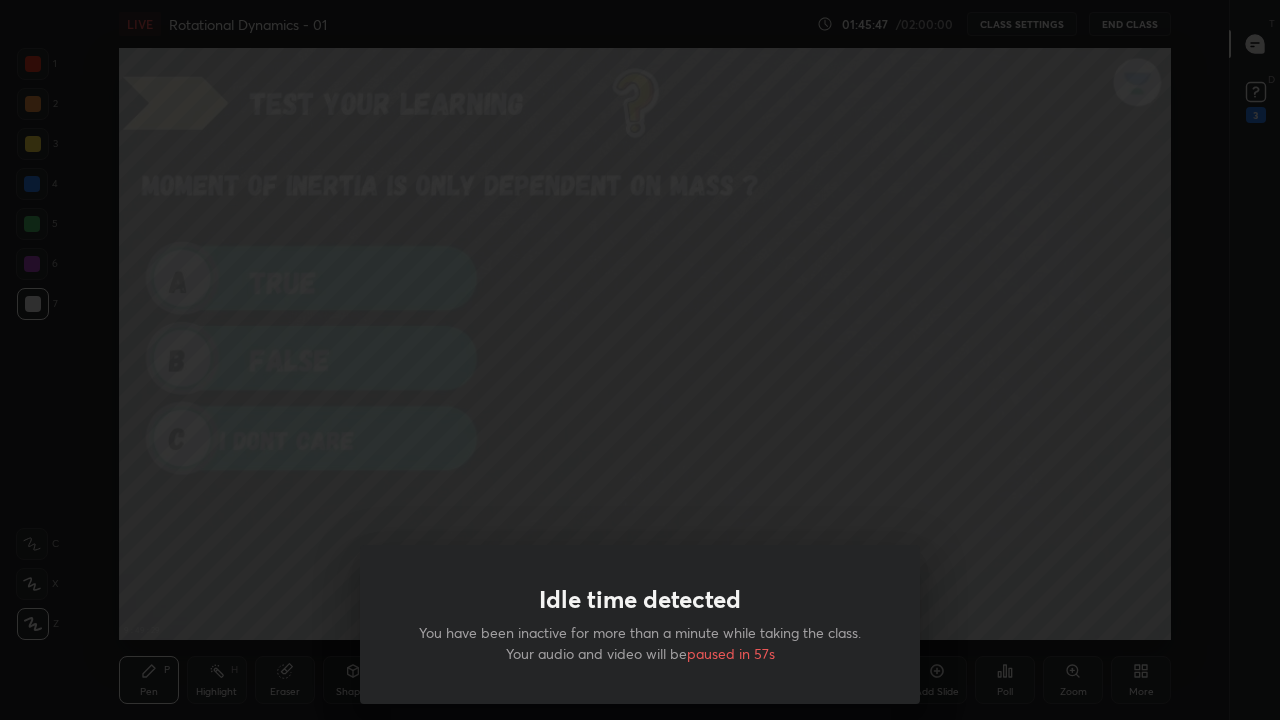 click on "Idle time detected You have been inactive for more than a minute while taking the class. Your audio and video will be  paused in 57s" at bounding box center [640, 360] 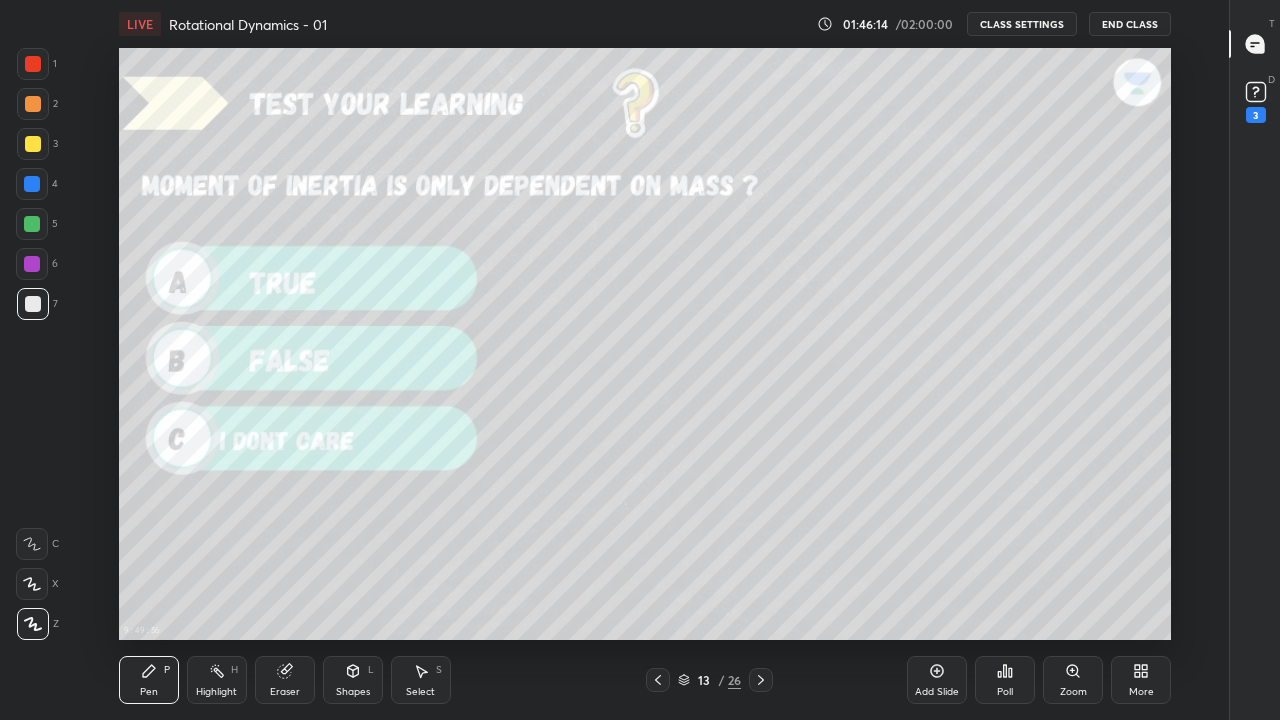 click 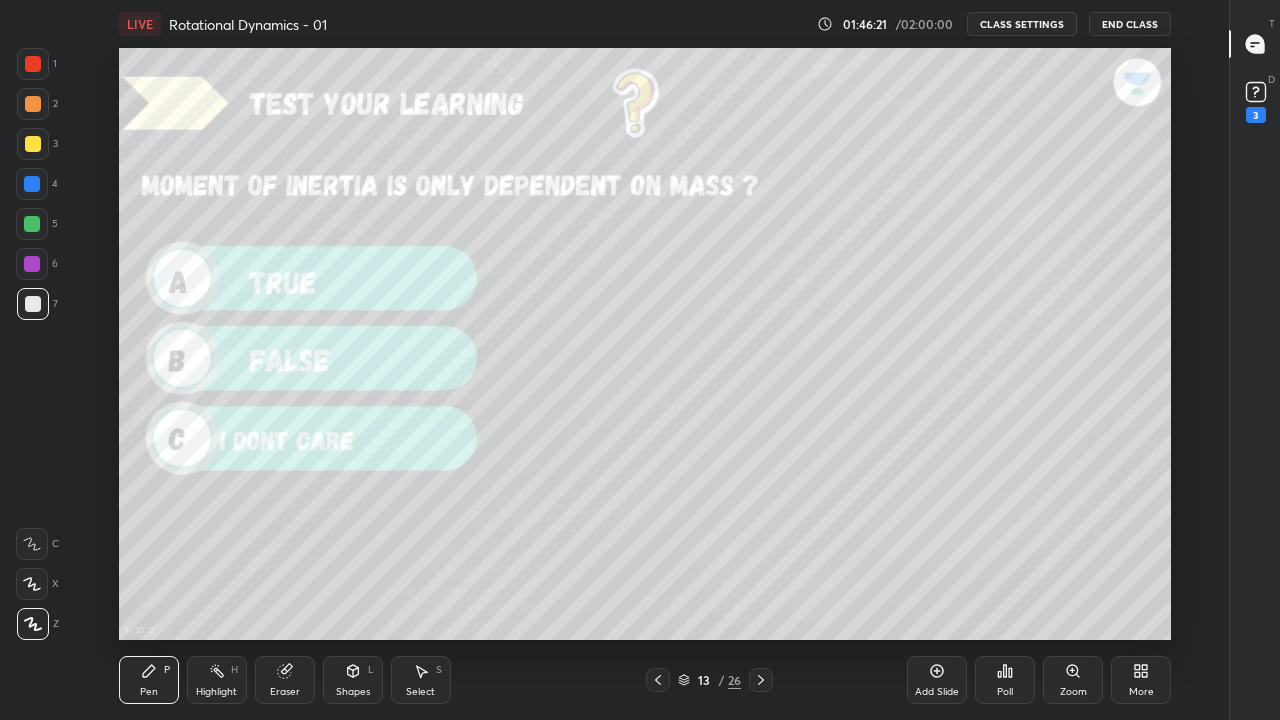 click 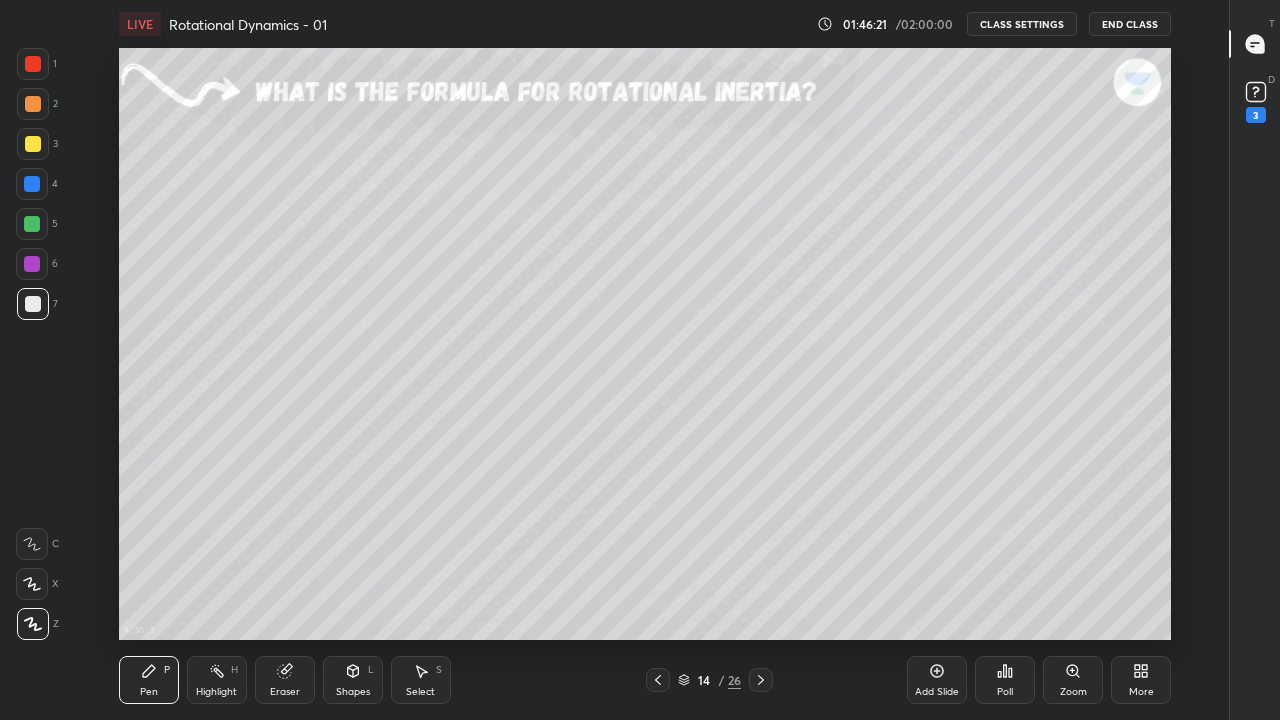 click 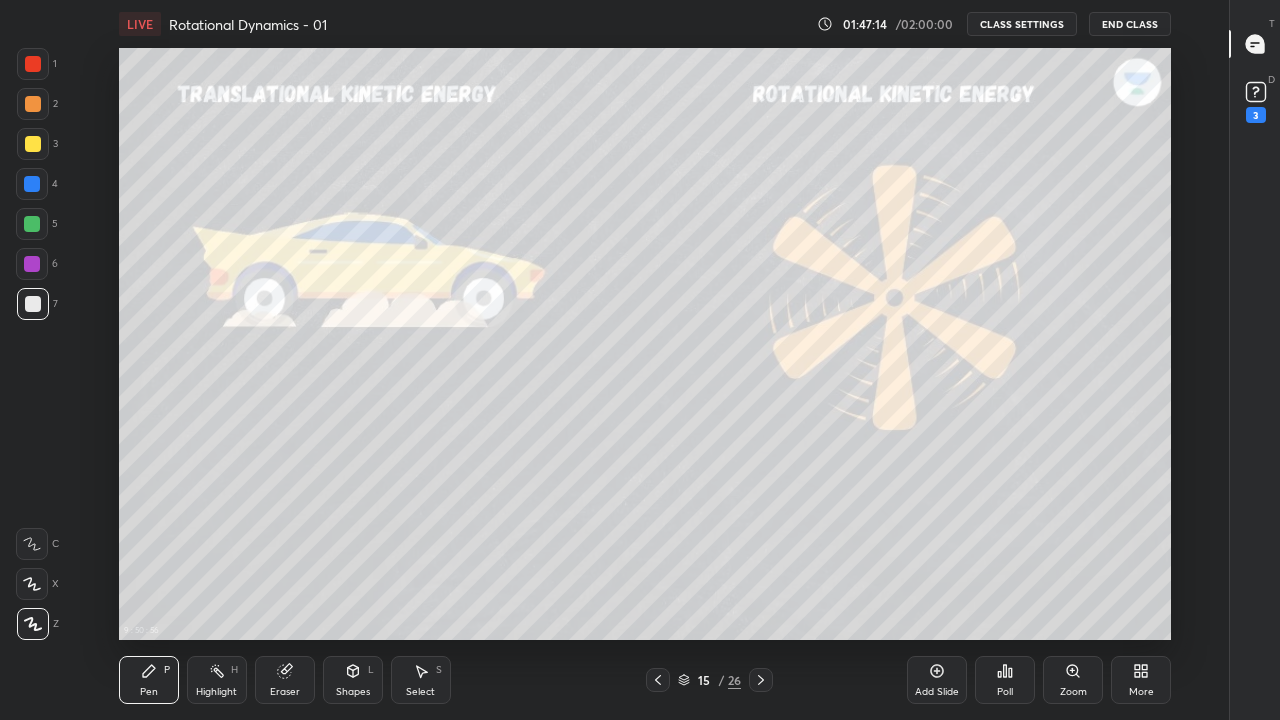 click at bounding box center (32, 224) 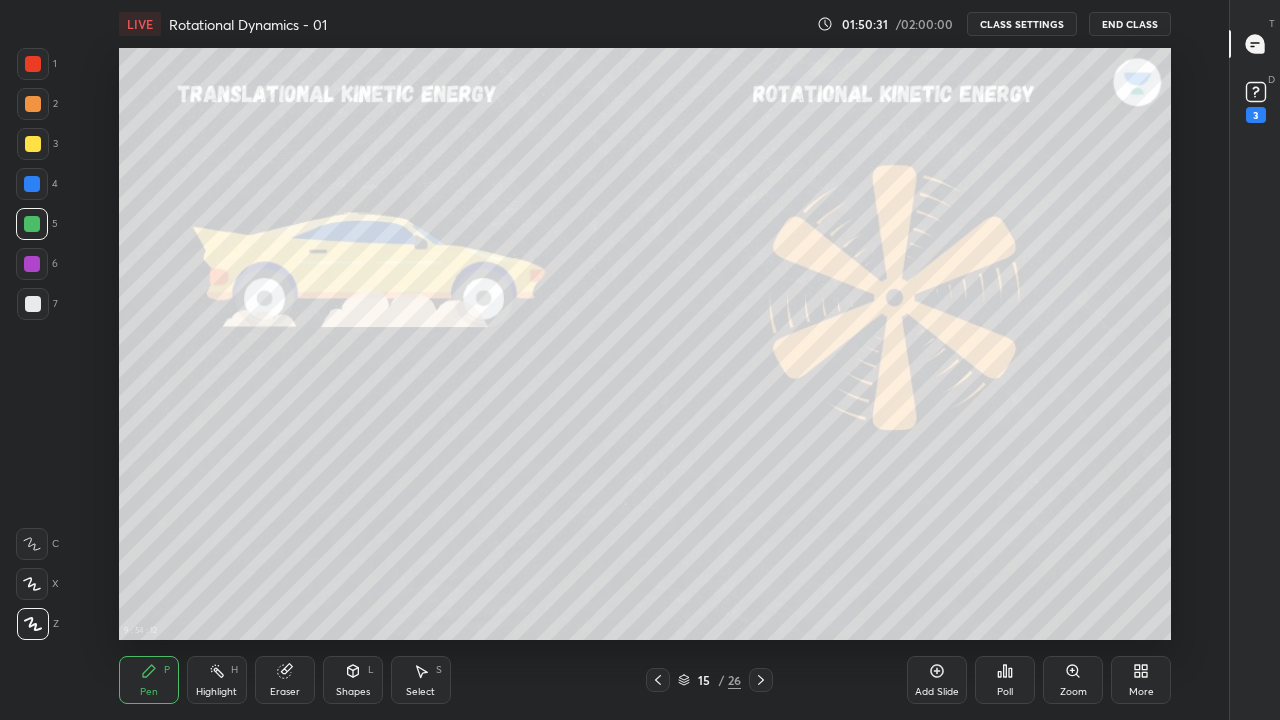 click 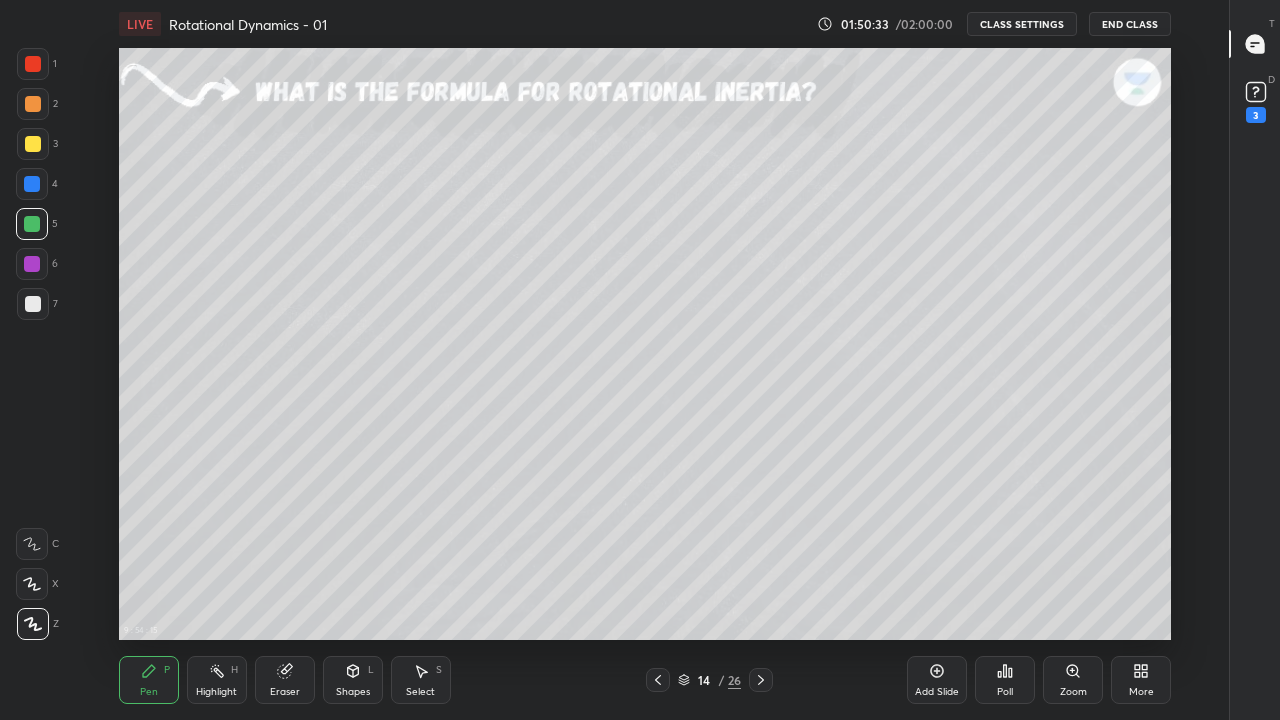 click on "Pen" at bounding box center (149, 692) 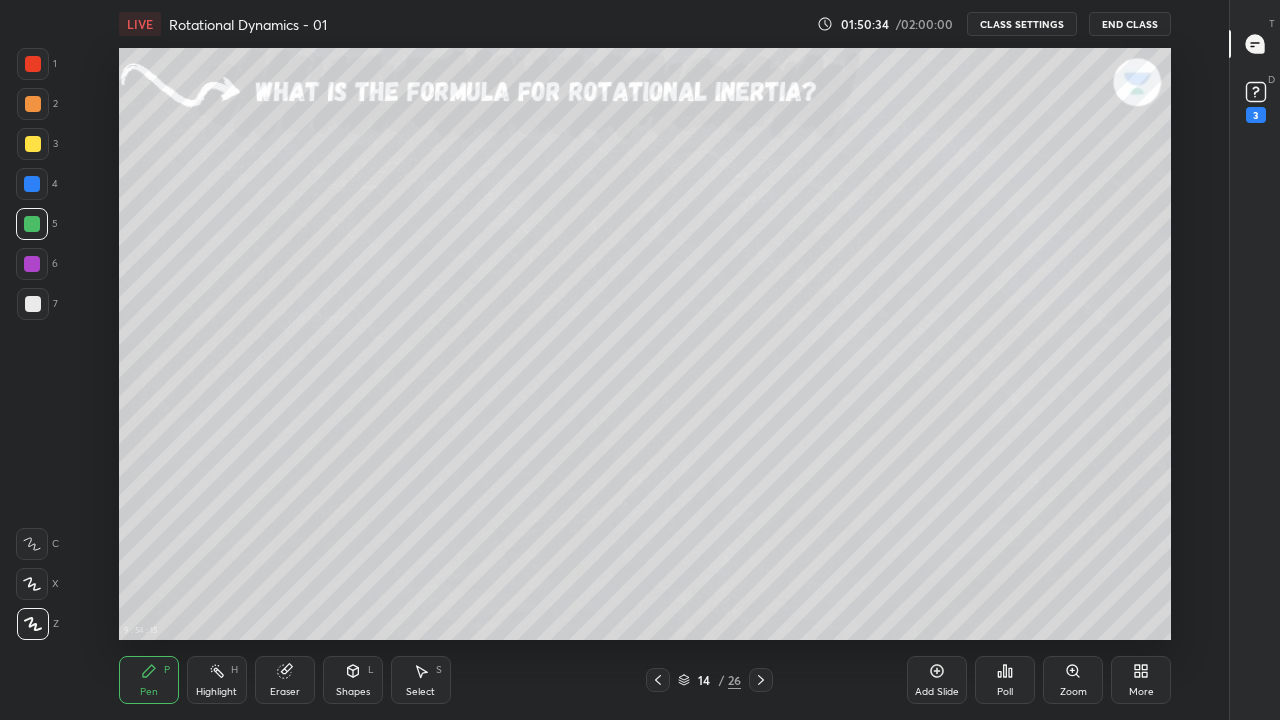 click 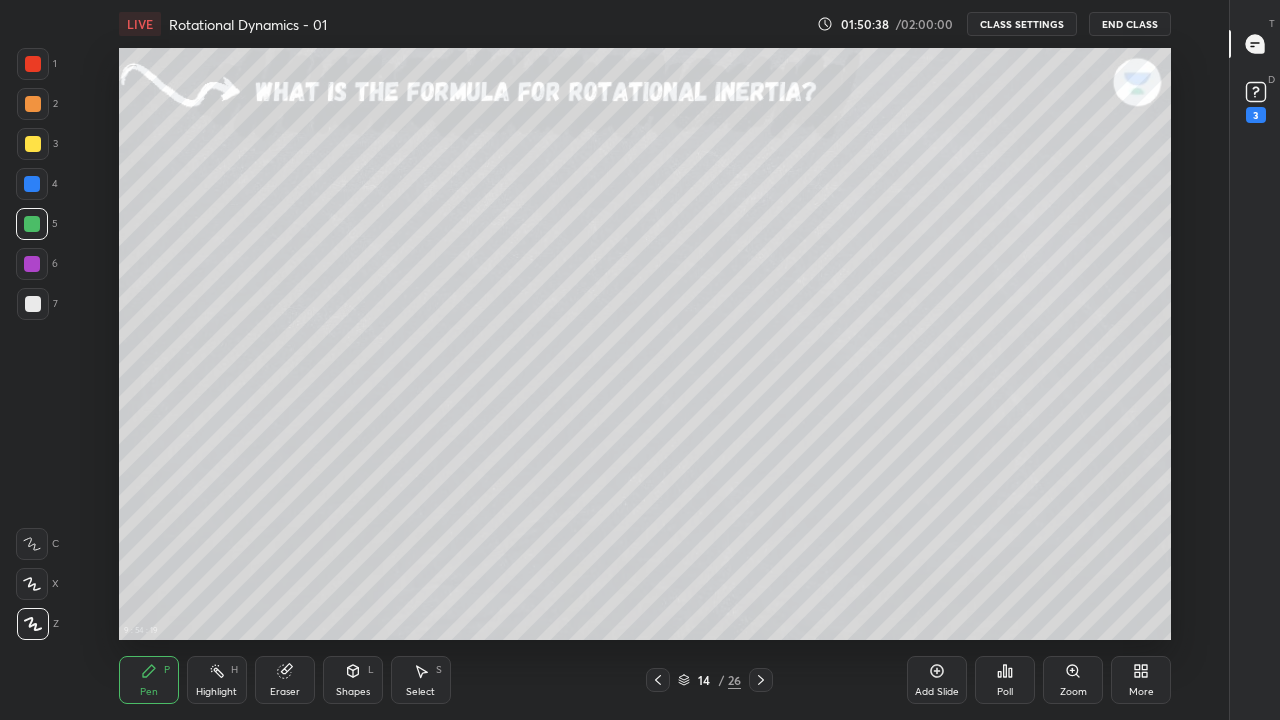 click 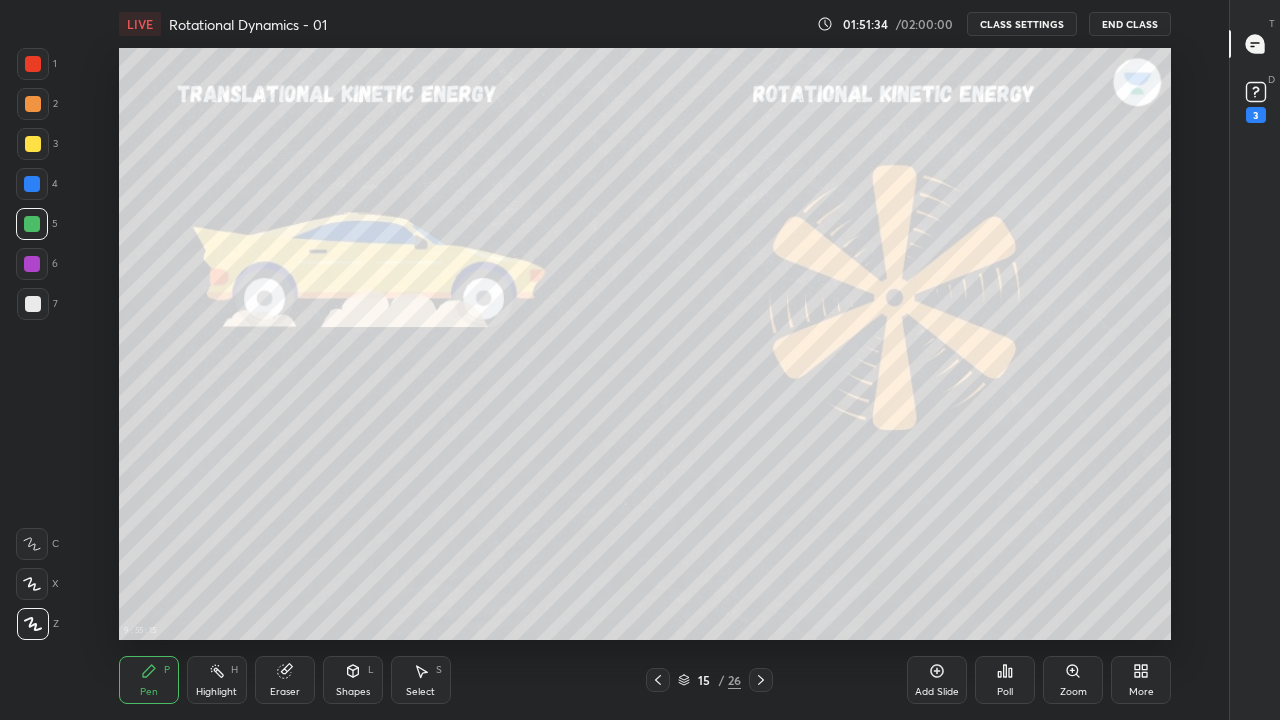 click 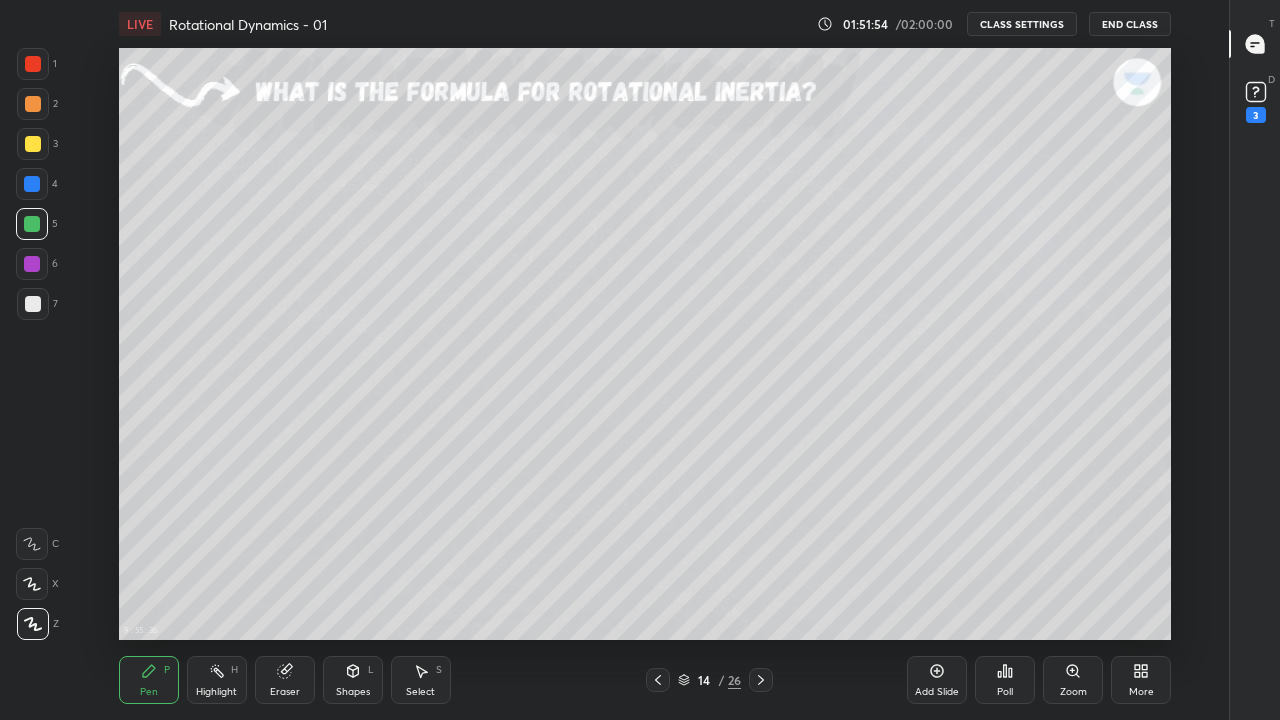 click on "Pen P" at bounding box center (149, 680) 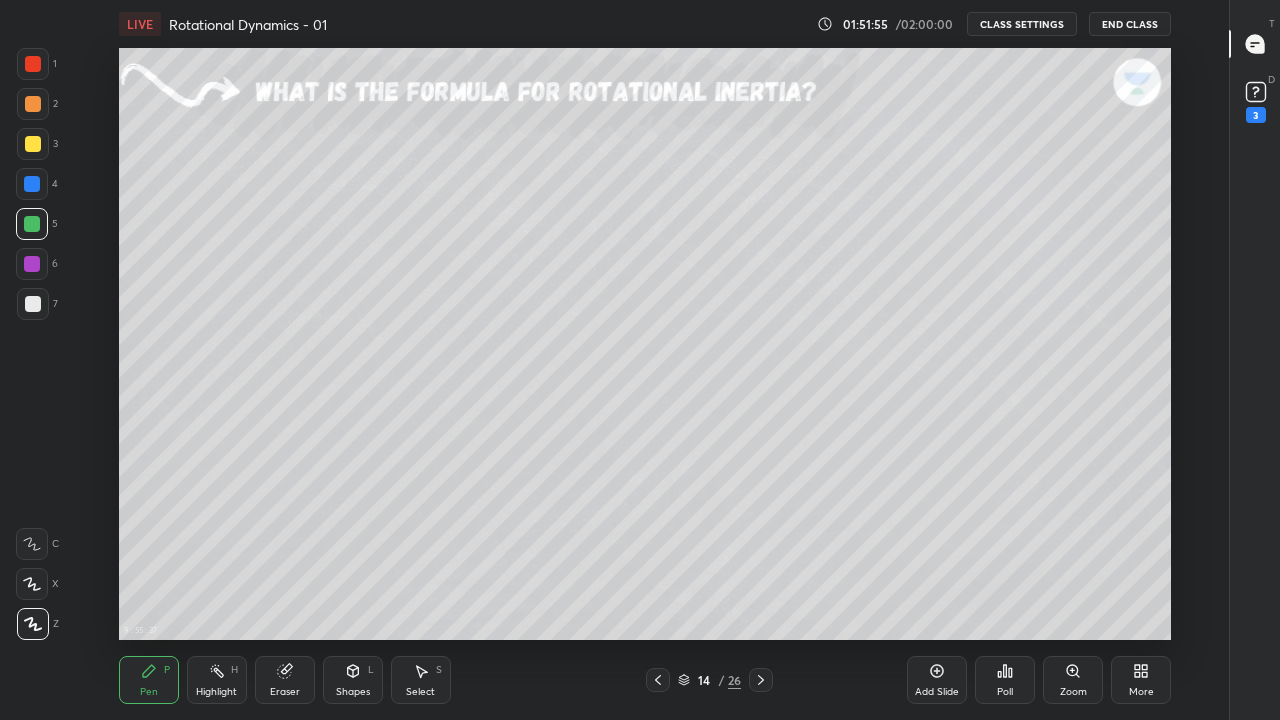 click at bounding box center (33, 304) 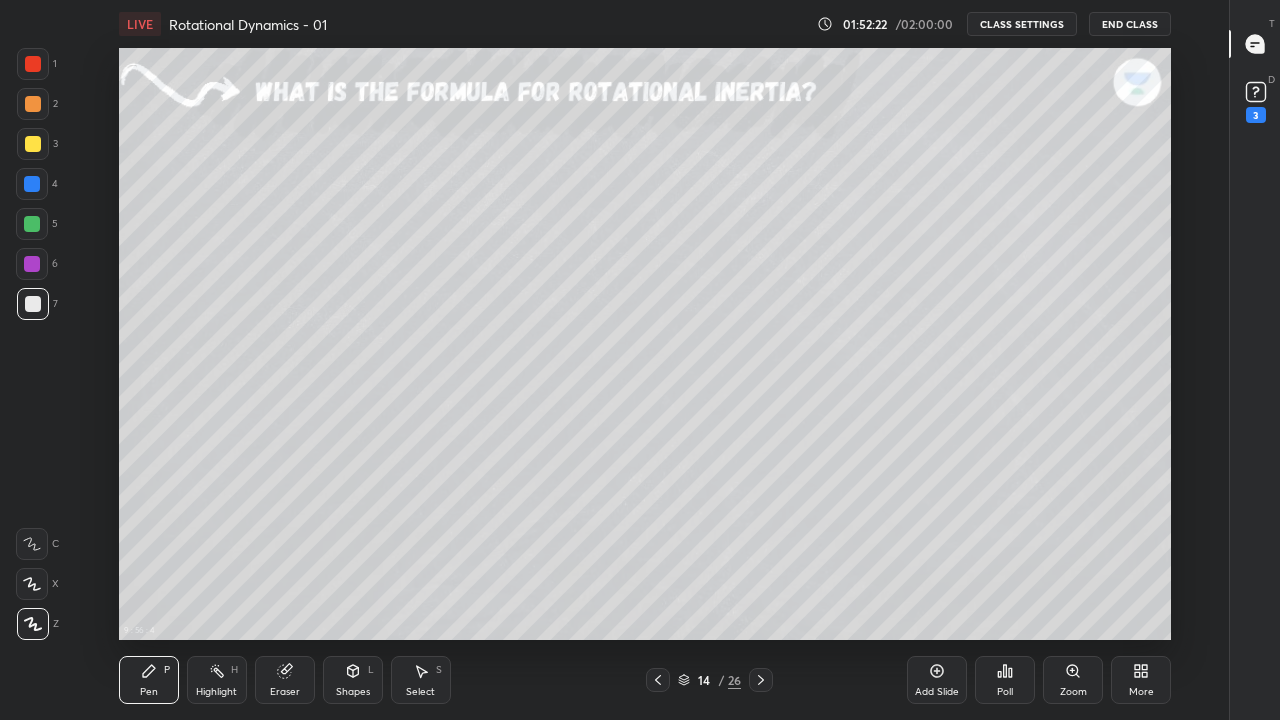 click at bounding box center (32, 224) 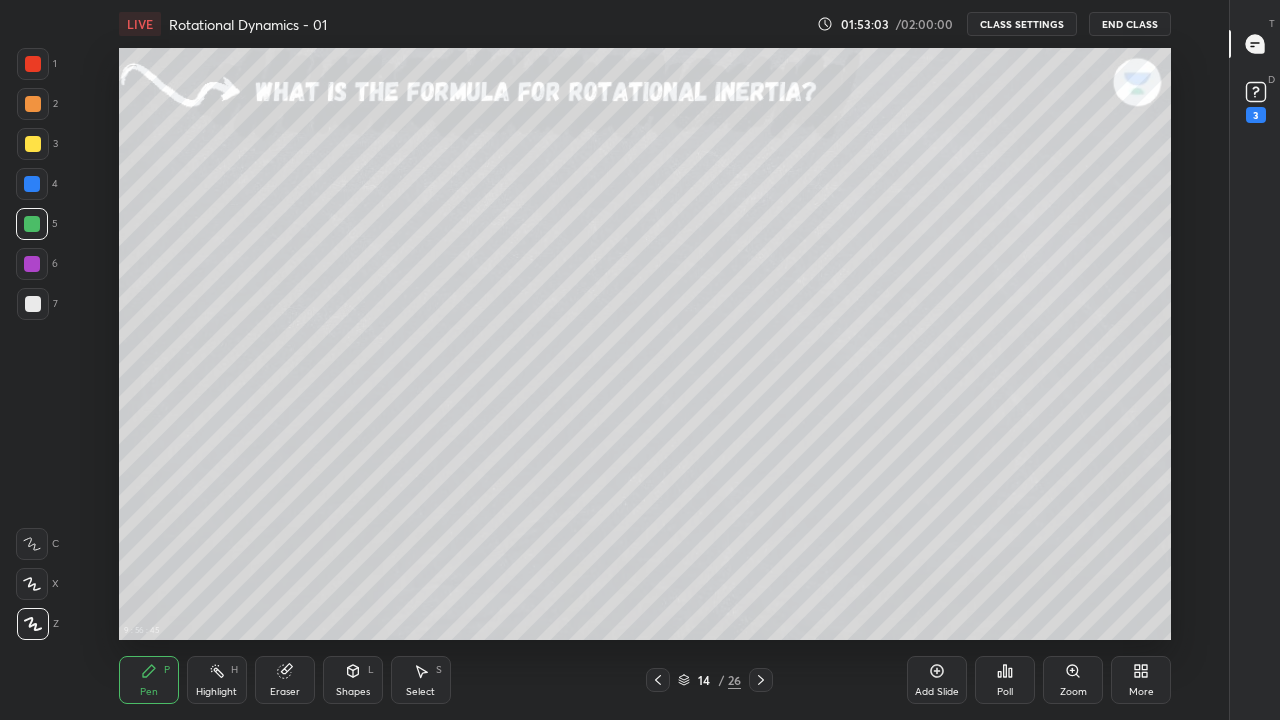 click at bounding box center [33, 304] 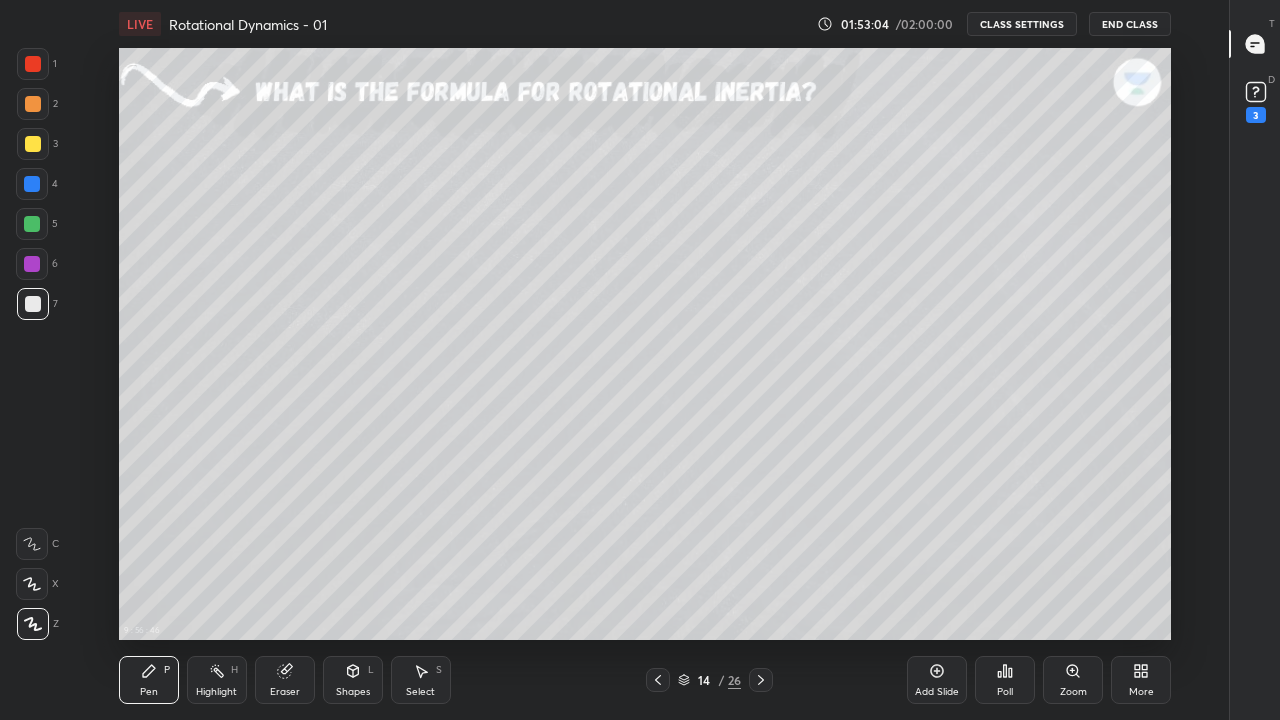 click at bounding box center [33, 144] 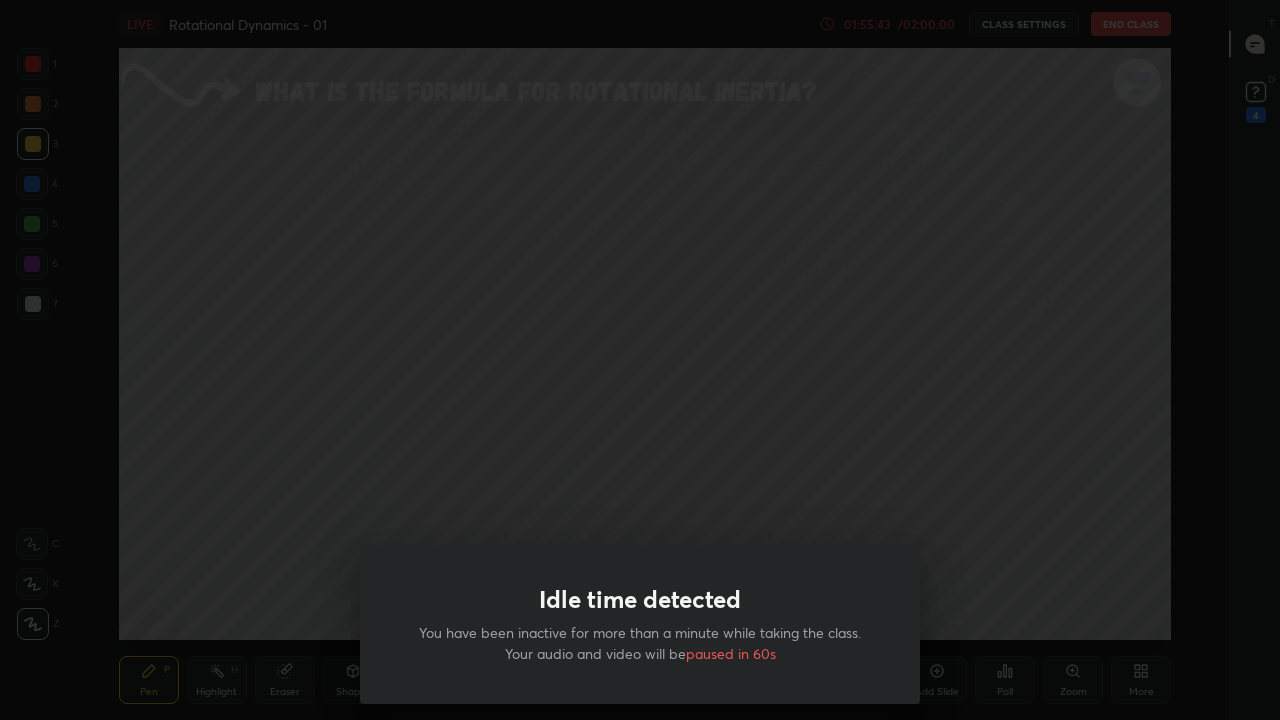 click on "Idle time detected You have been inactive for more than a minute while taking the class. Your audio and video will be  paused in 60s" at bounding box center (640, 360) 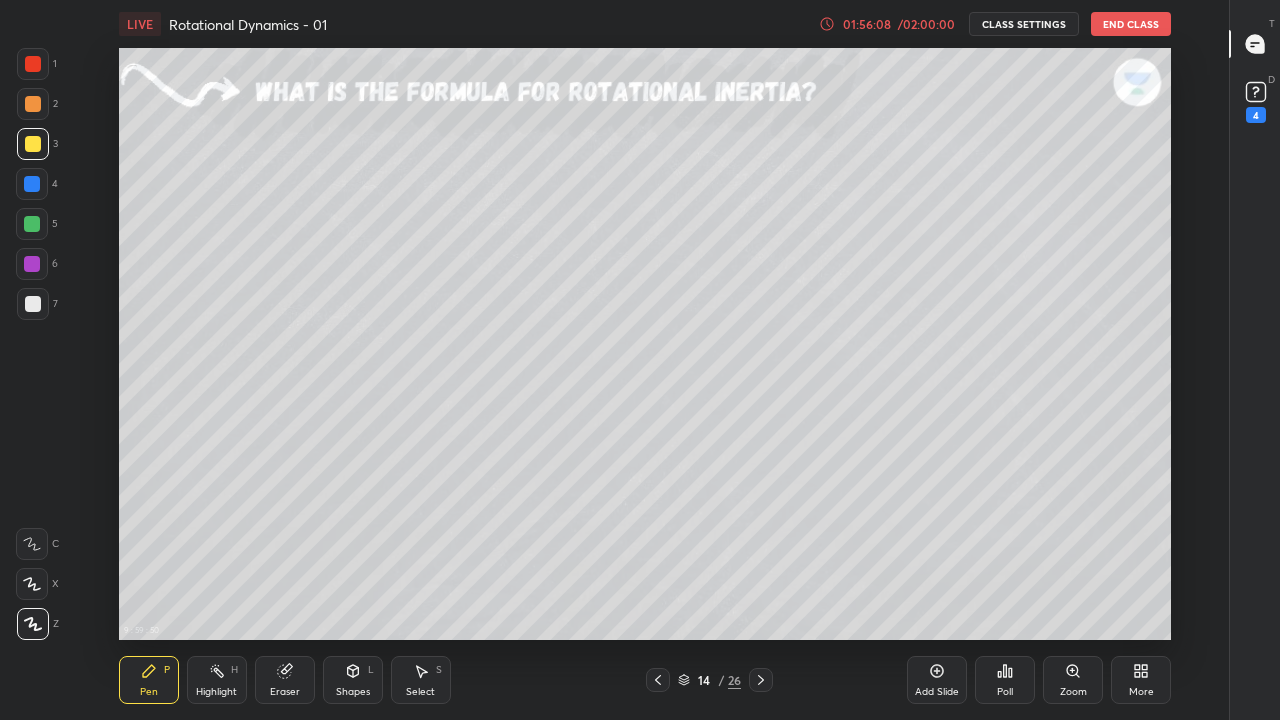 click on "/  02:00:00" at bounding box center [926, 24] 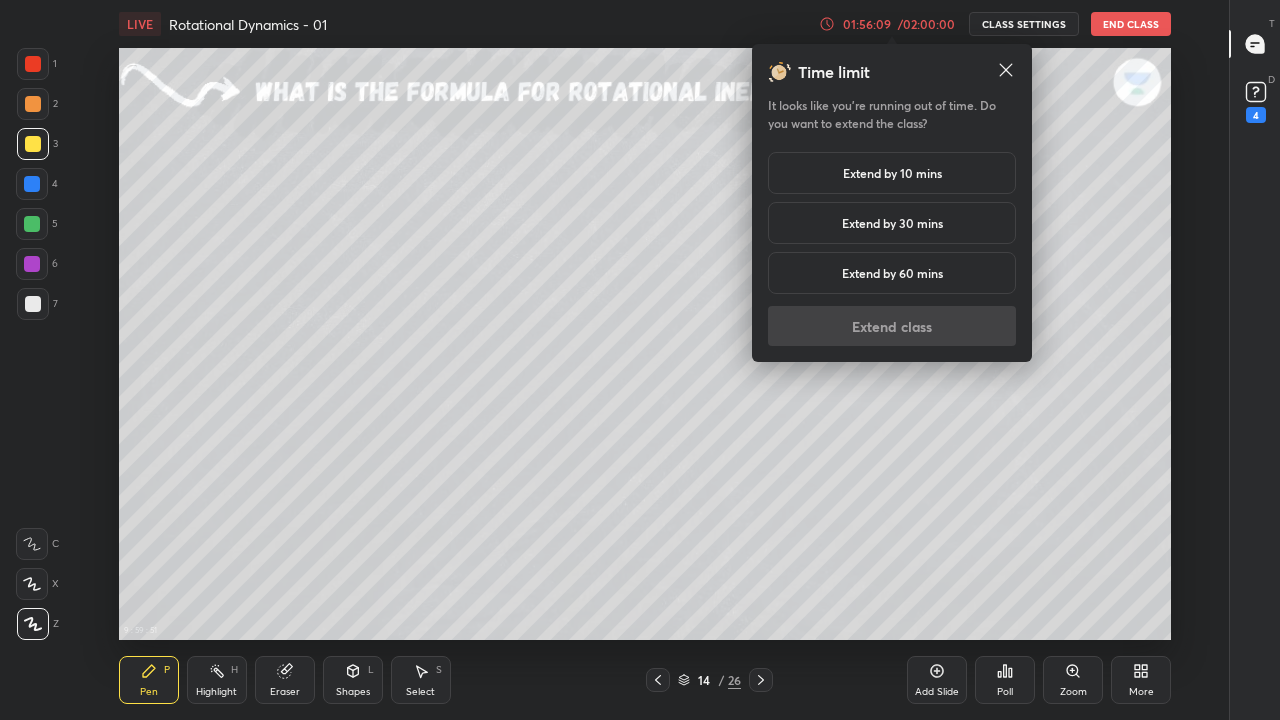 click on "Extend by 10 mins" at bounding box center (892, 173) 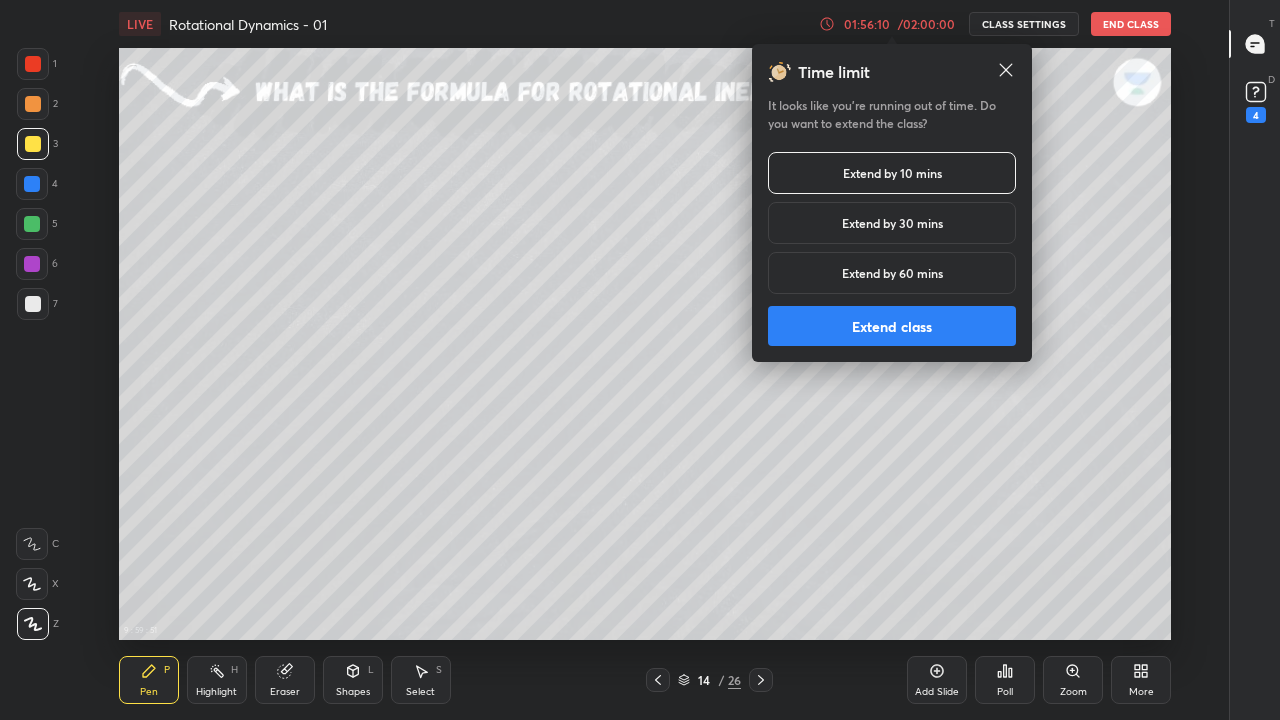 click on "Extend class" at bounding box center (892, 326) 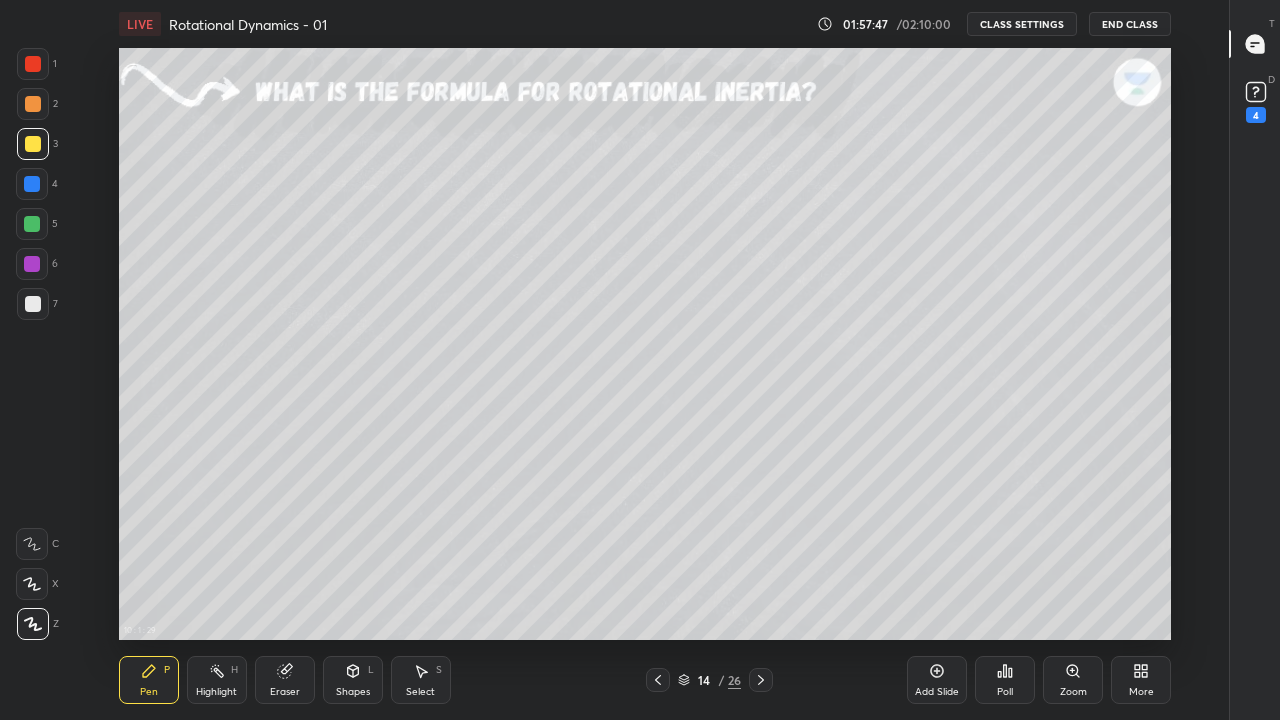 click at bounding box center [33, 304] 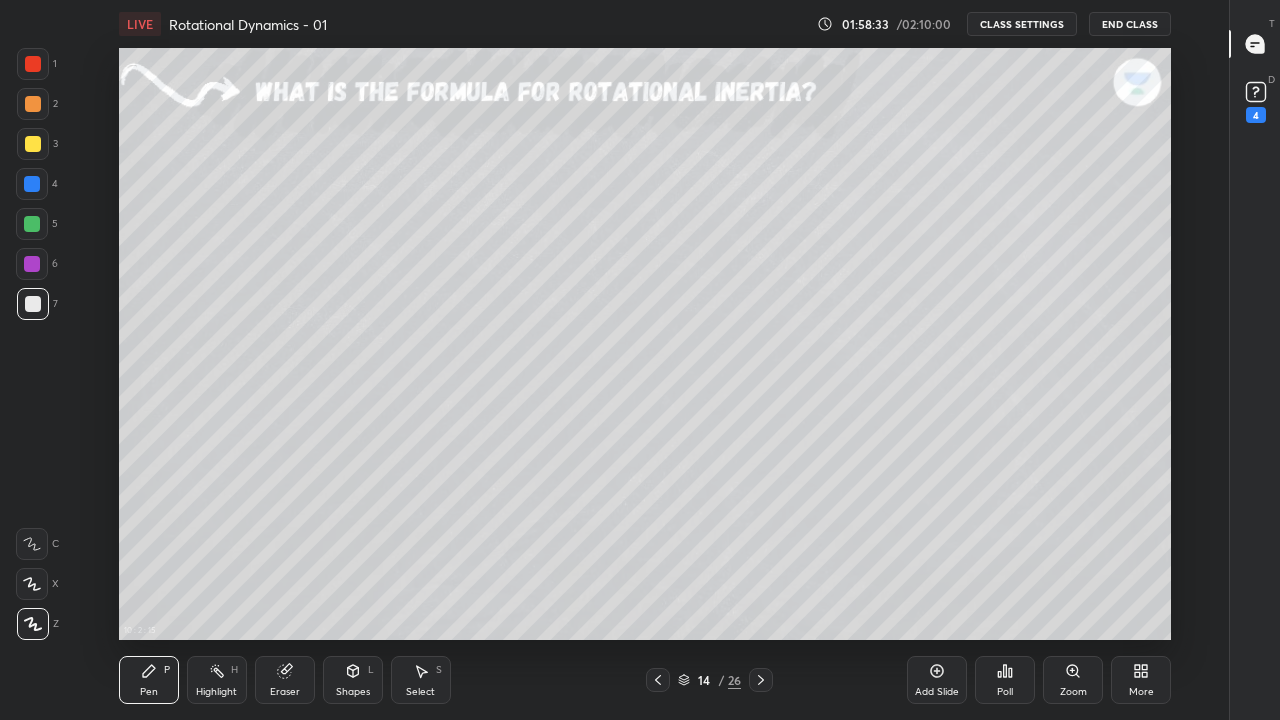 click on "Highlight H" at bounding box center (217, 680) 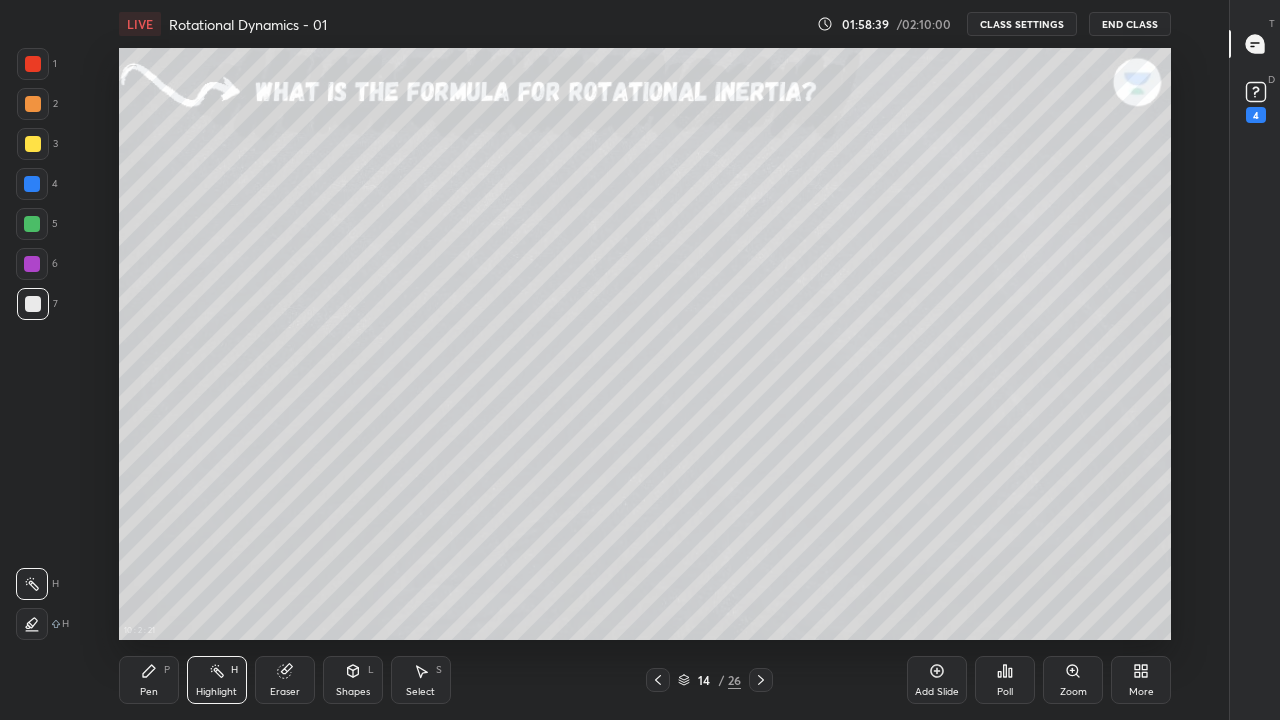 click on "Pen P" at bounding box center [149, 680] 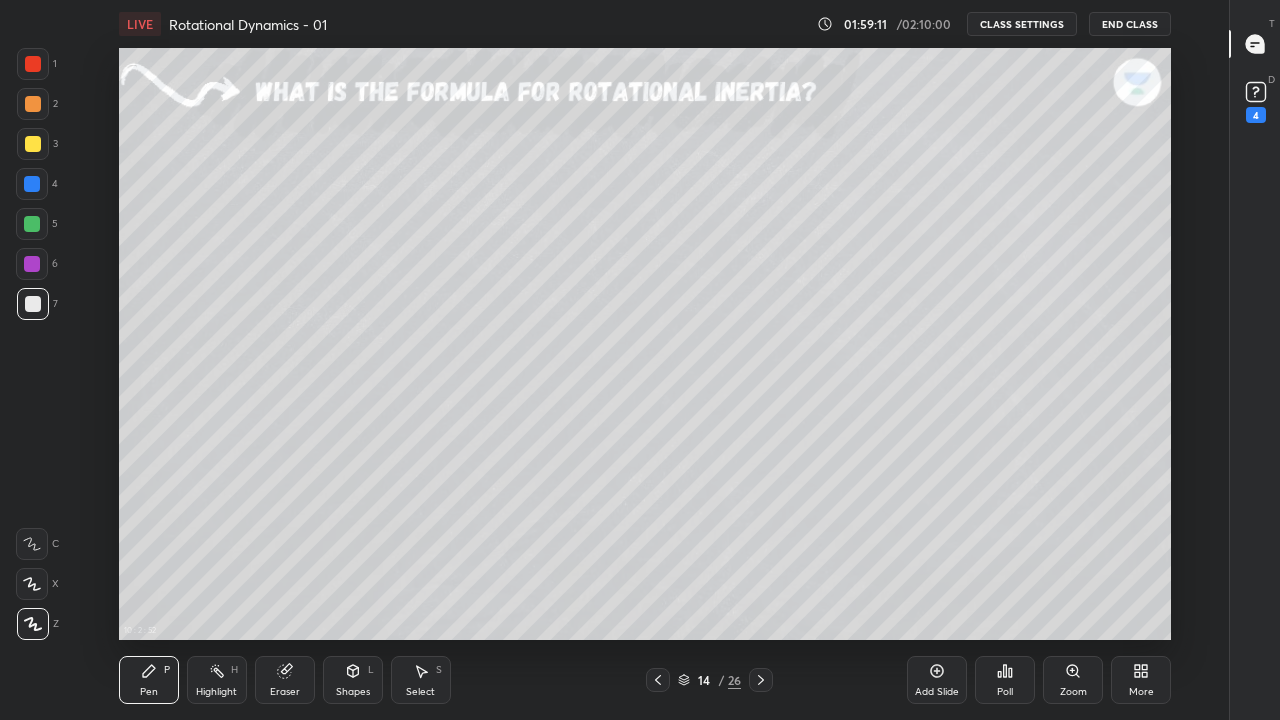 click 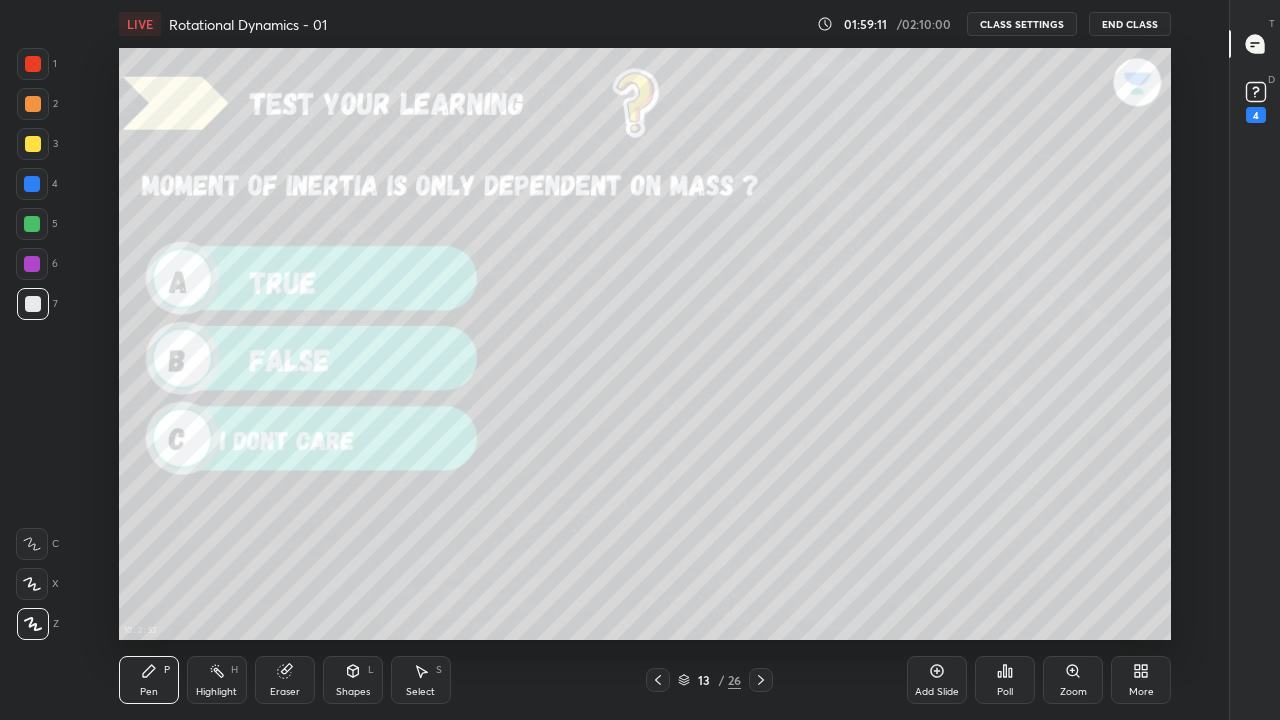 click 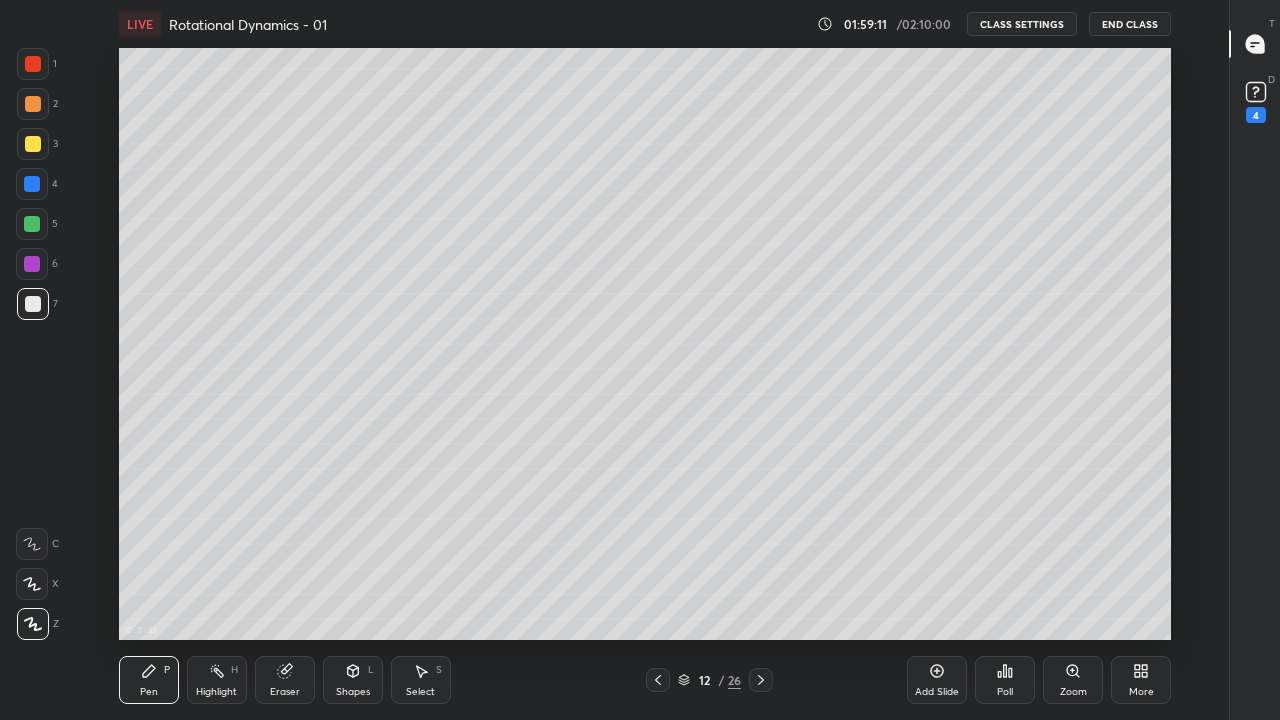 click 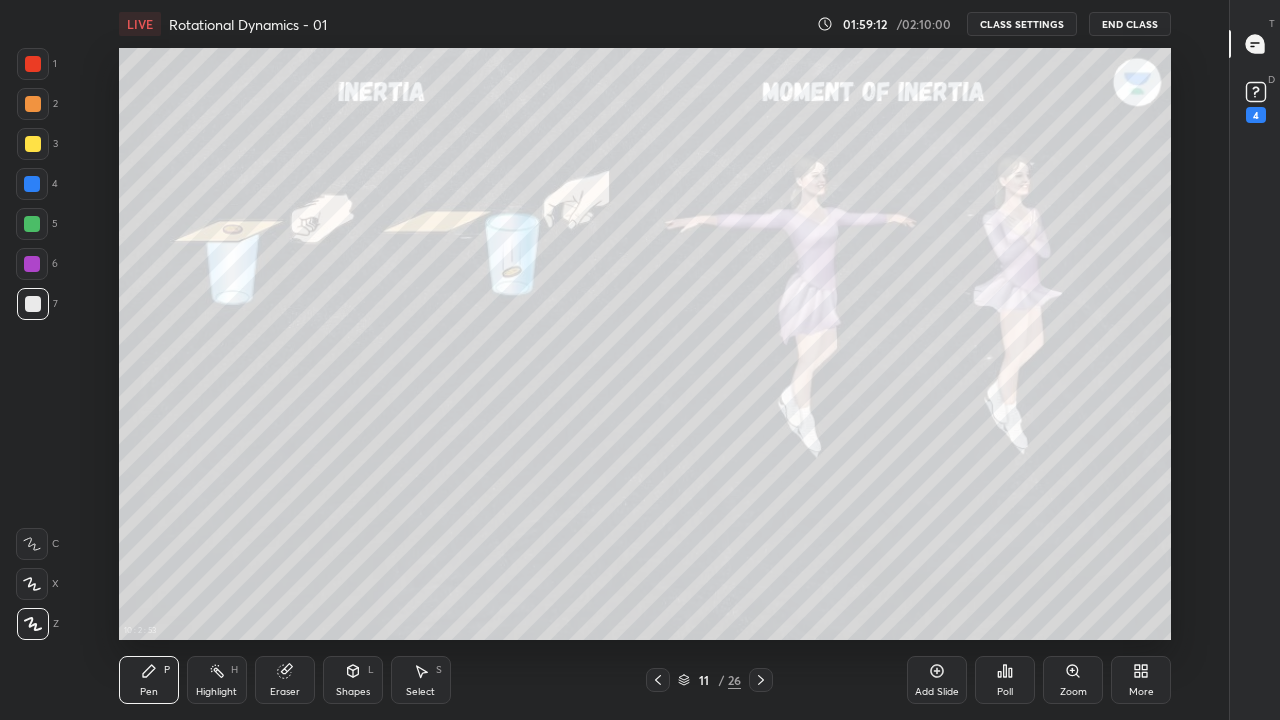 click 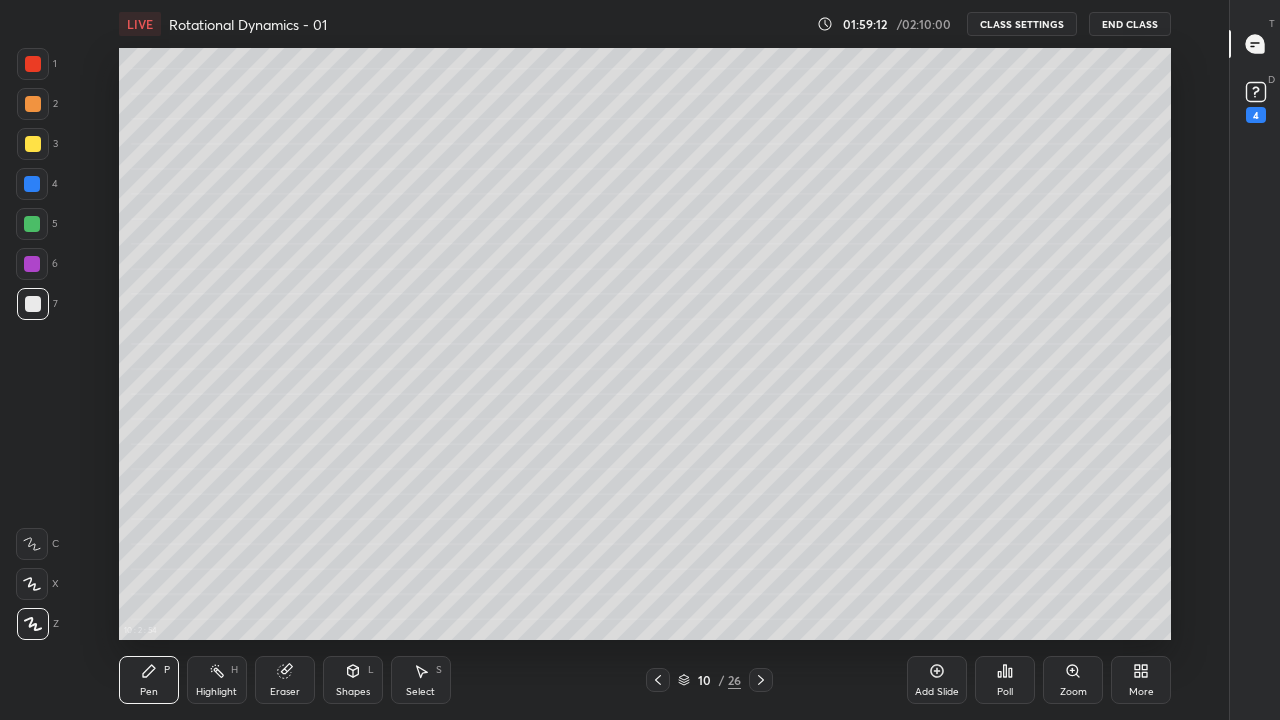 click 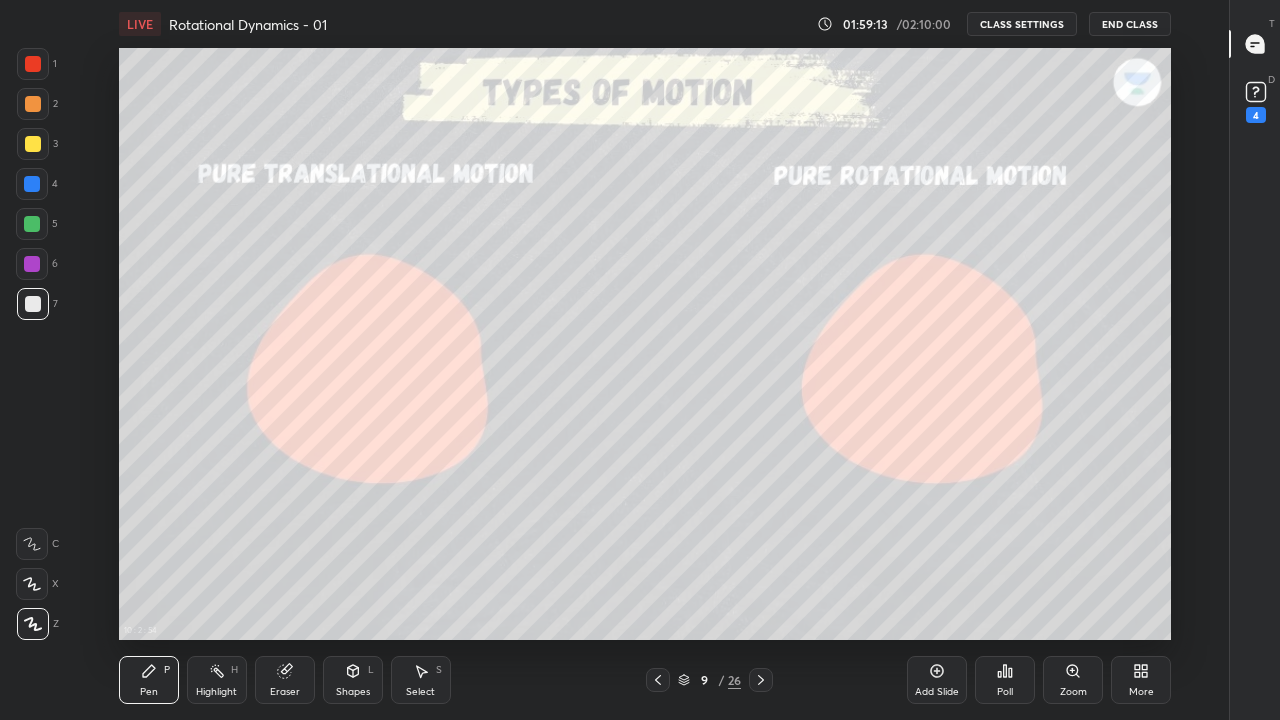 click 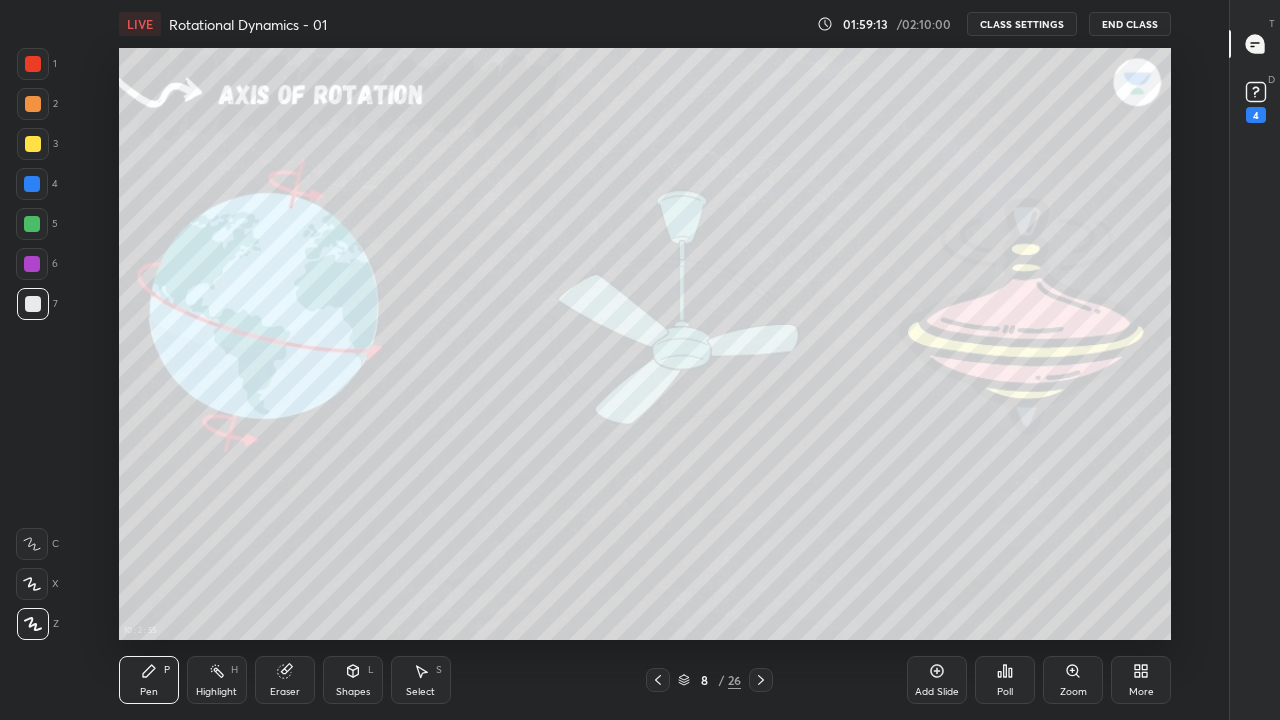 click 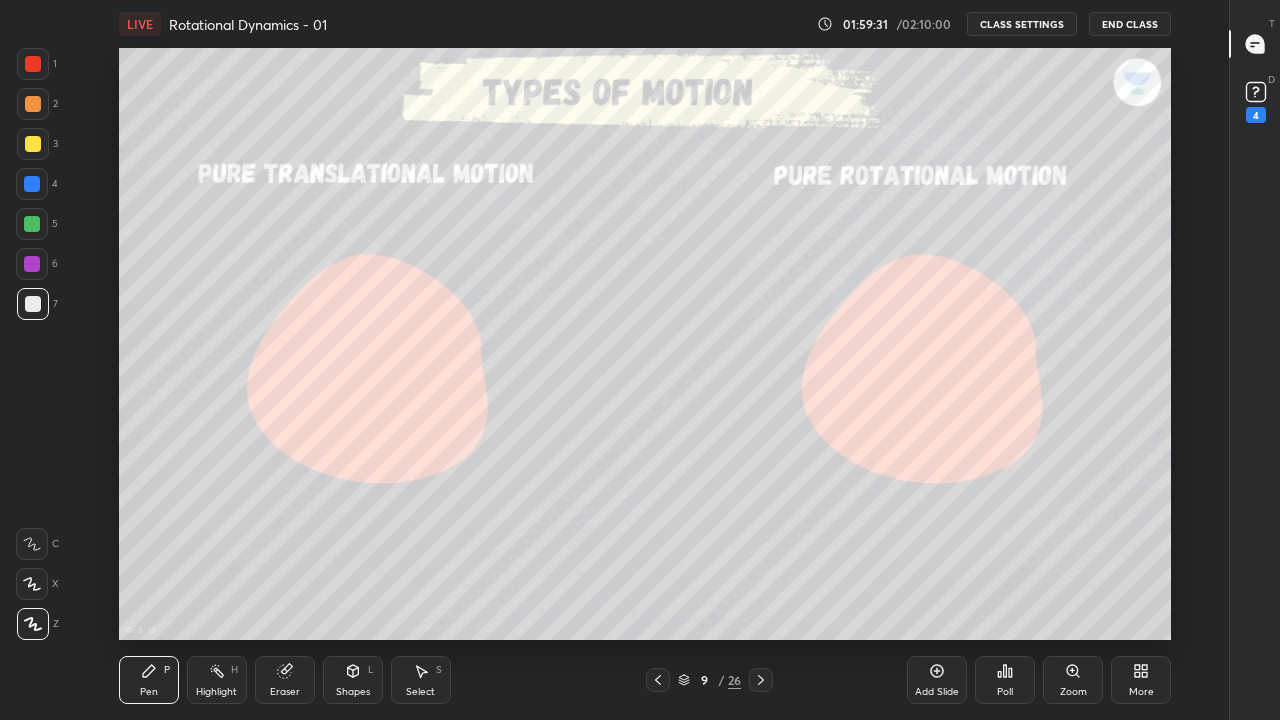 click 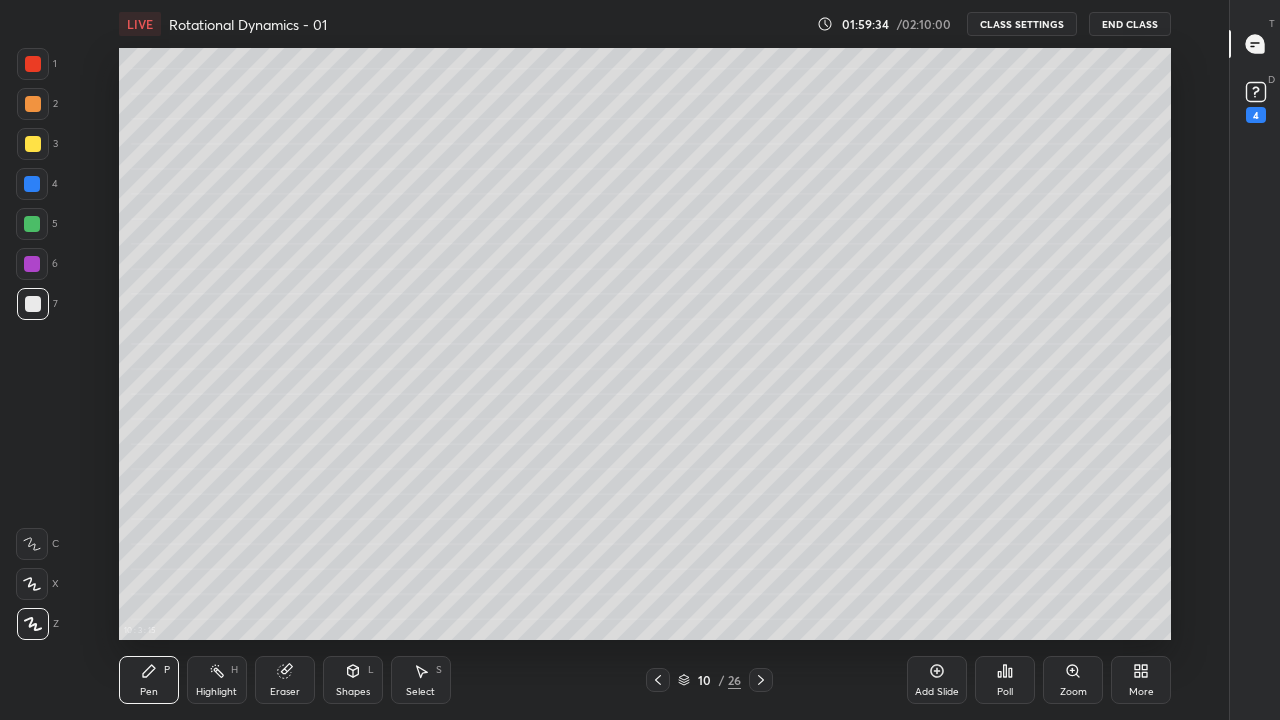 click 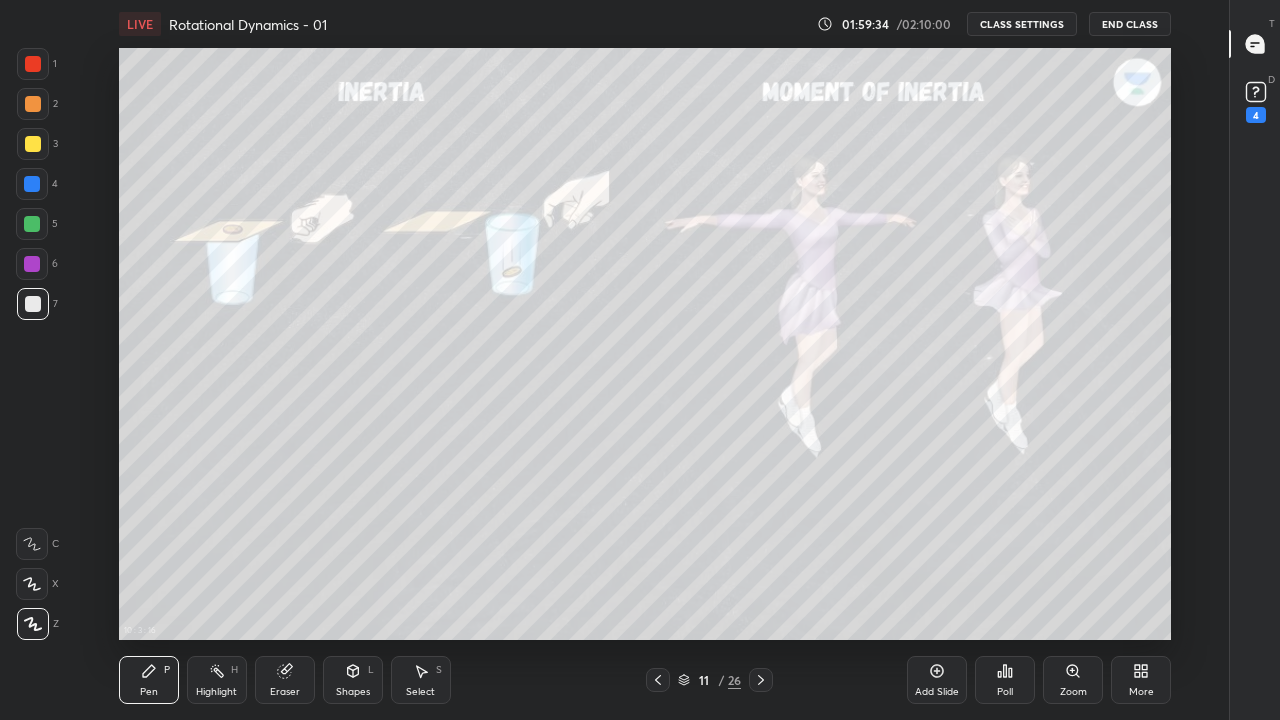 click 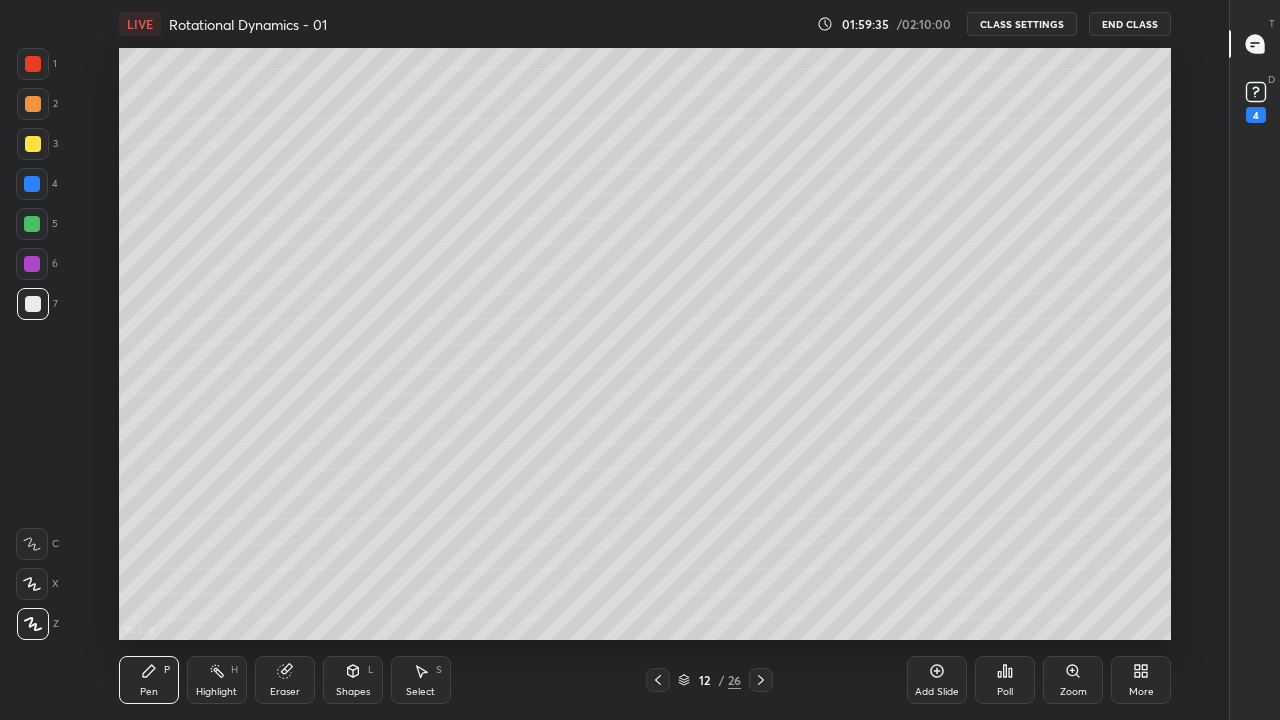 click 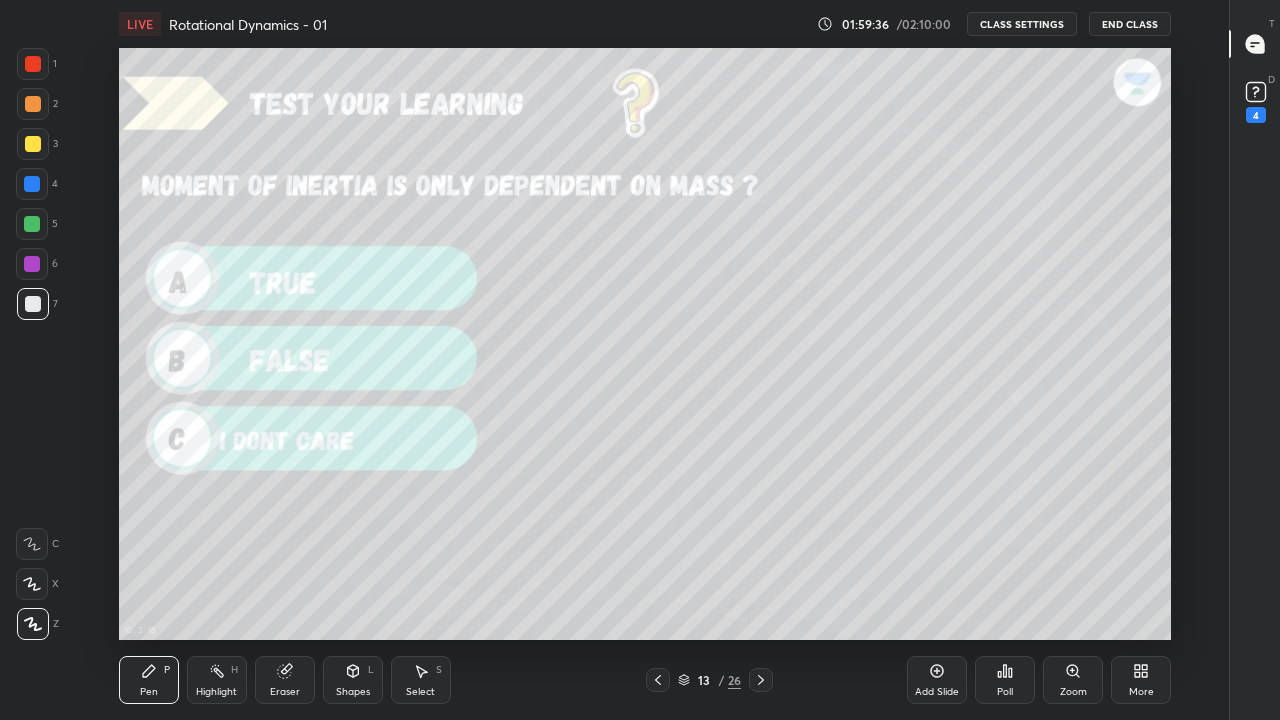 click 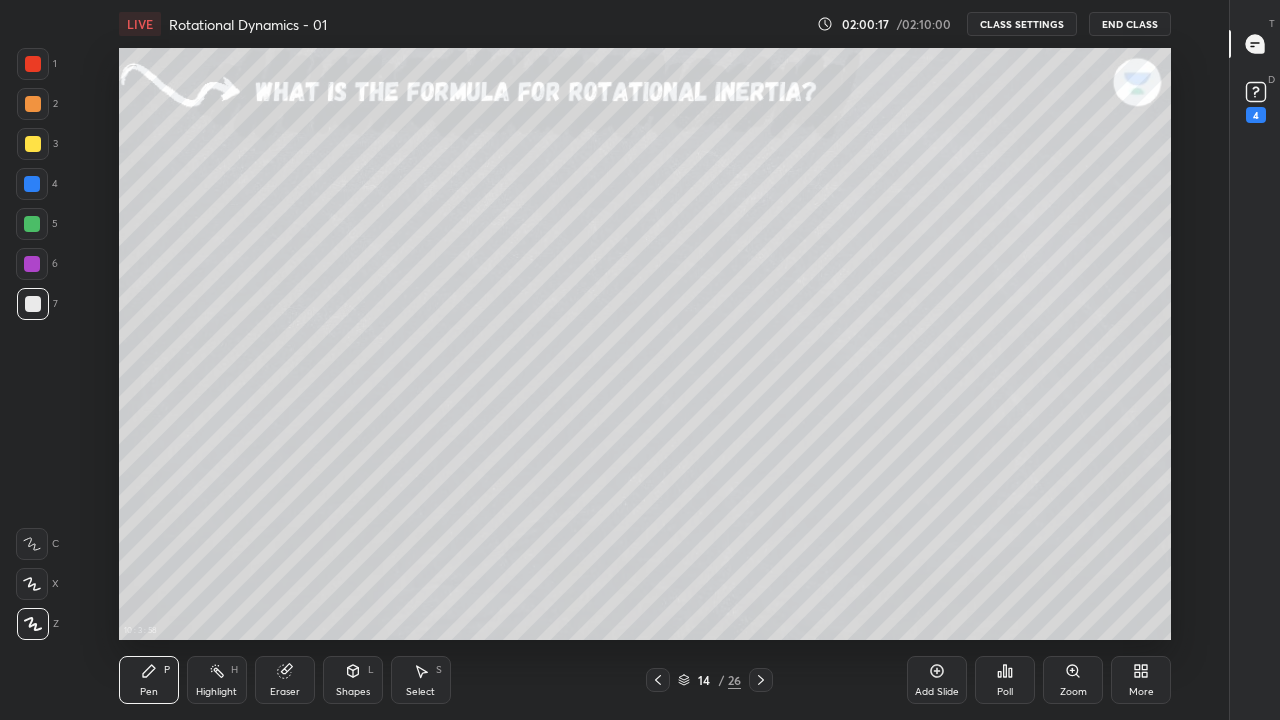 click 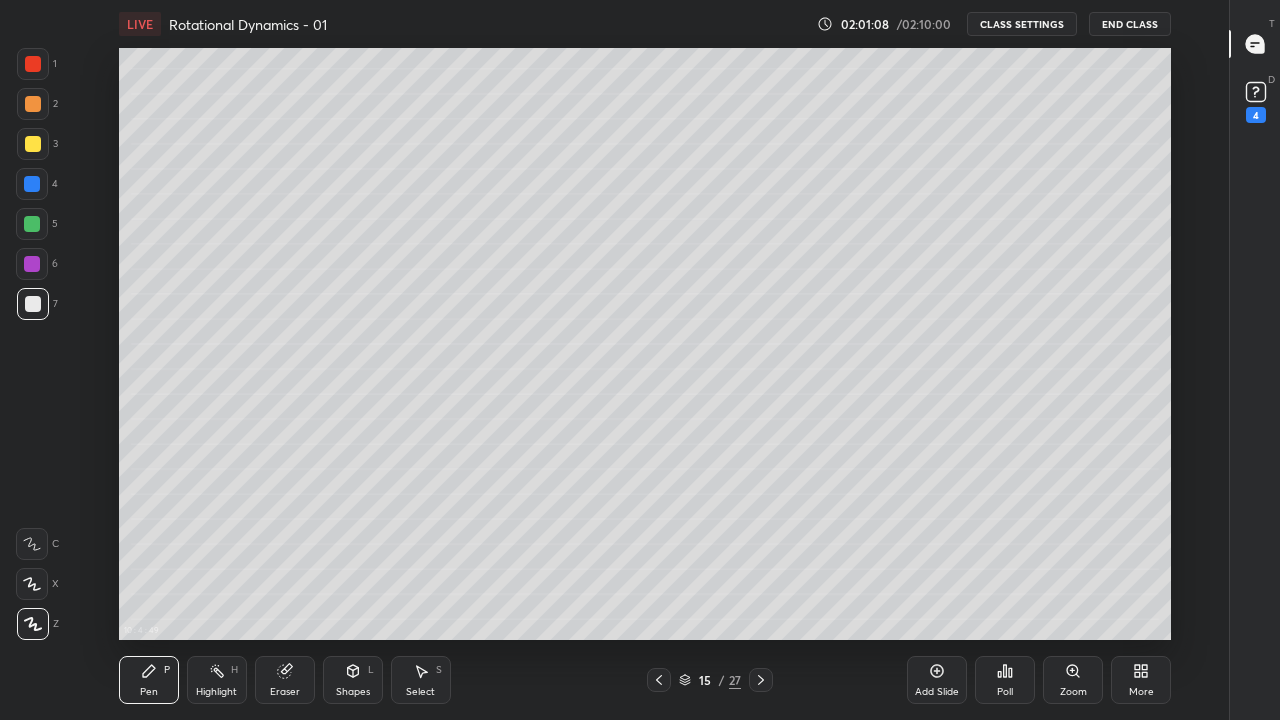 click at bounding box center [659, 680] 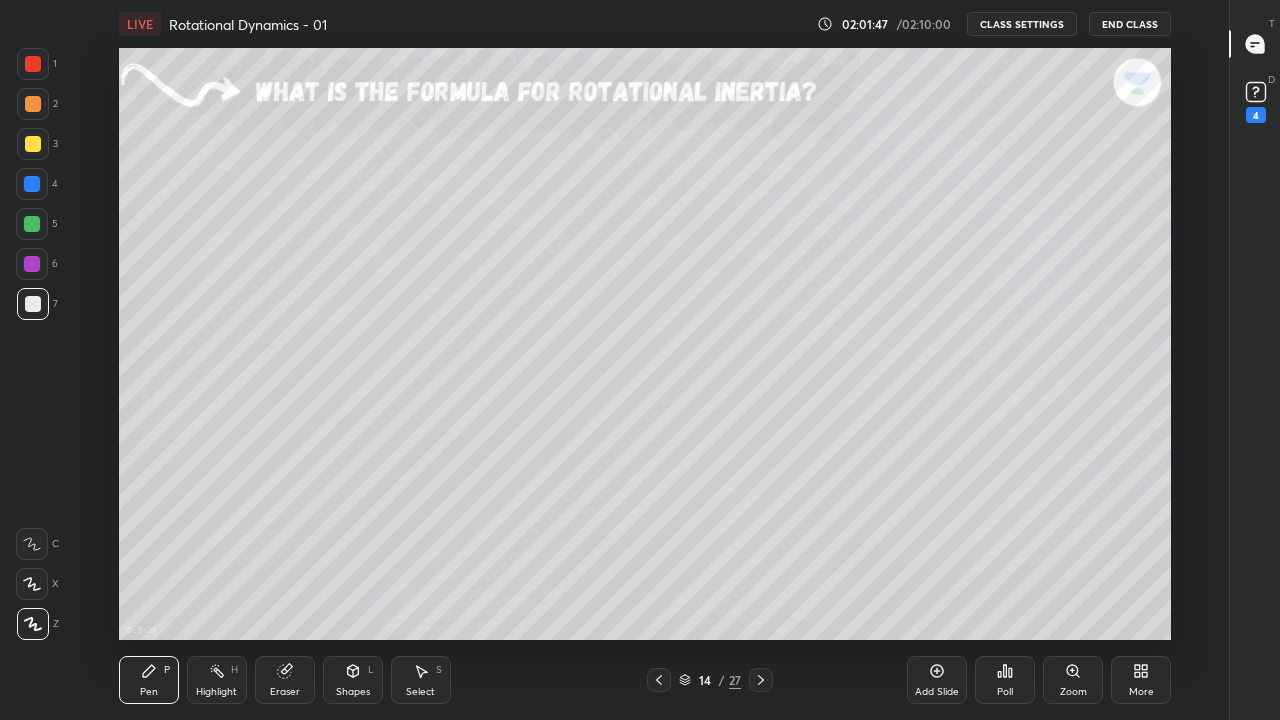 click at bounding box center (761, 680) 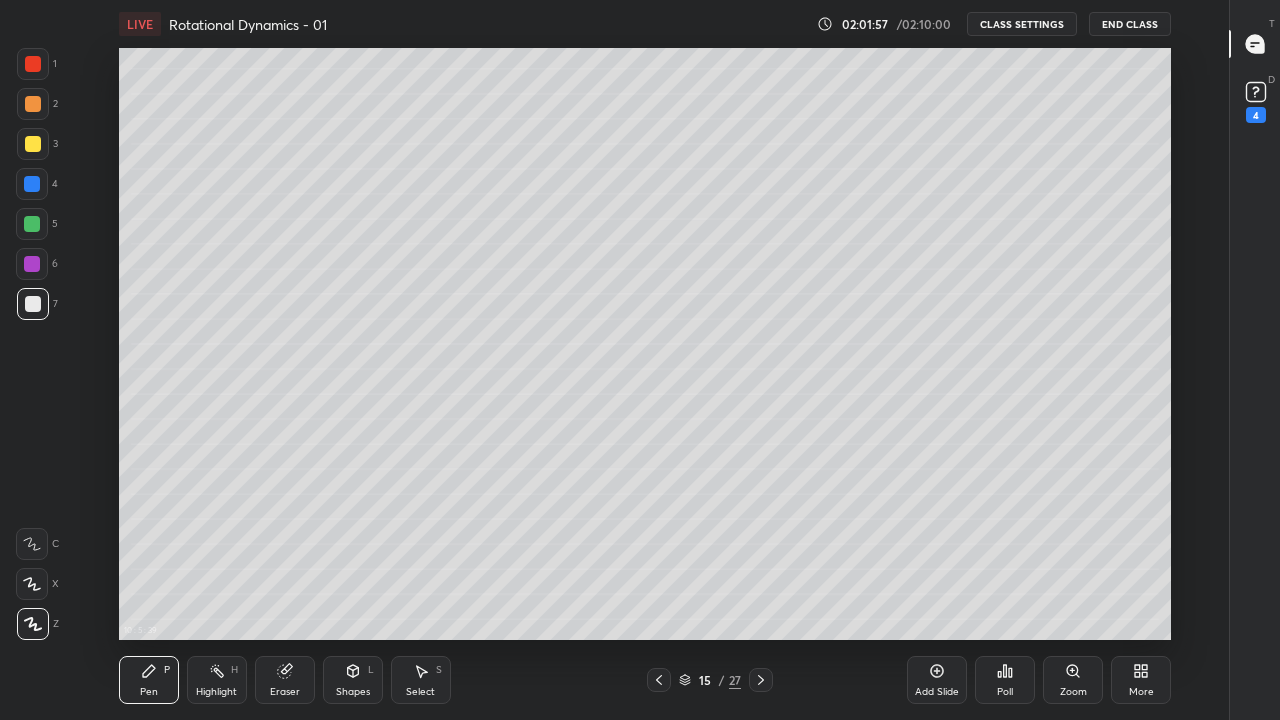 click 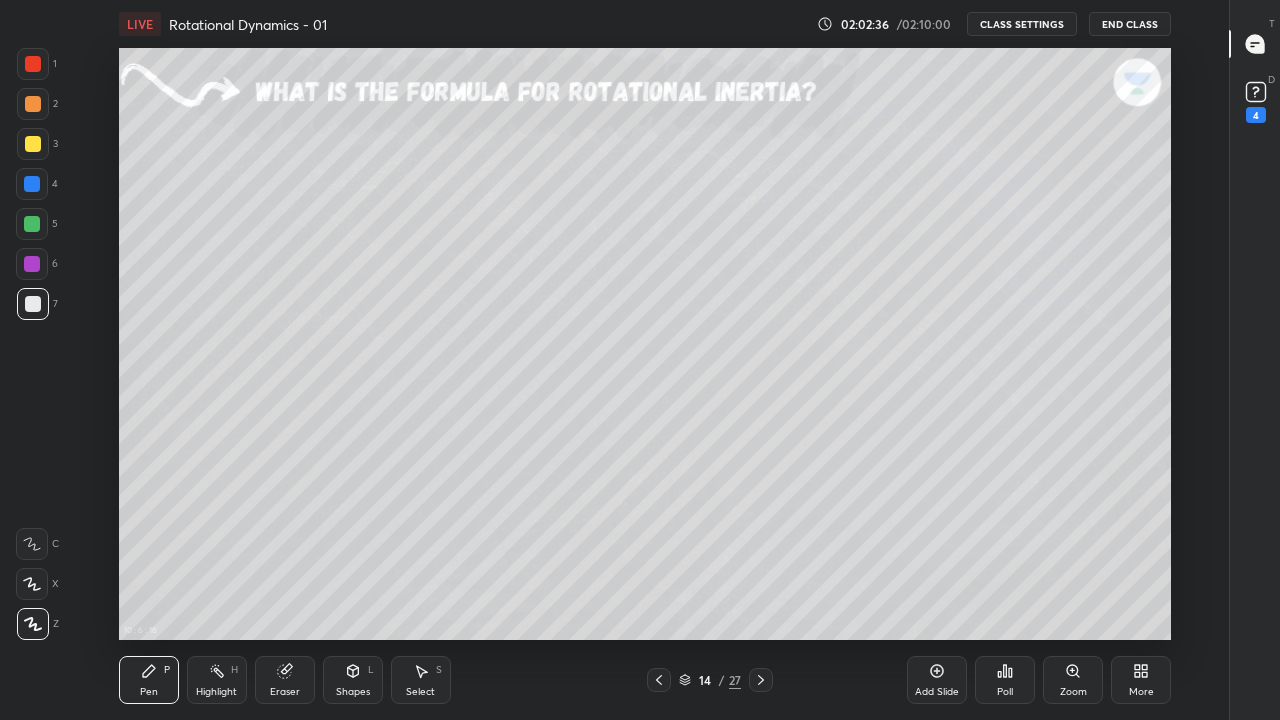 click 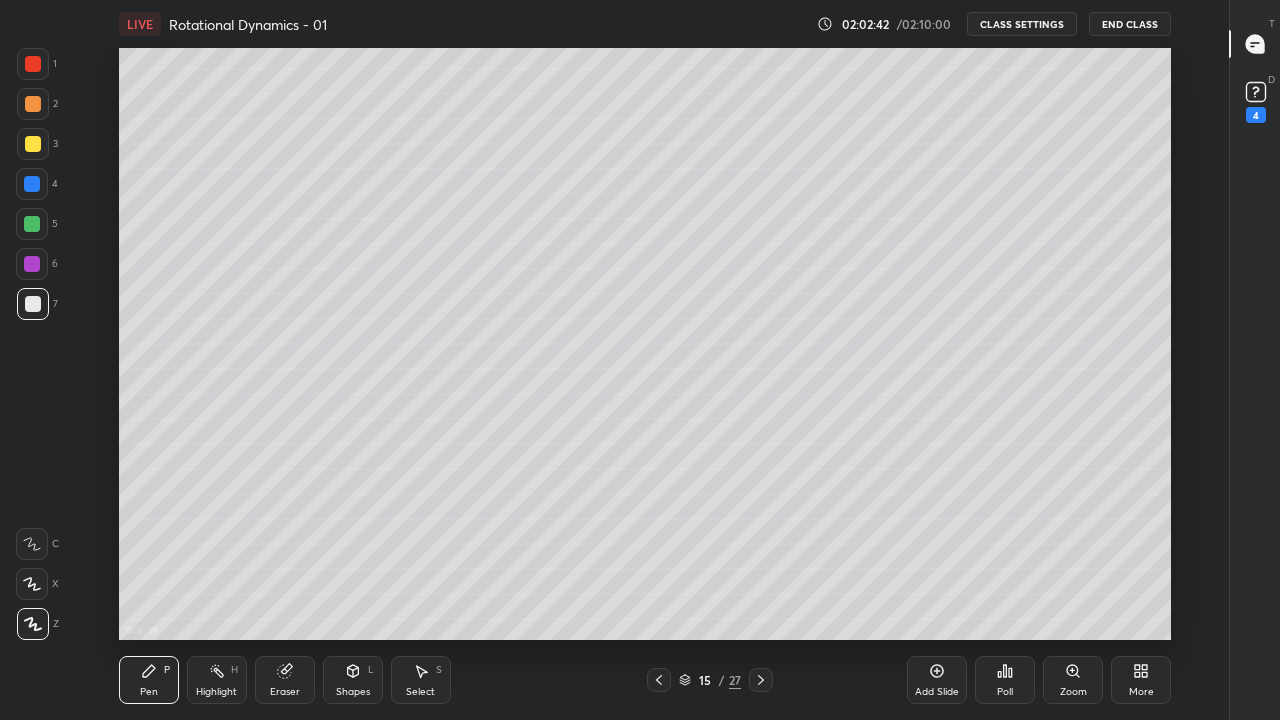 click 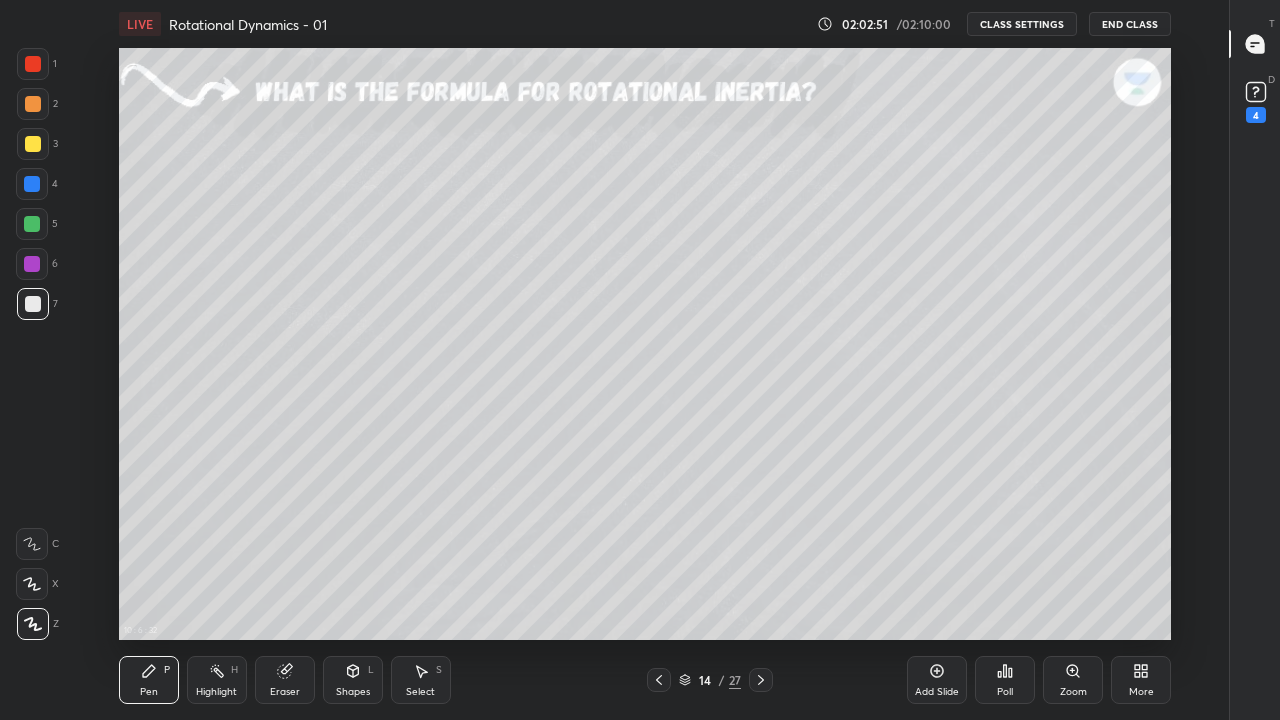 click 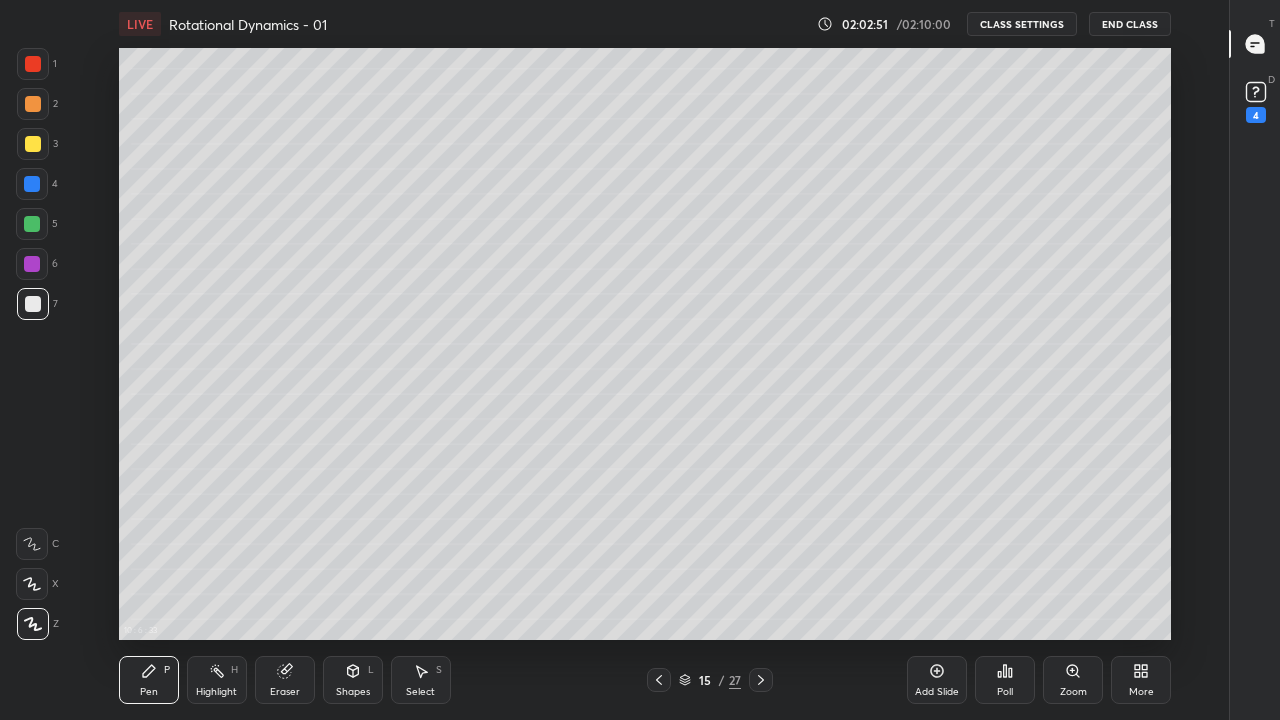 click at bounding box center [761, 680] 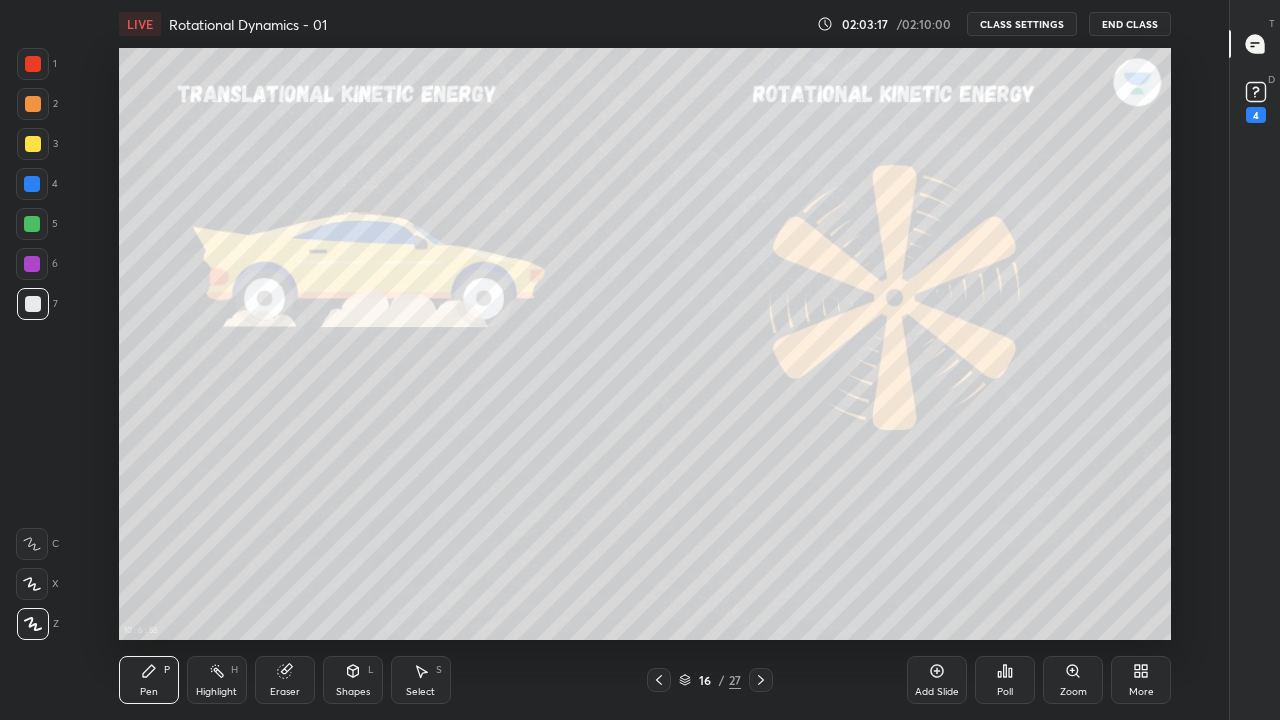 click 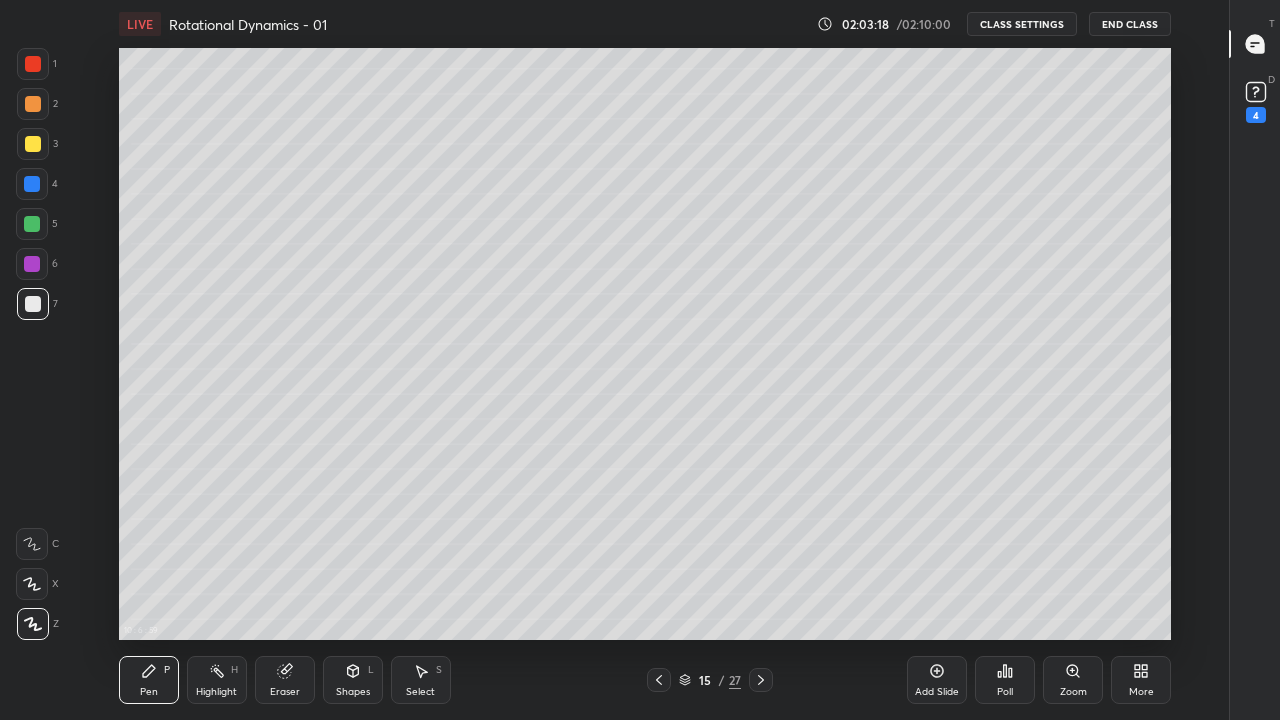 click at bounding box center [659, 680] 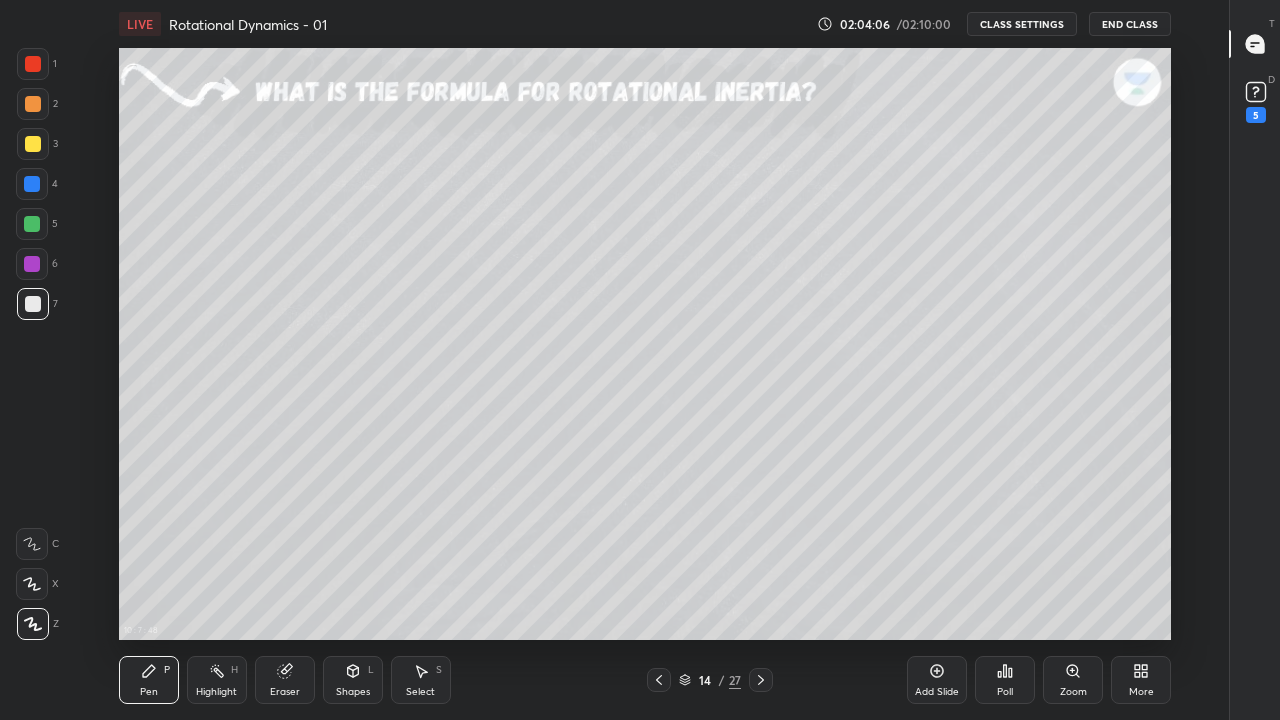 click at bounding box center (659, 680) 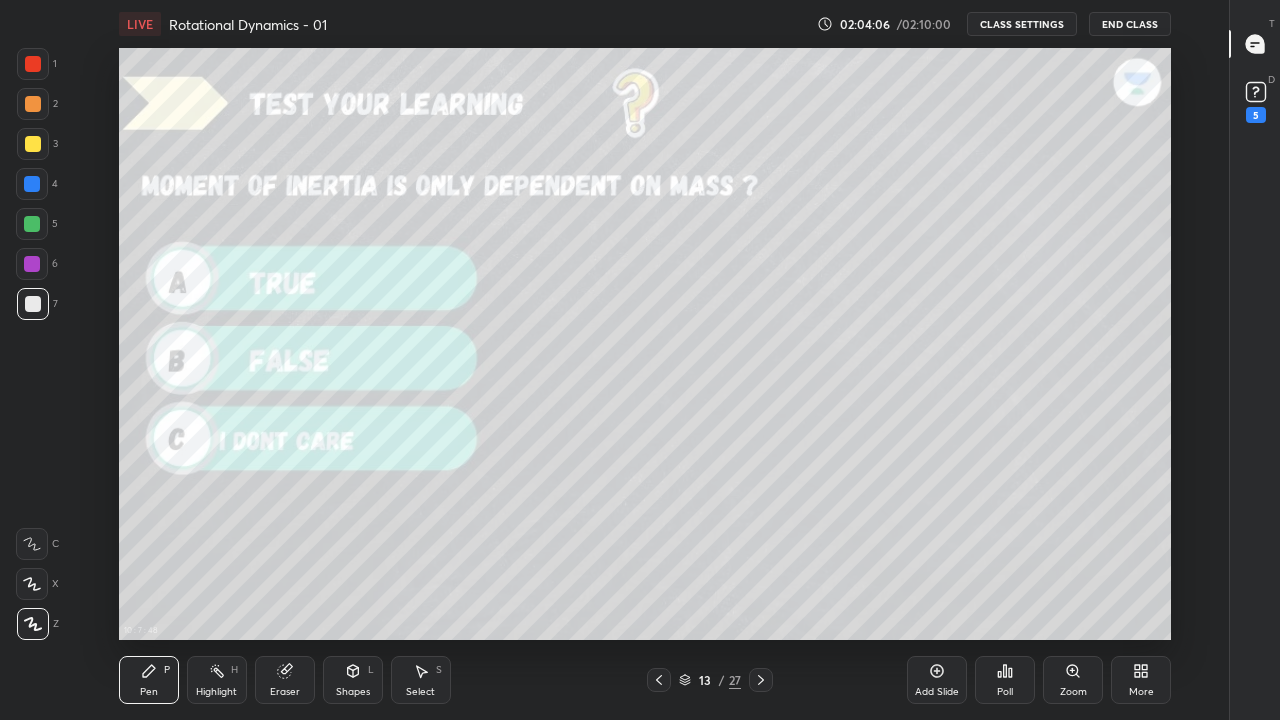 click at bounding box center (659, 680) 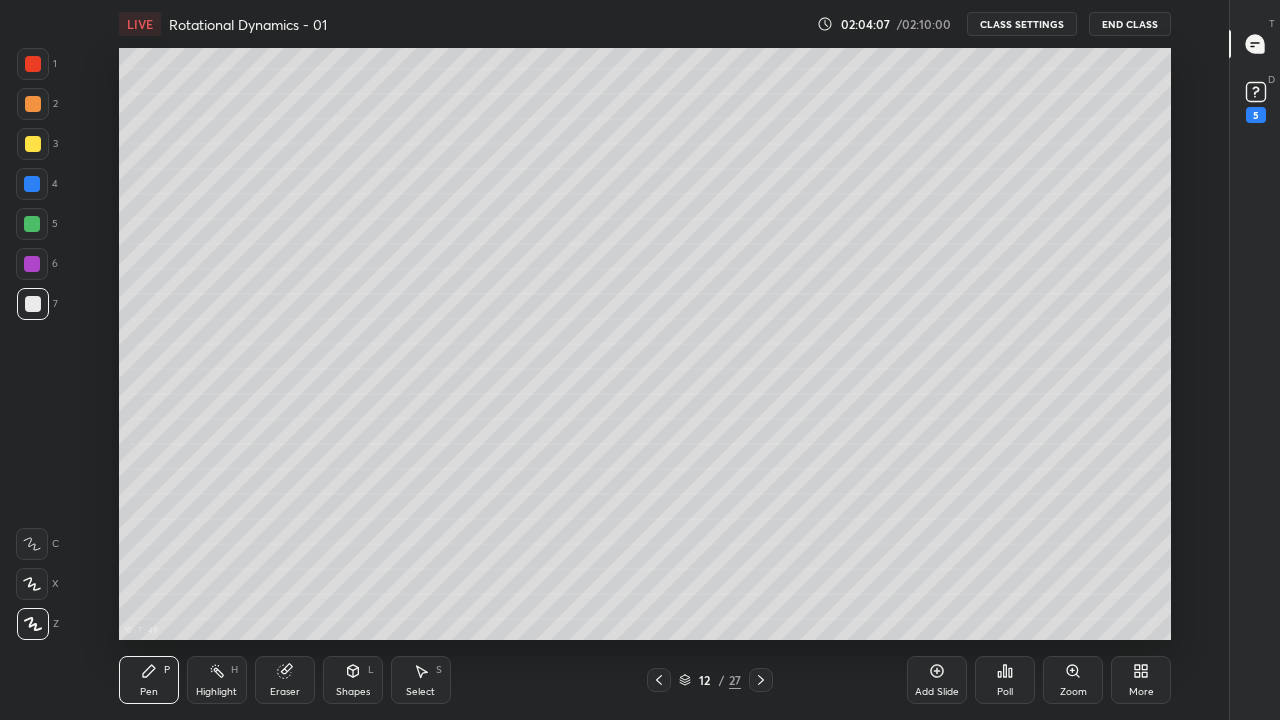 click at bounding box center [659, 680] 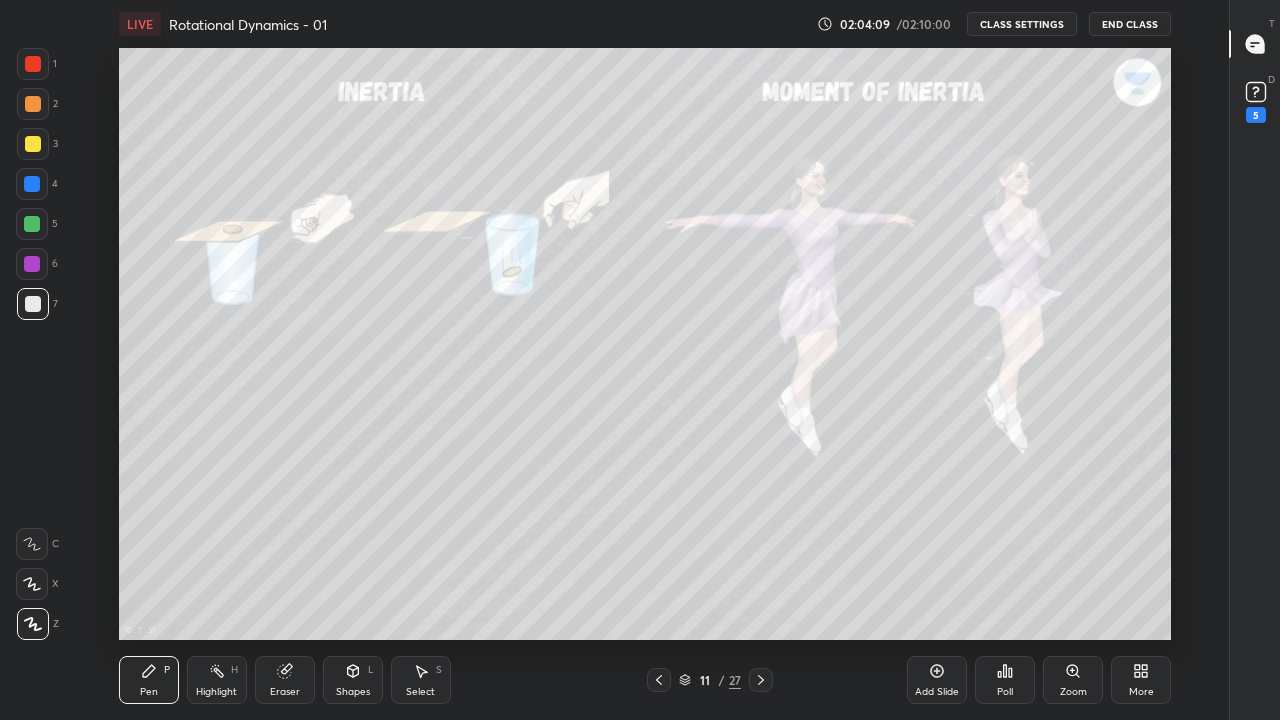 click at bounding box center (659, 680) 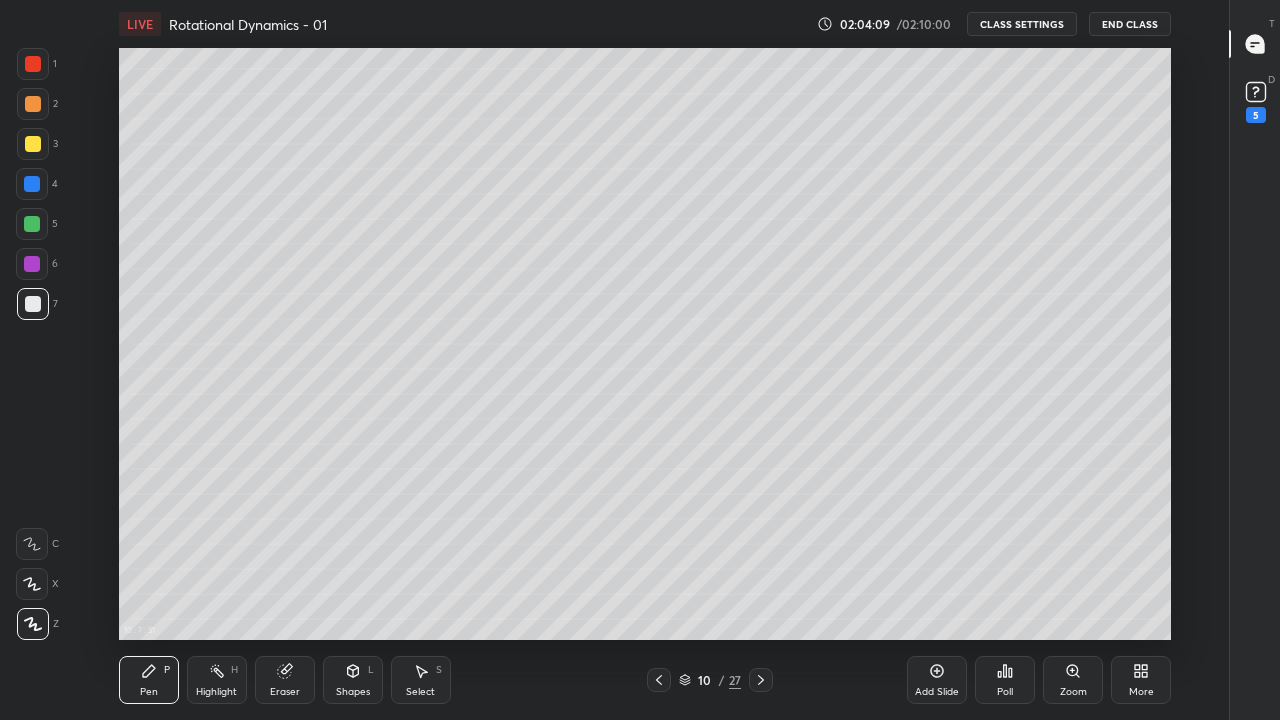 click 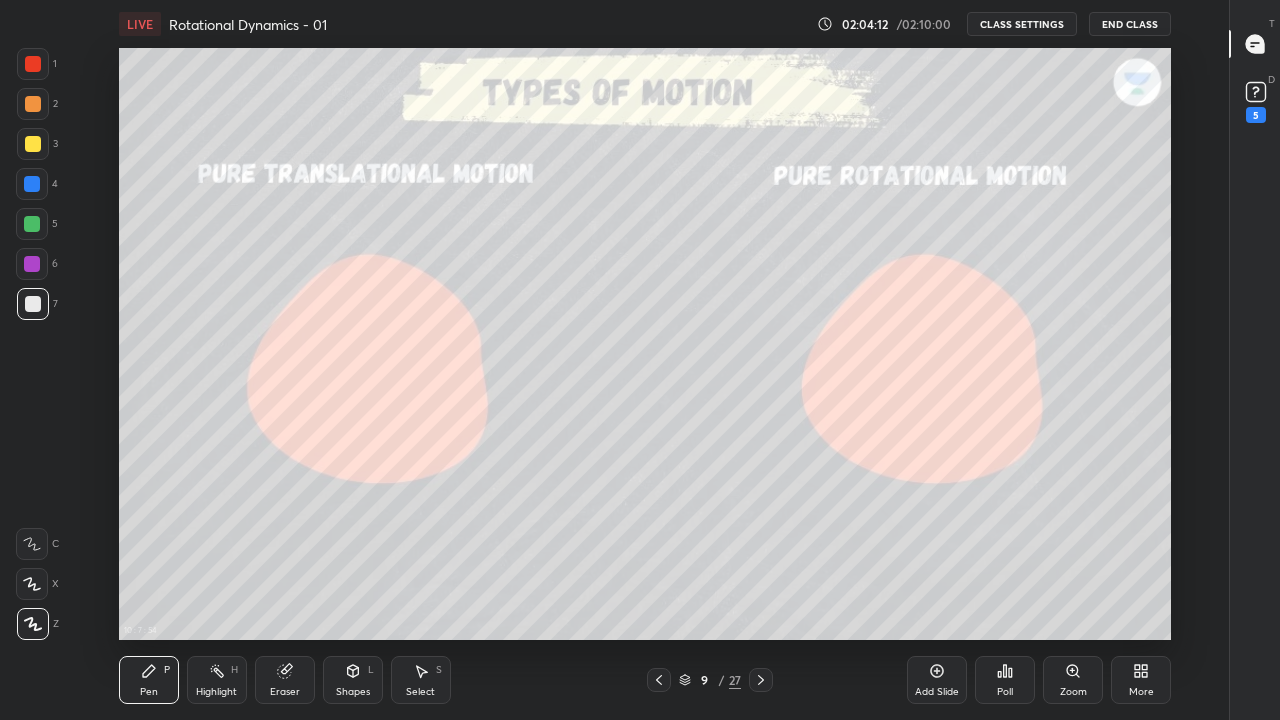 click 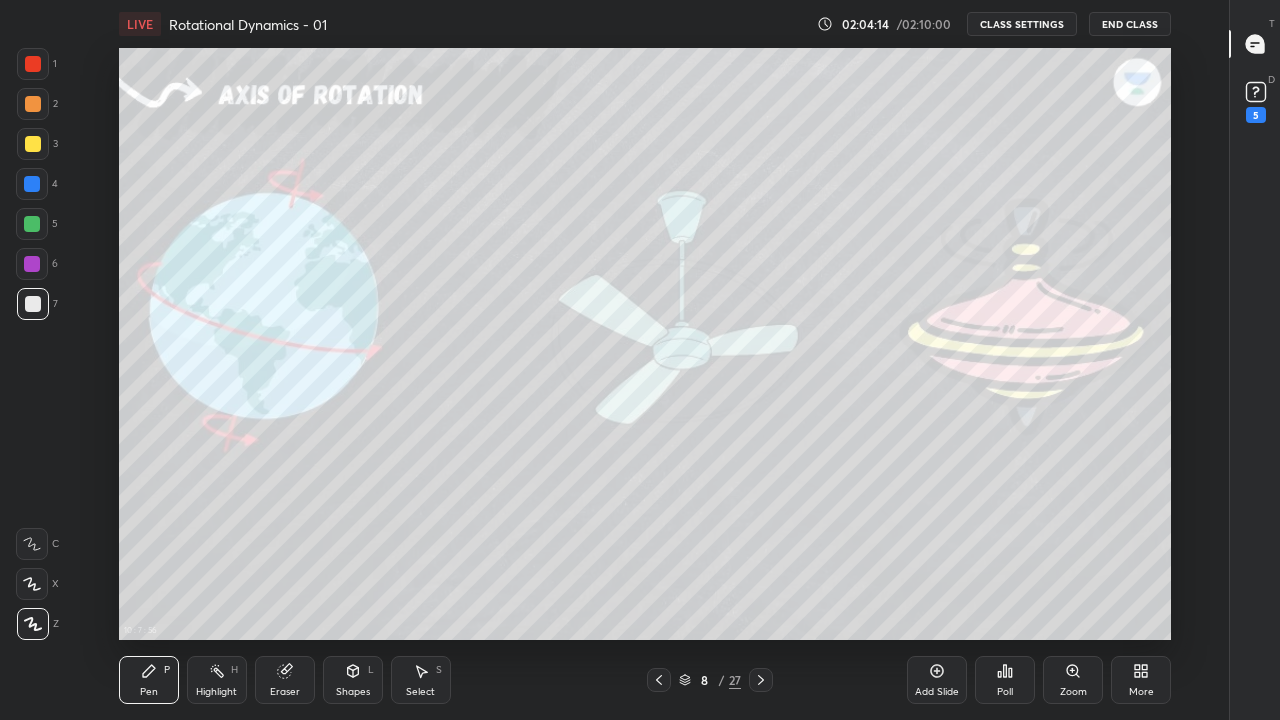 click at bounding box center (659, 680) 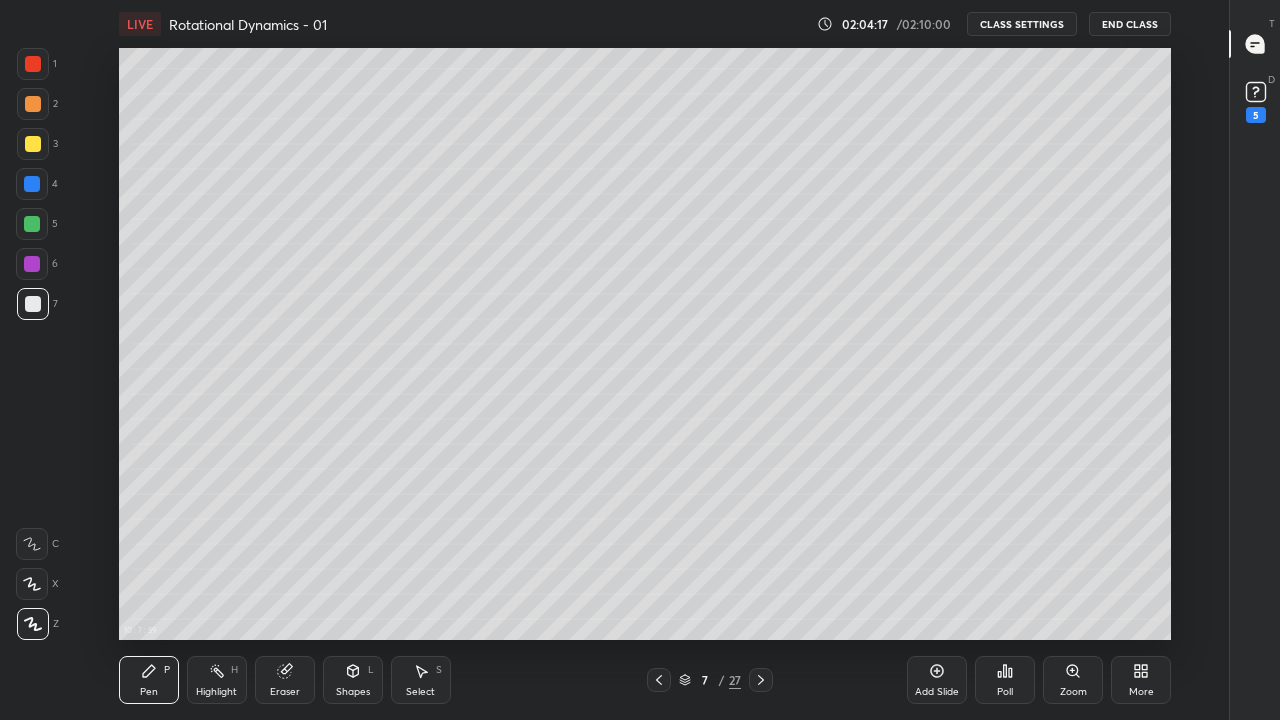 click 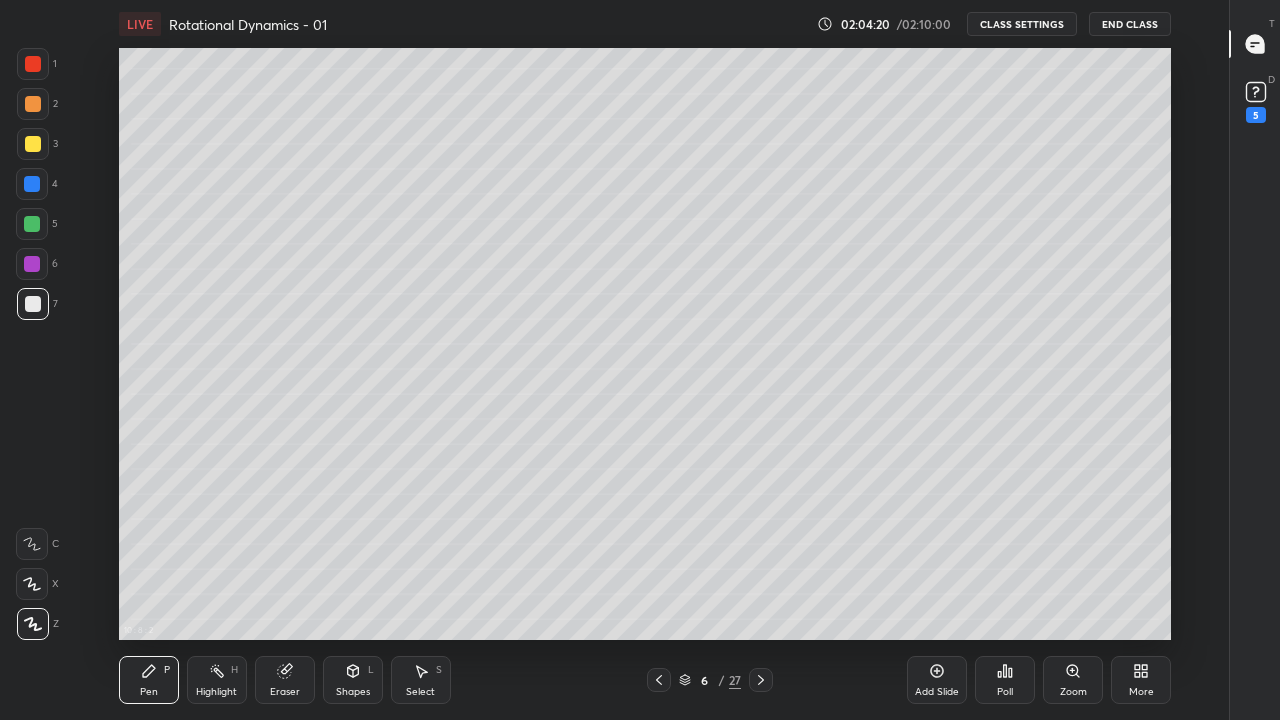 click at bounding box center [659, 680] 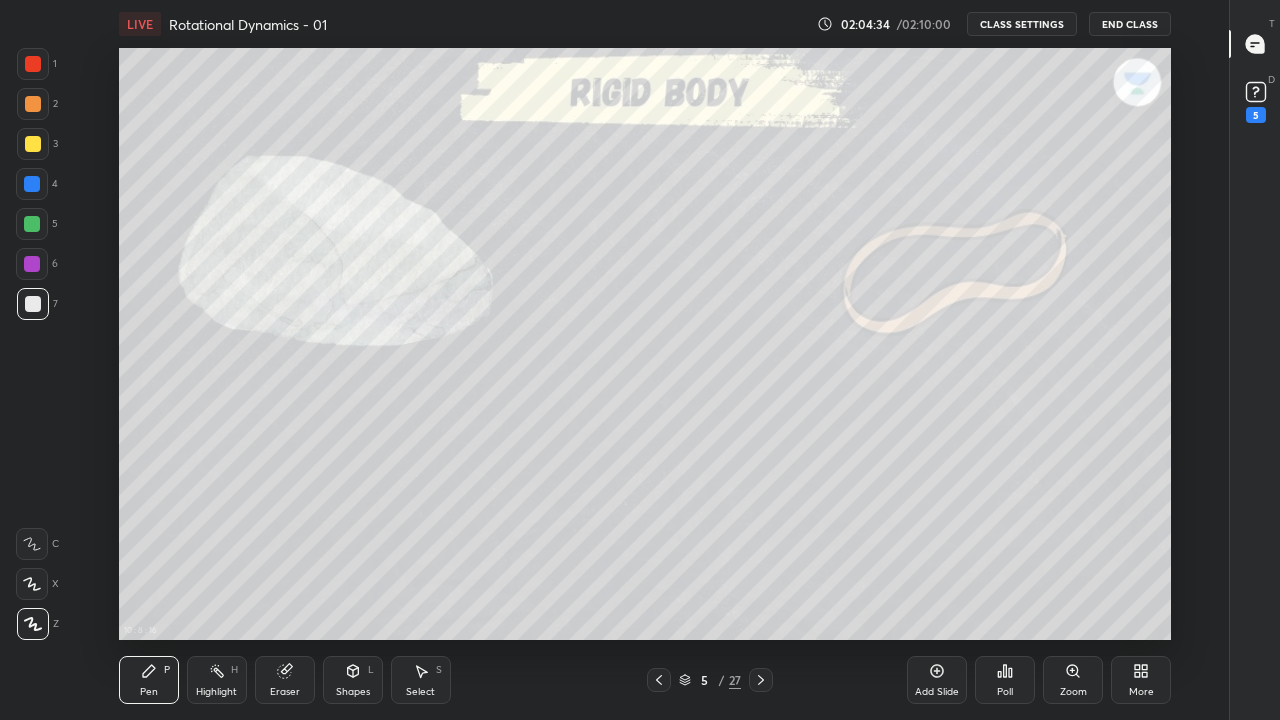 click 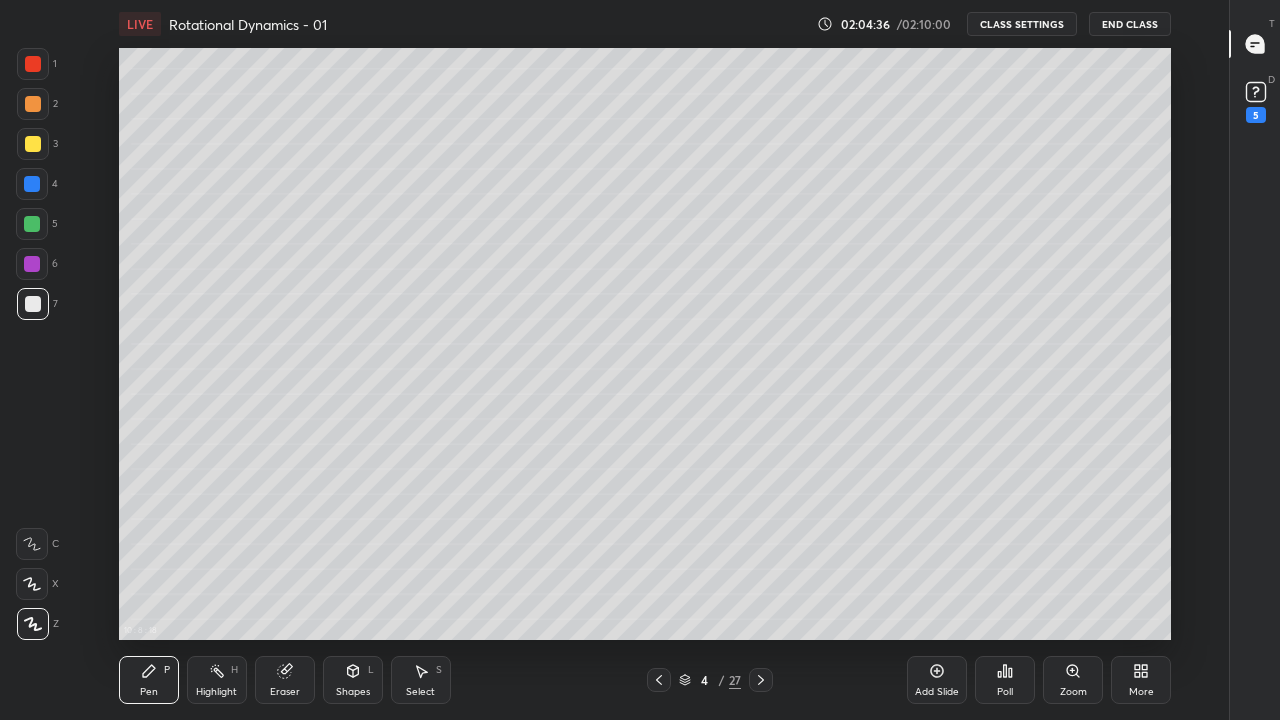 click 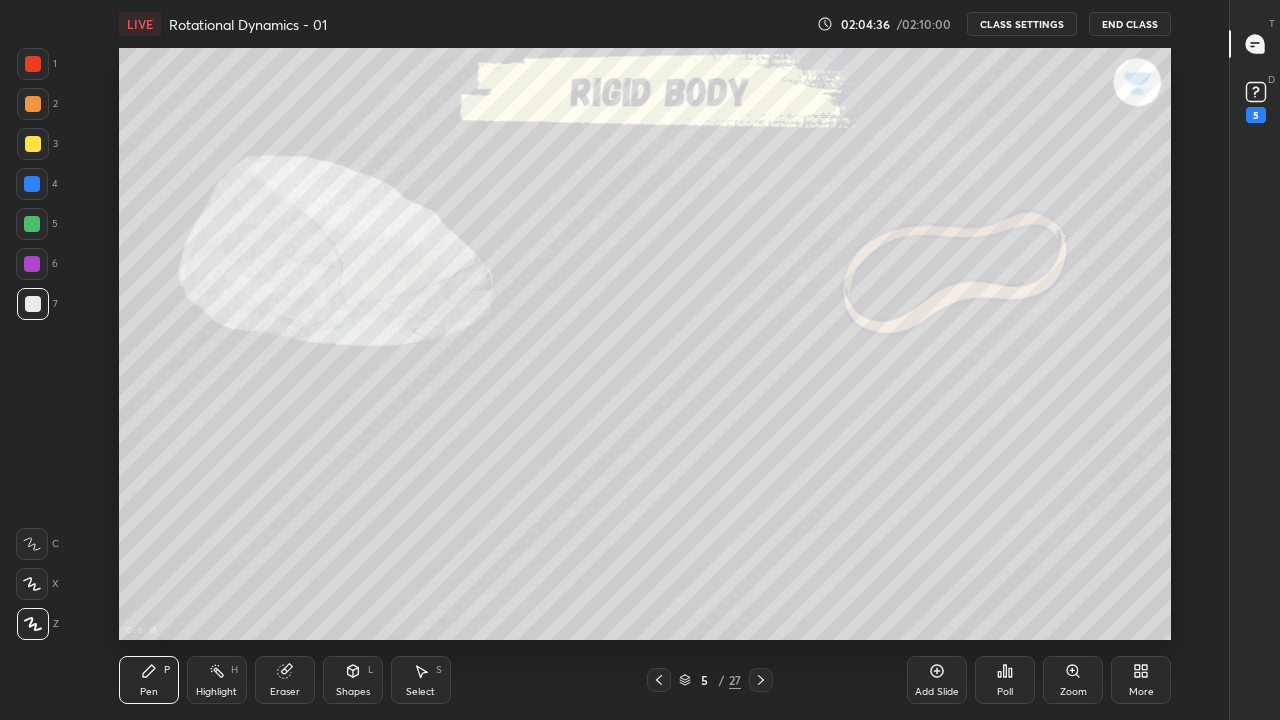 click at bounding box center [761, 680] 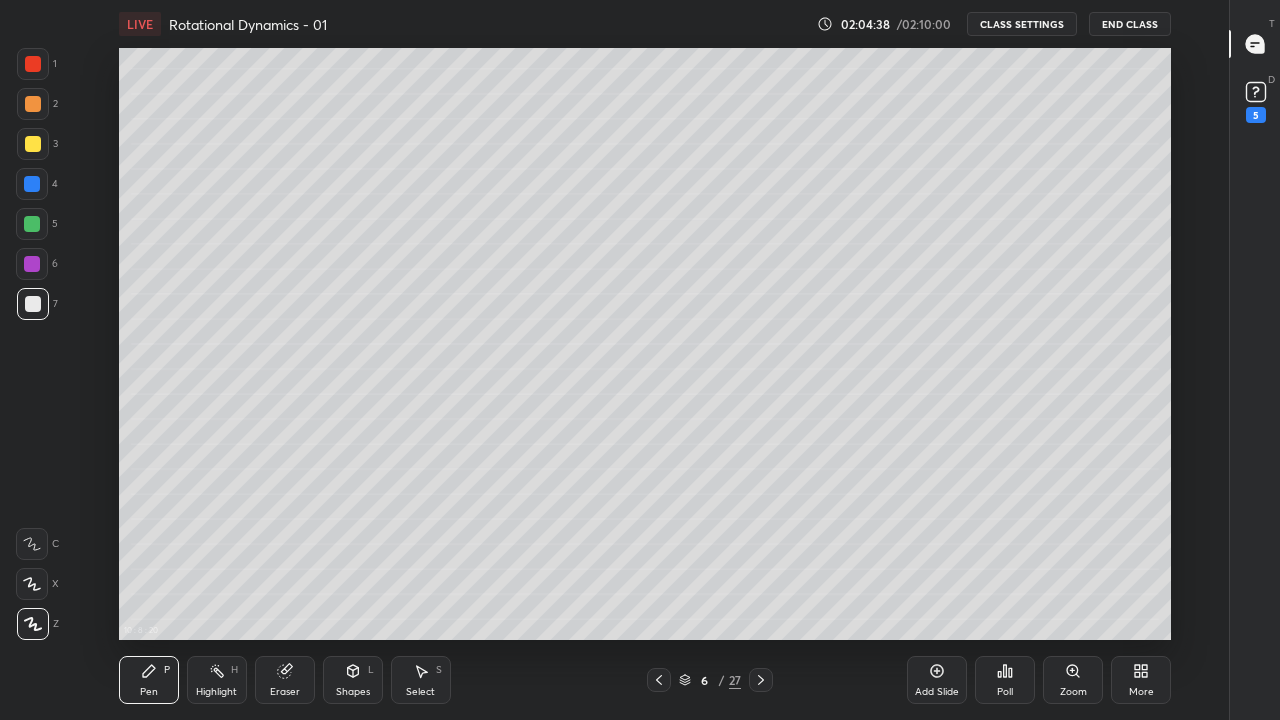 click 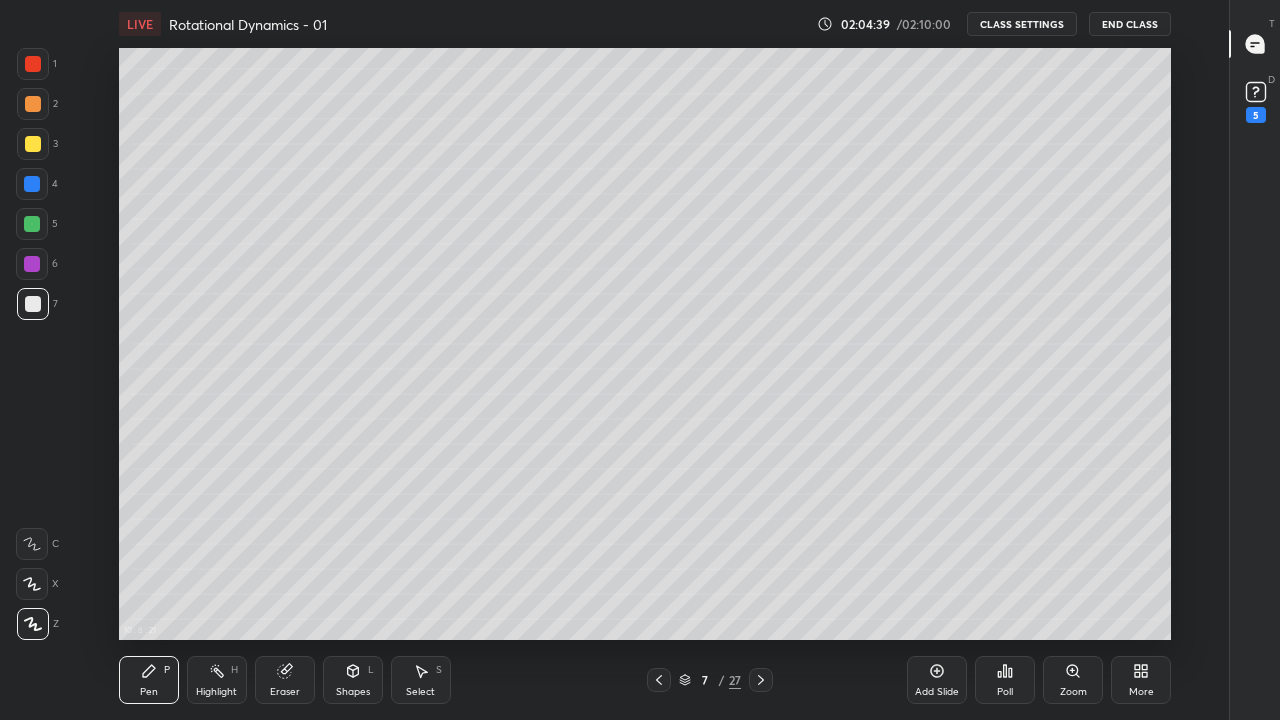 click at bounding box center [761, 680] 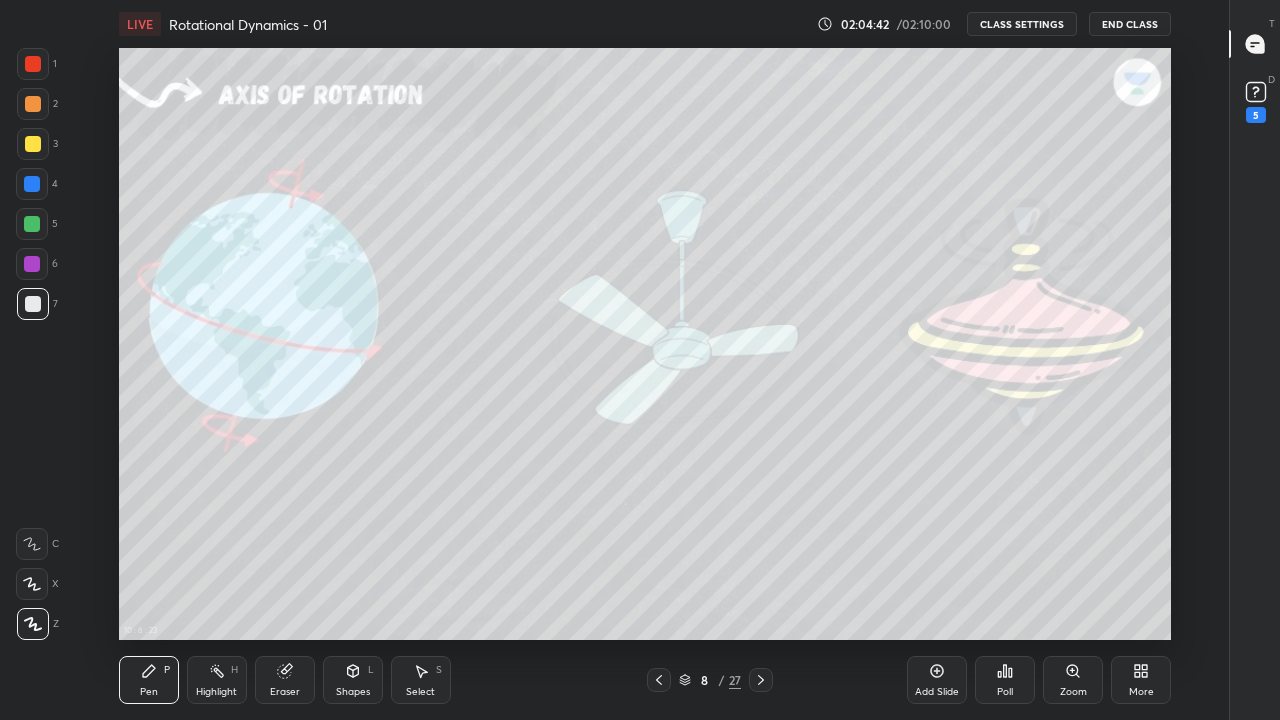 click 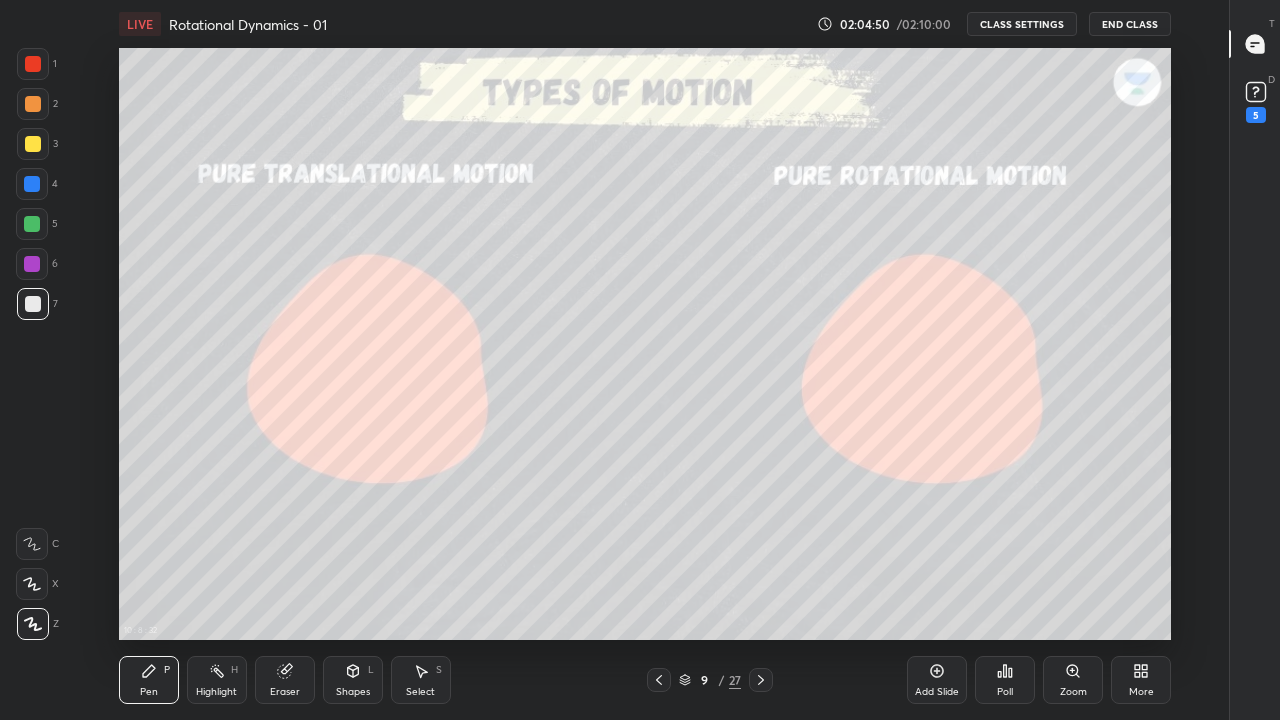 click at bounding box center (761, 680) 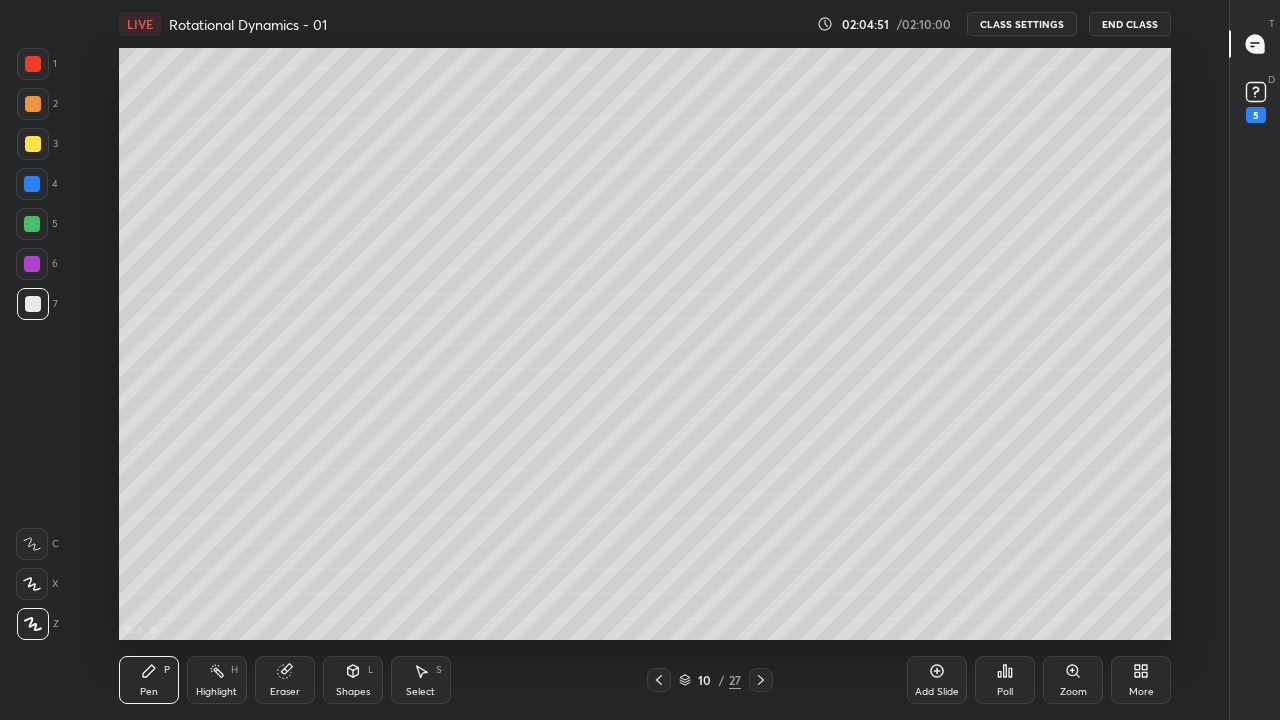 click at bounding box center [761, 680] 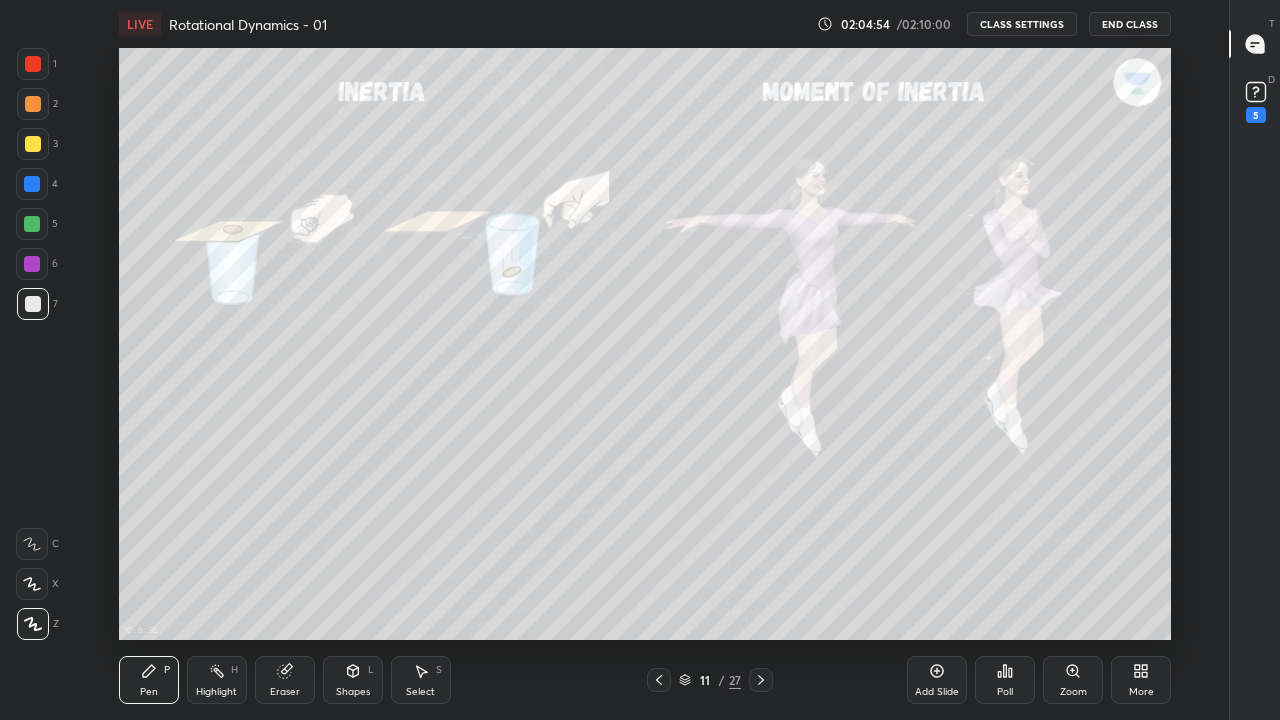 click 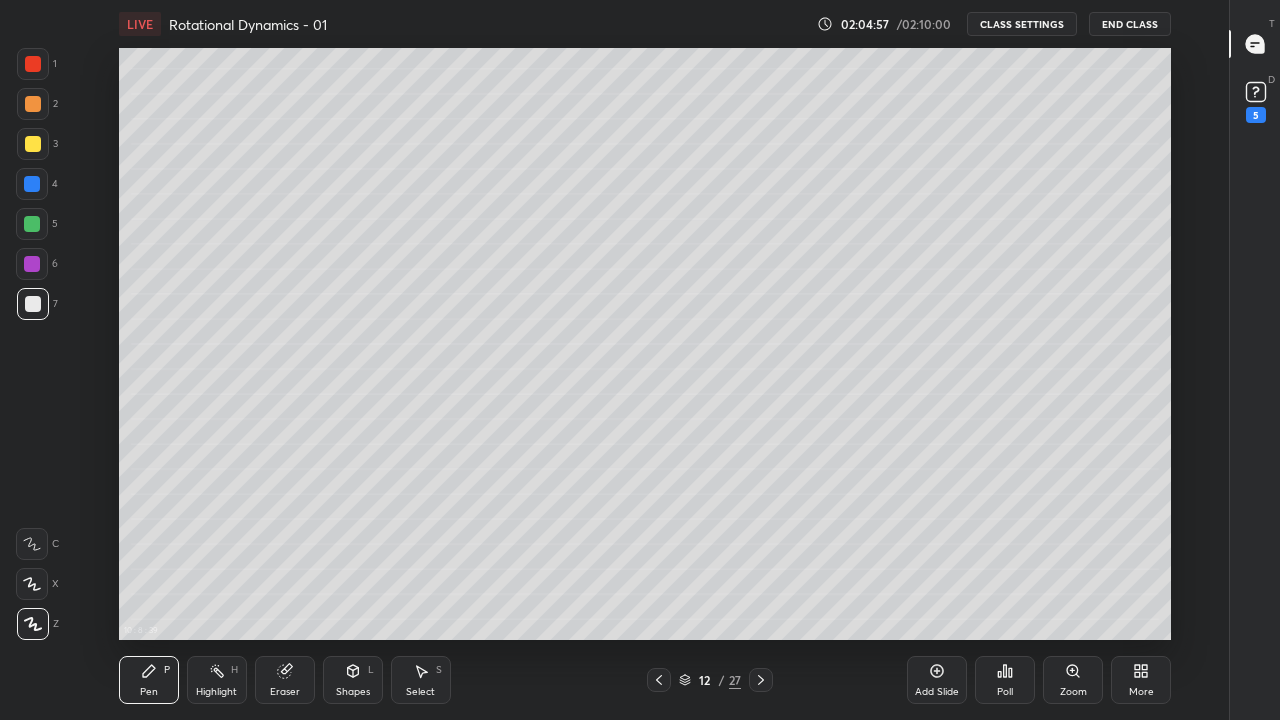 click 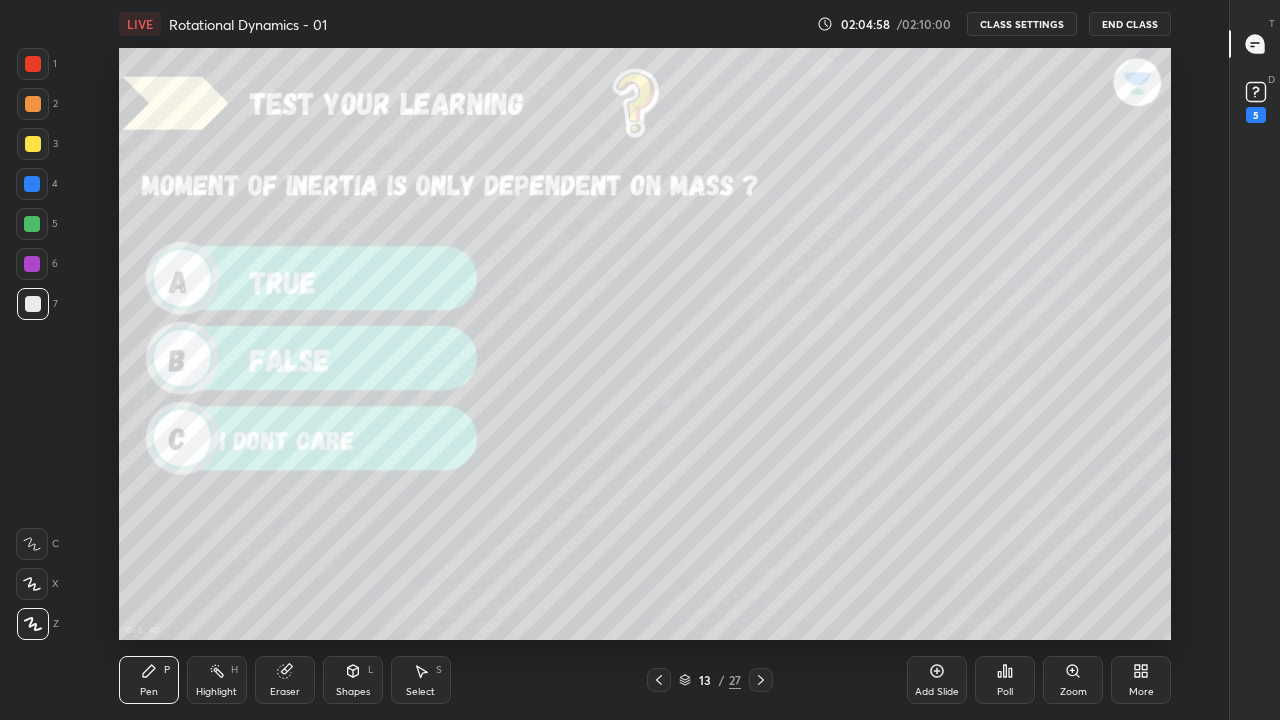 click 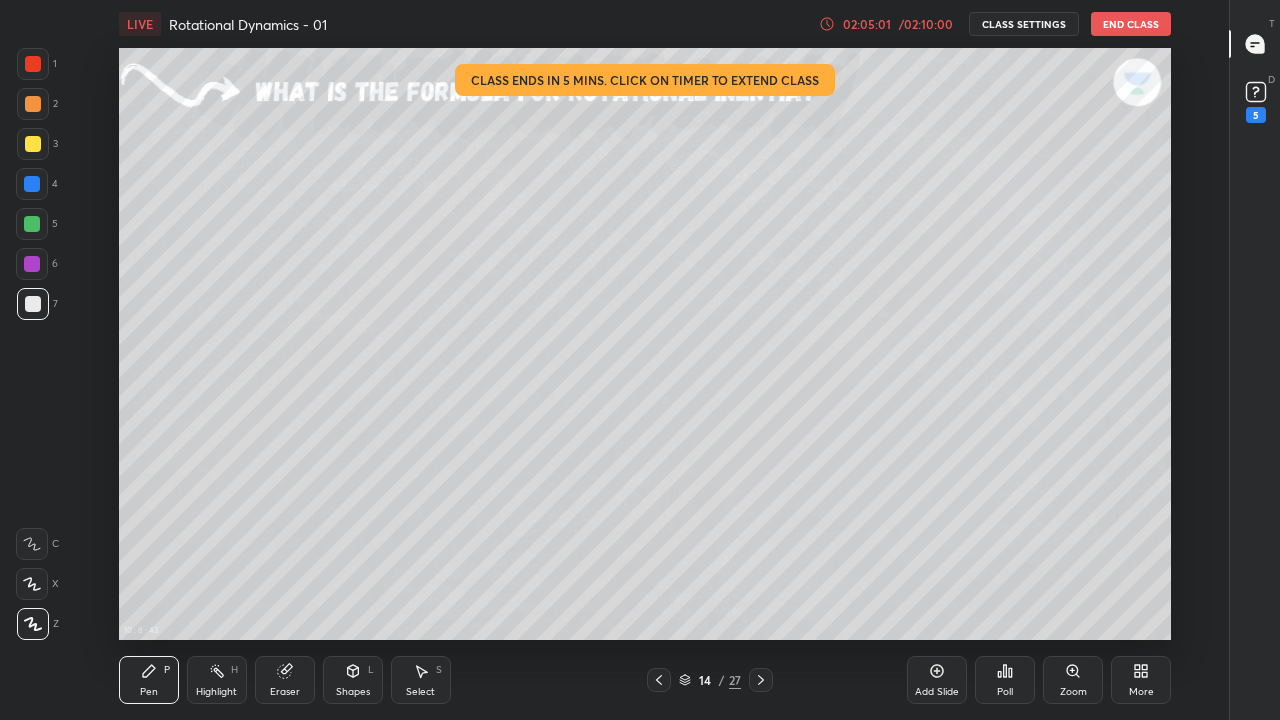 click 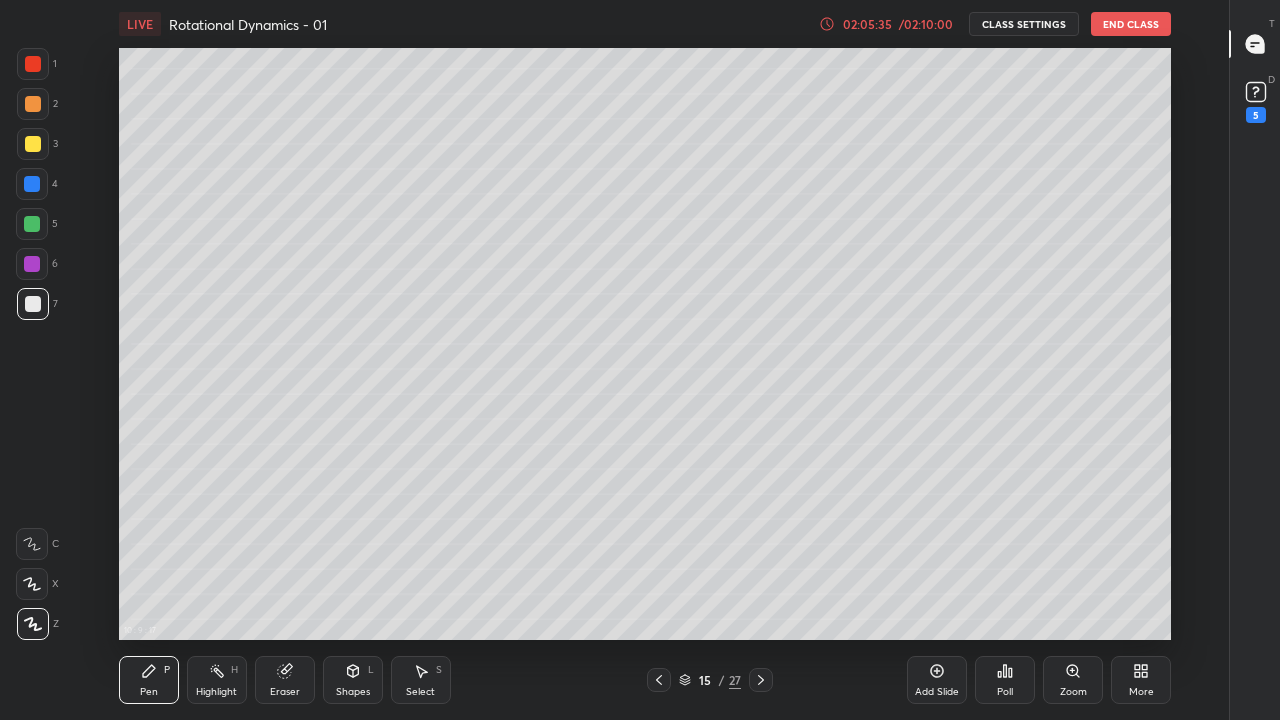 click on "10 : 9 : 17 Setting up your live class" at bounding box center [645, 344] 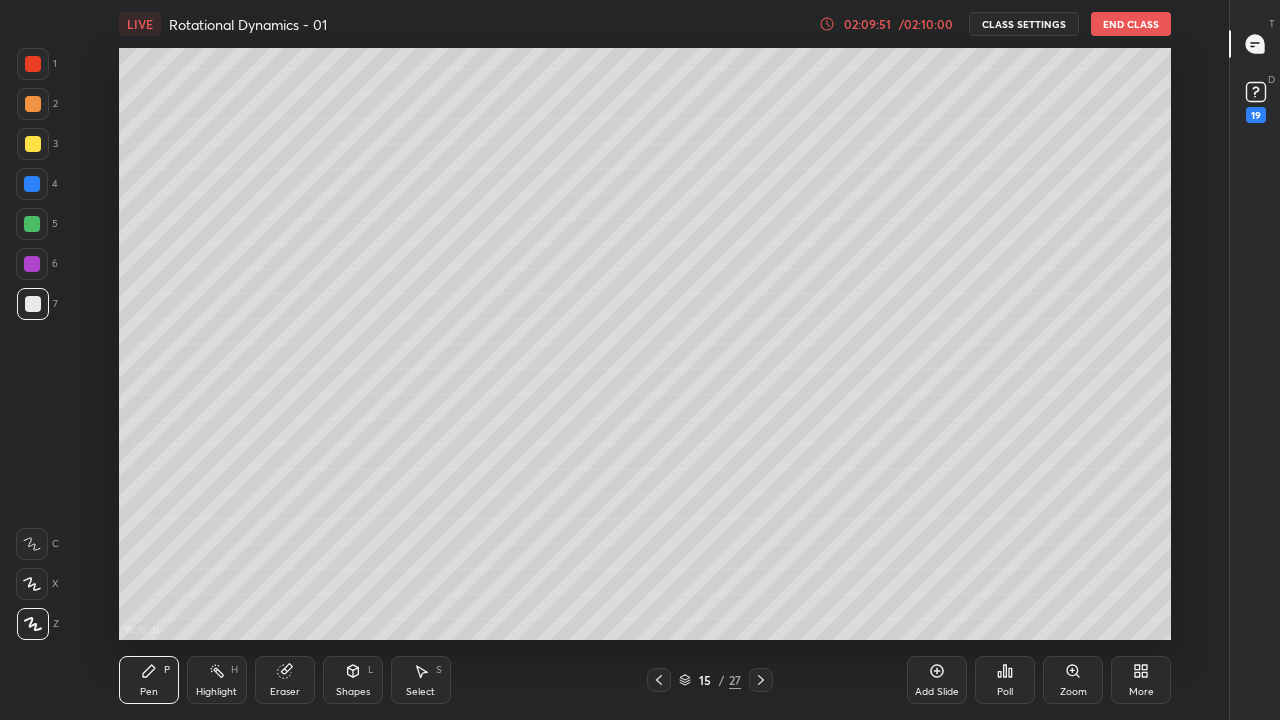 click on "/  02:10:00" at bounding box center [926, 24] 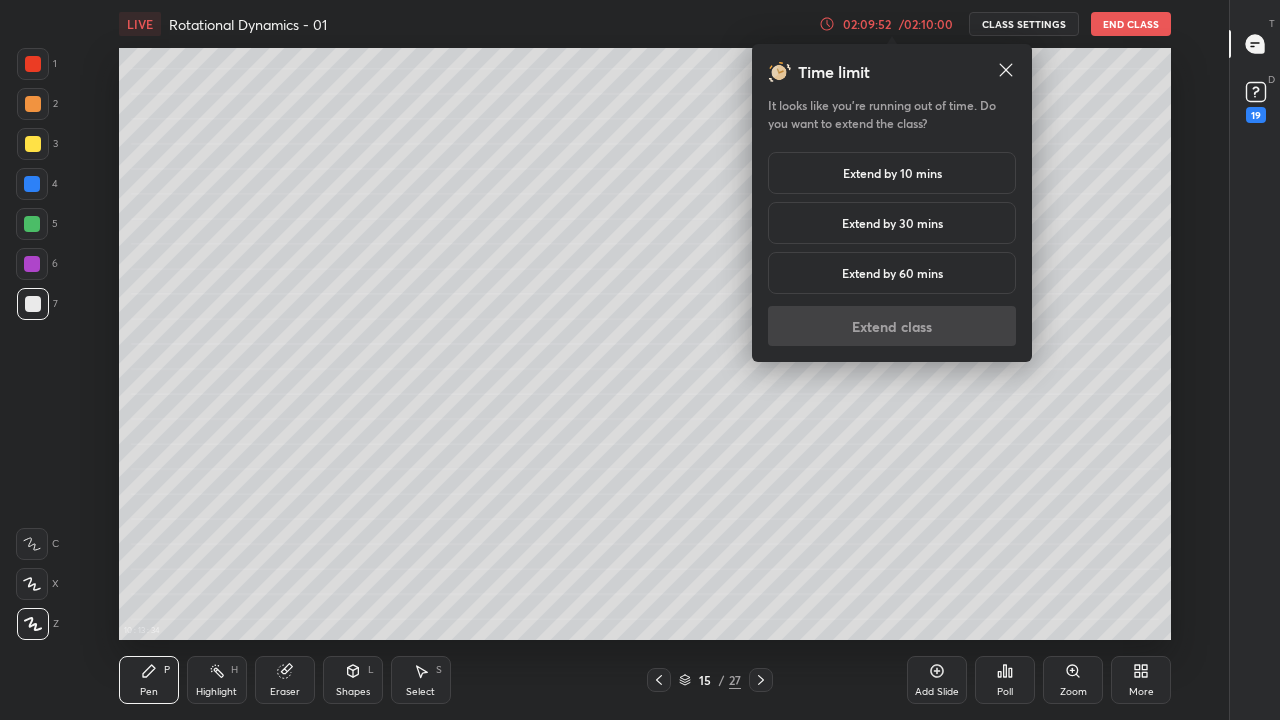 click on "Extend by 10 mins" at bounding box center [892, 173] 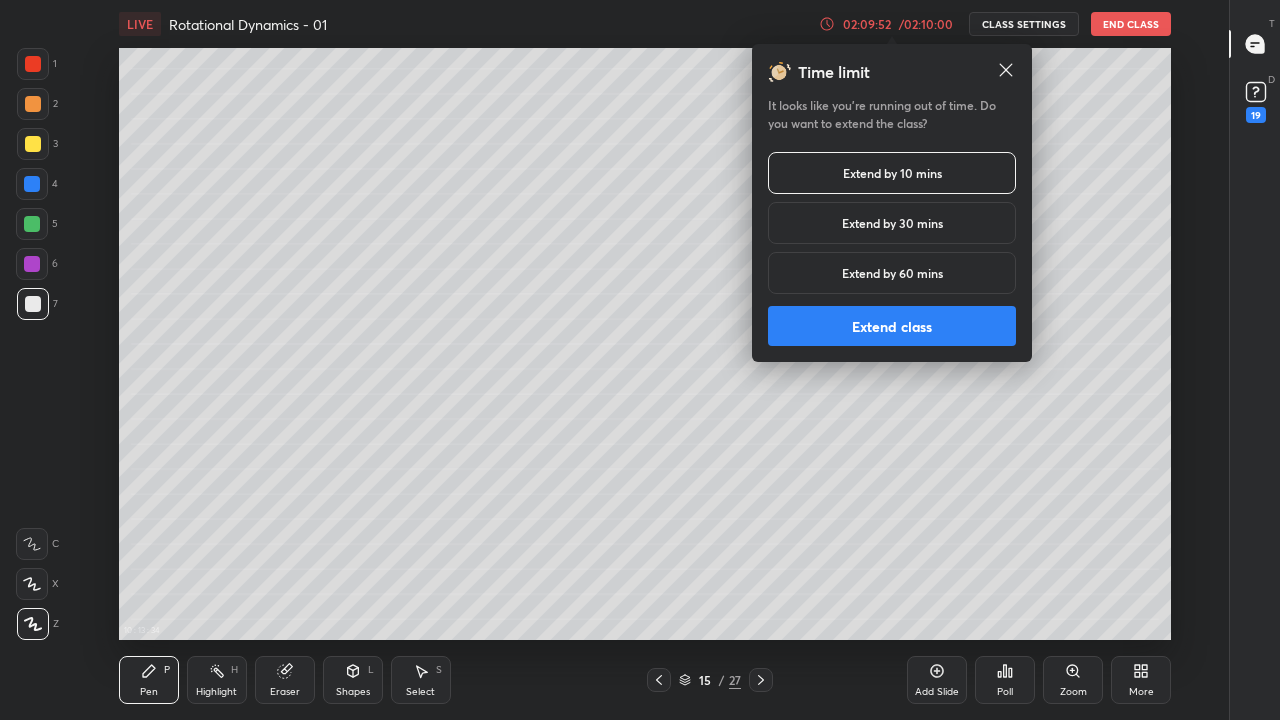 click on "Extend class" at bounding box center [892, 326] 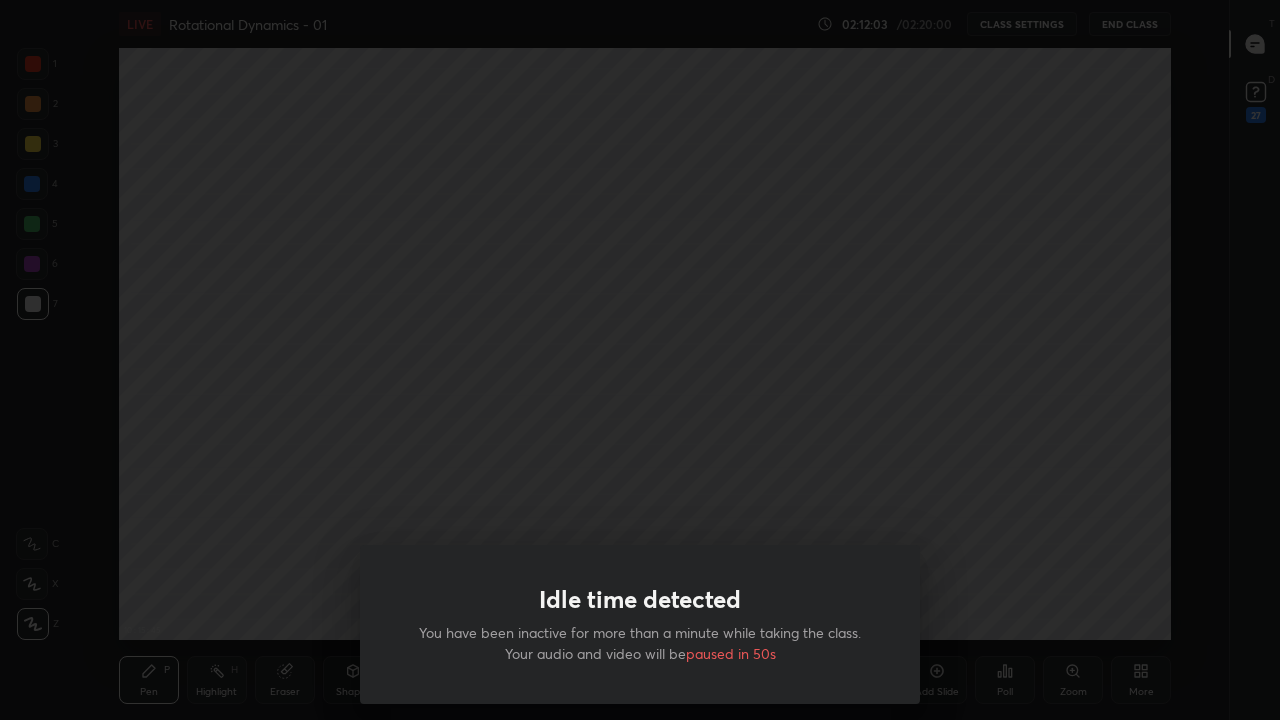 click on "Idle time detected You have been inactive for more than a minute while taking the class. Your audio and video will be  paused in 50s" at bounding box center [640, 360] 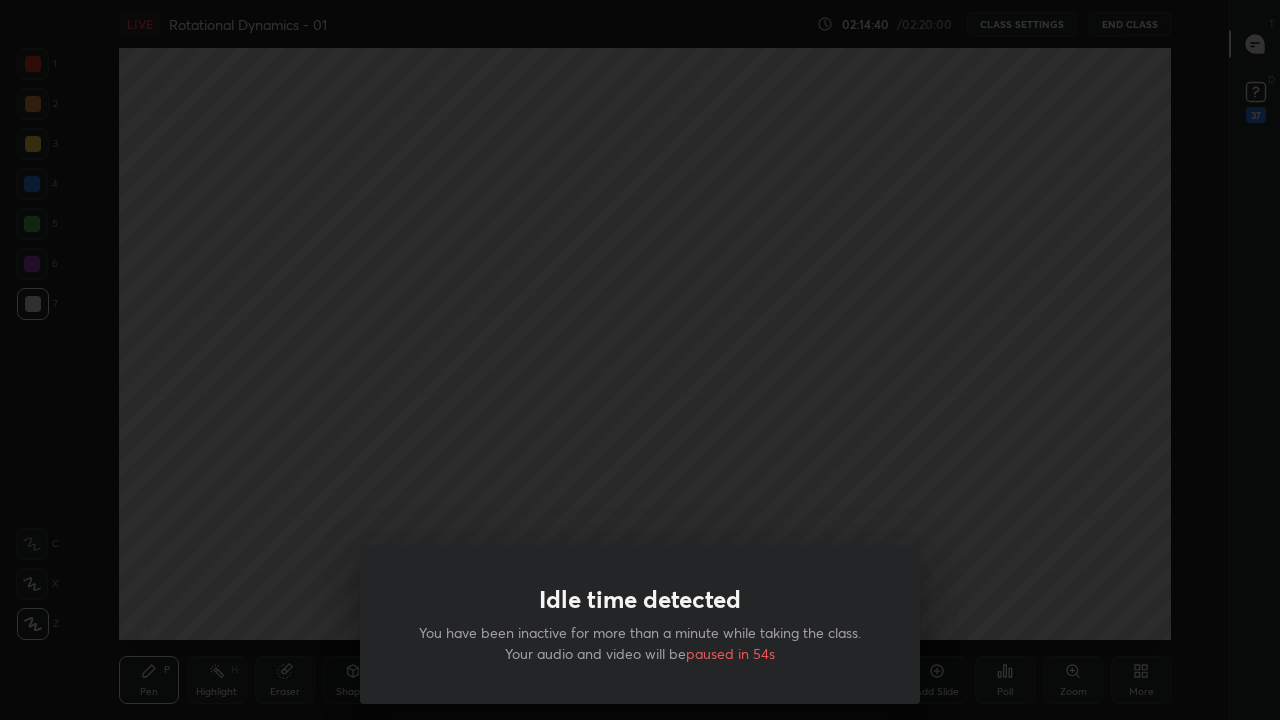 click on "Idle time detected You have been inactive for more than a minute while taking the class. Your audio and video will be  paused in 54s" at bounding box center (640, 360) 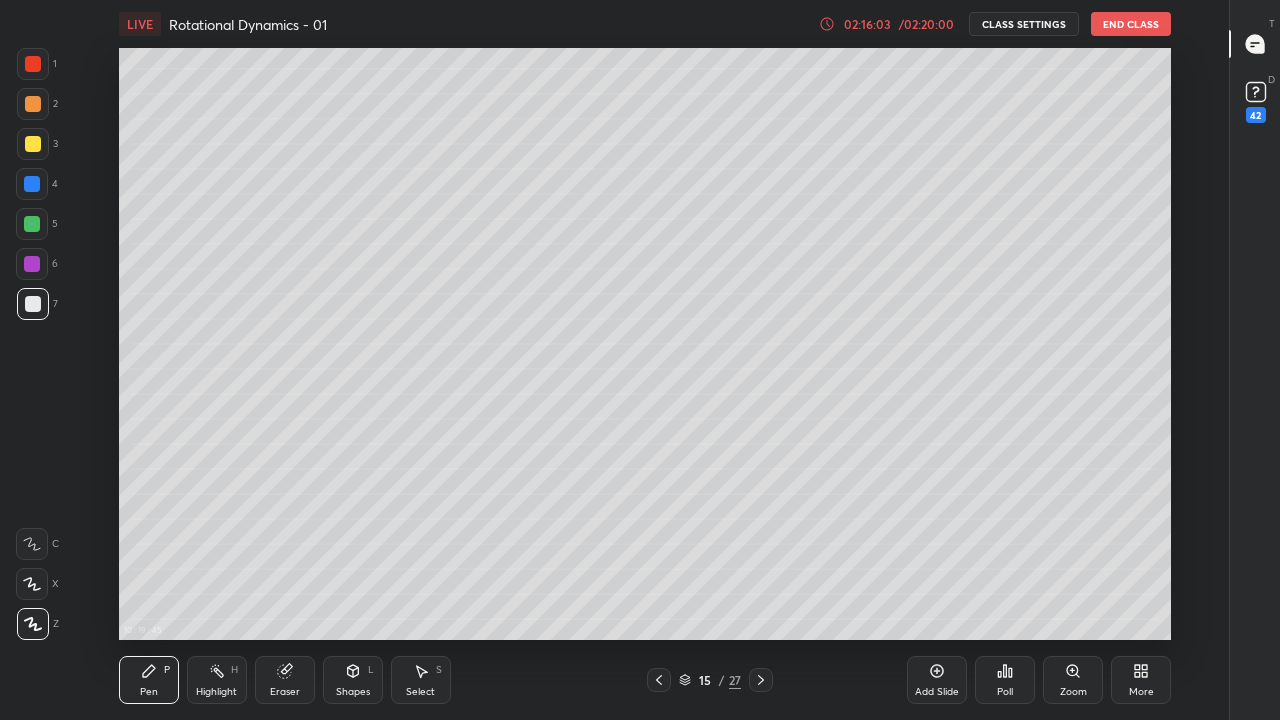 click on "End Class" at bounding box center [1131, 24] 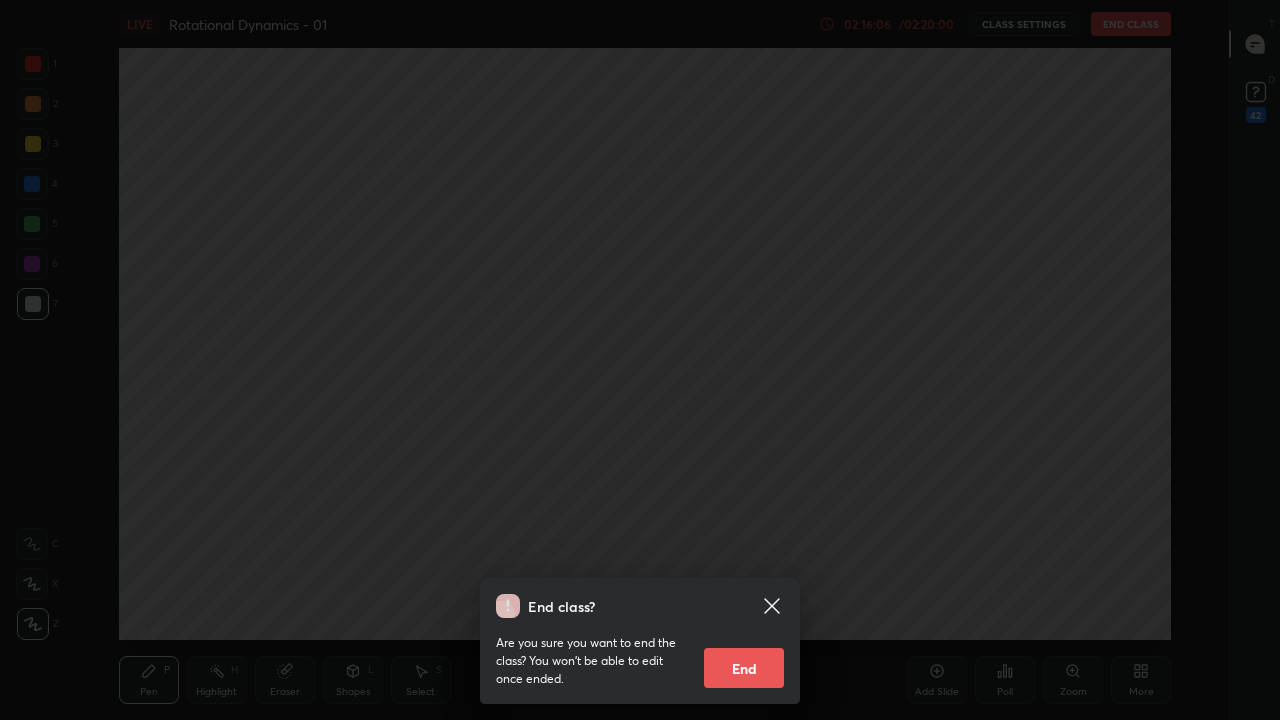 click on "End" at bounding box center [744, 668] 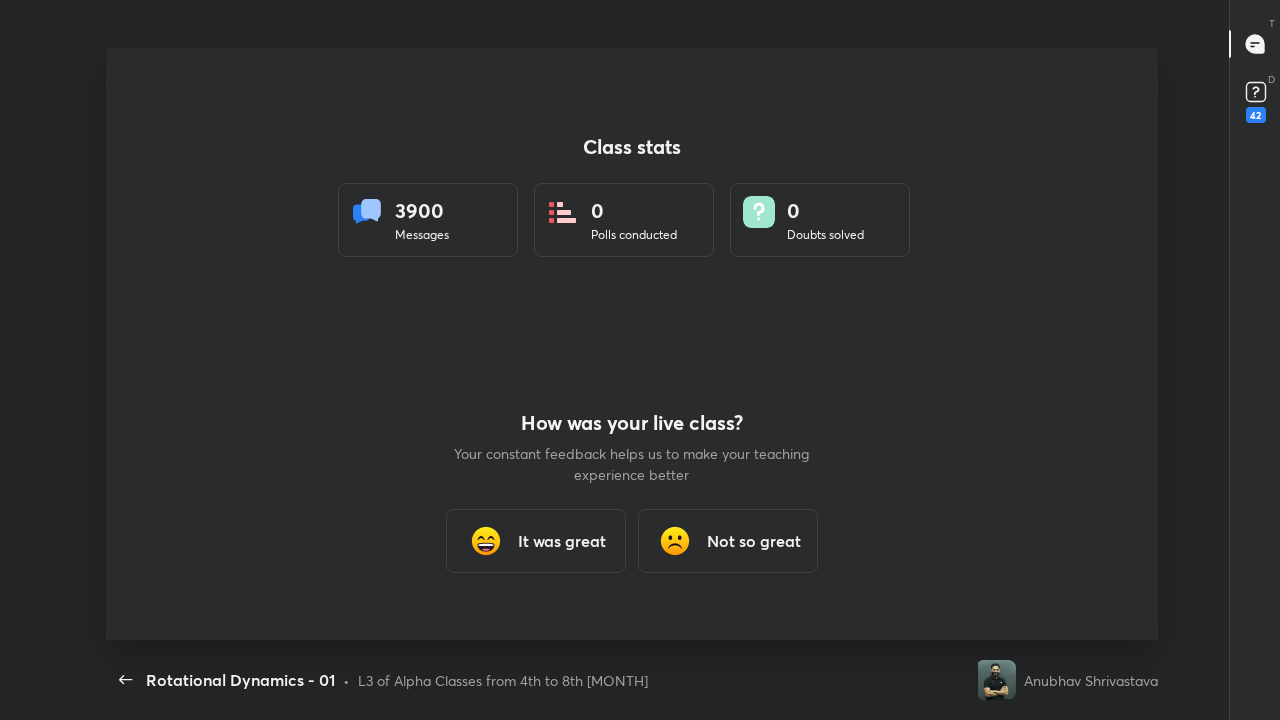 scroll, scrollTop: 99408, scrollLeft: 98737, axis: both 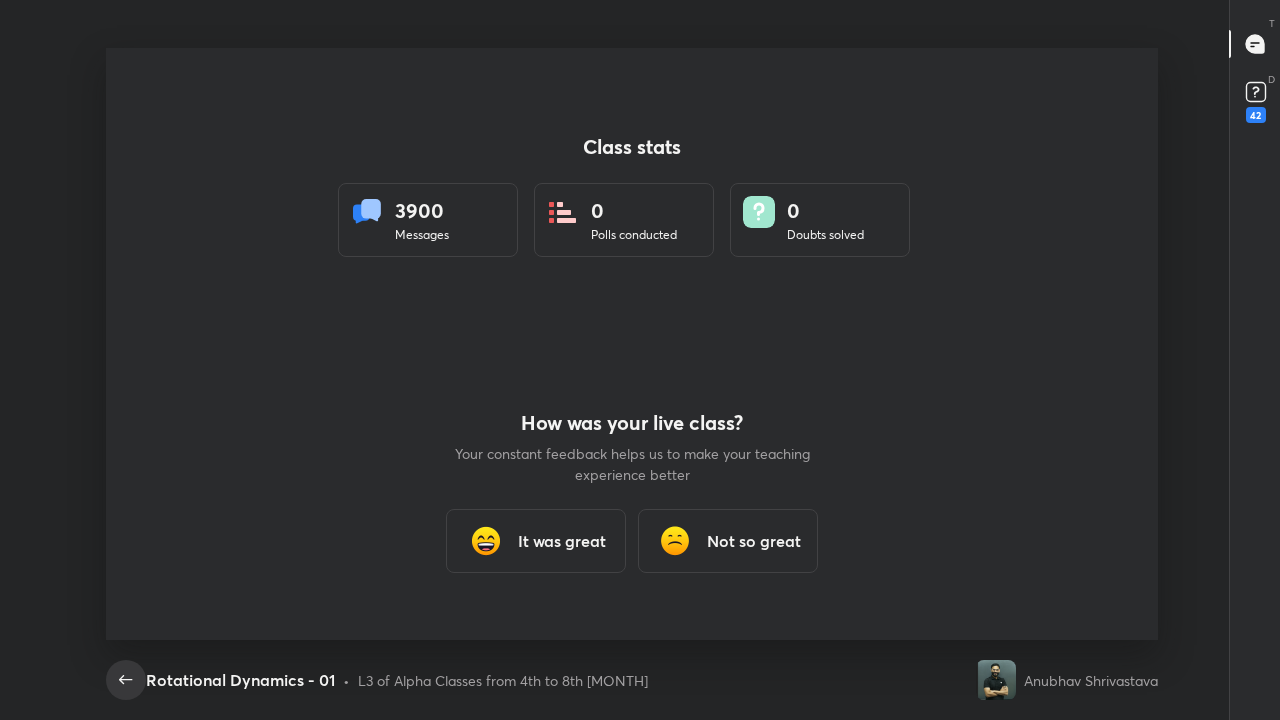 click 